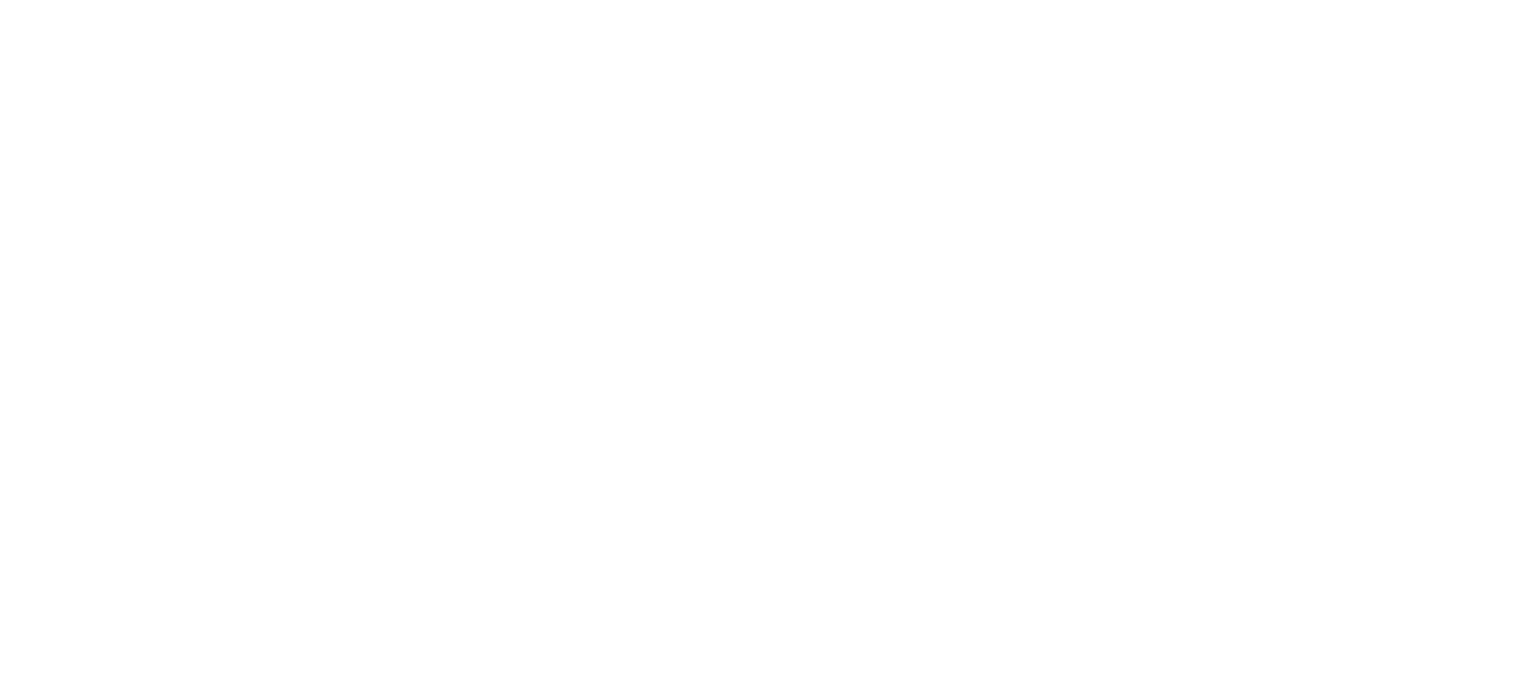 scroll, scrollTop: 0, scrollLeft: 0, axis: both 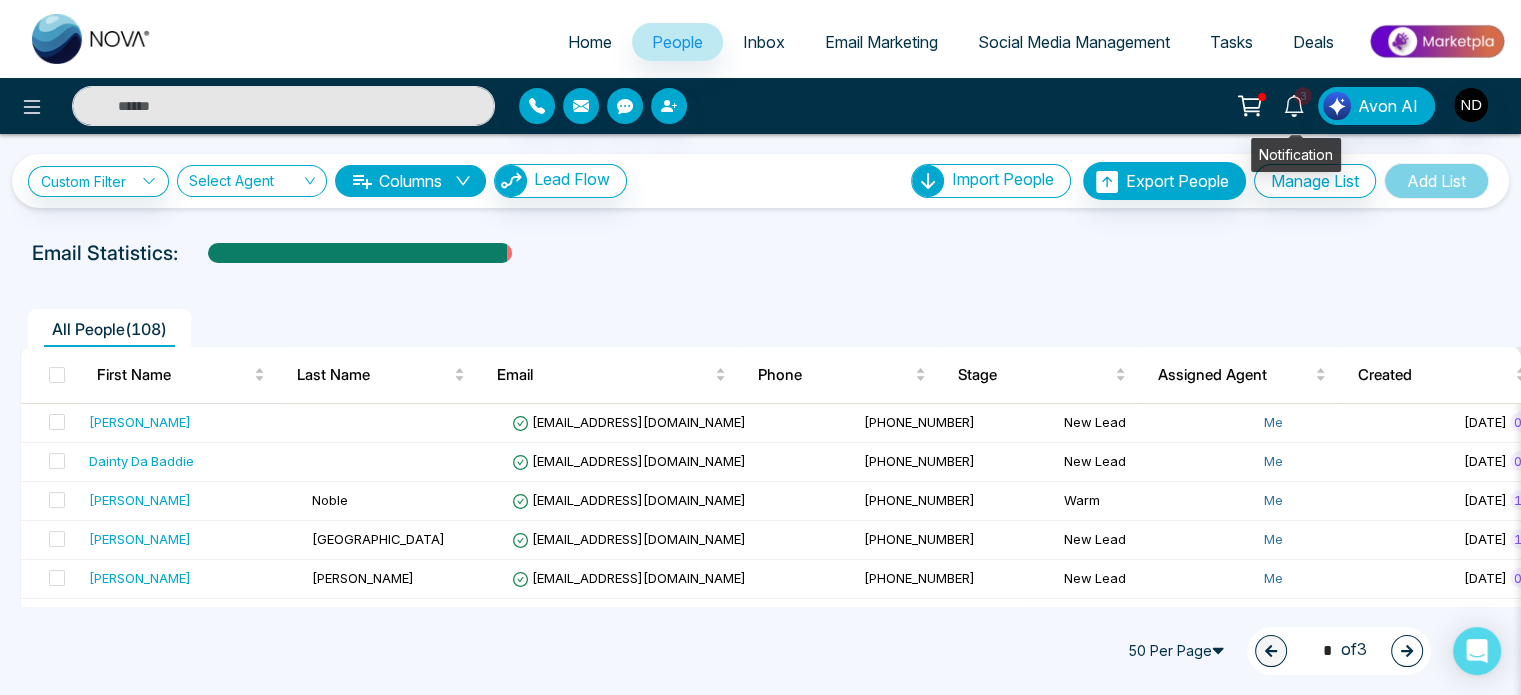 click 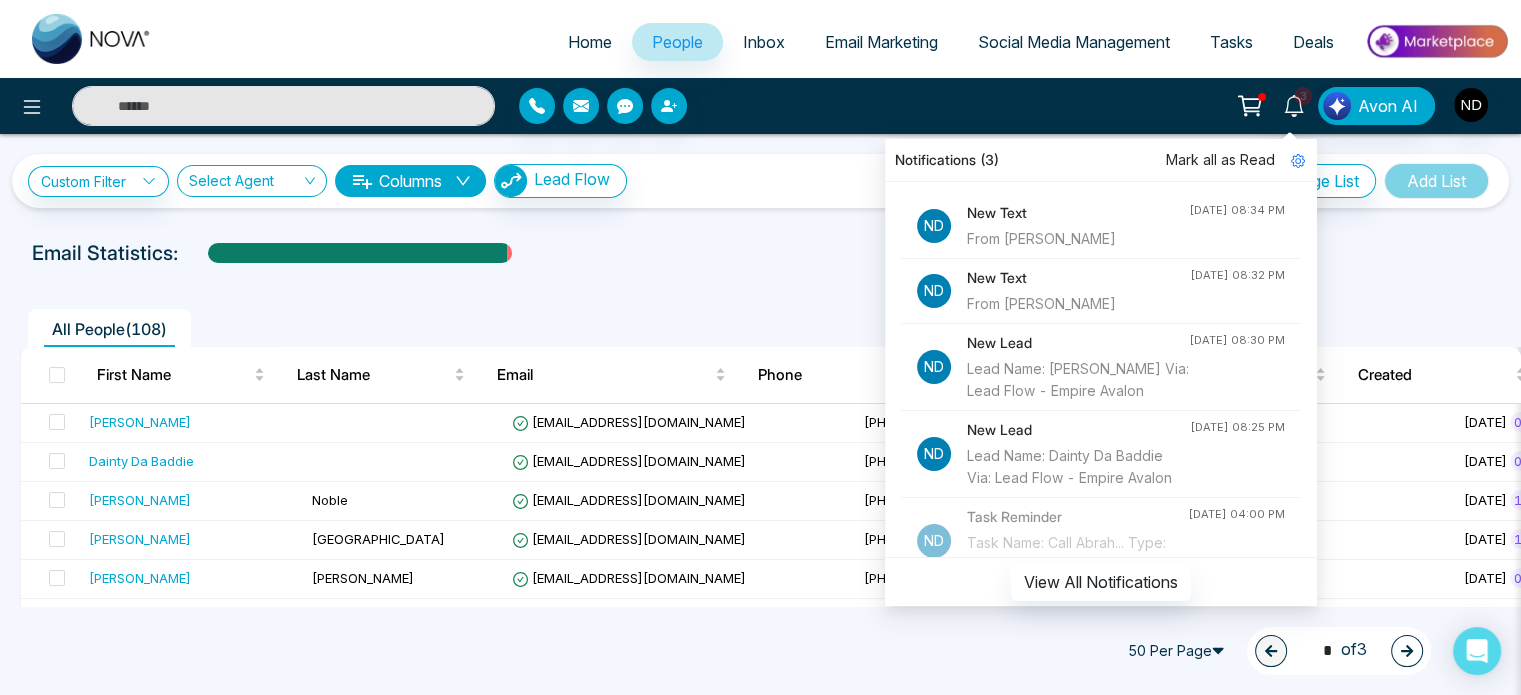 click on "From [PERSON_NAME]" at bounding box center (1078, 239) 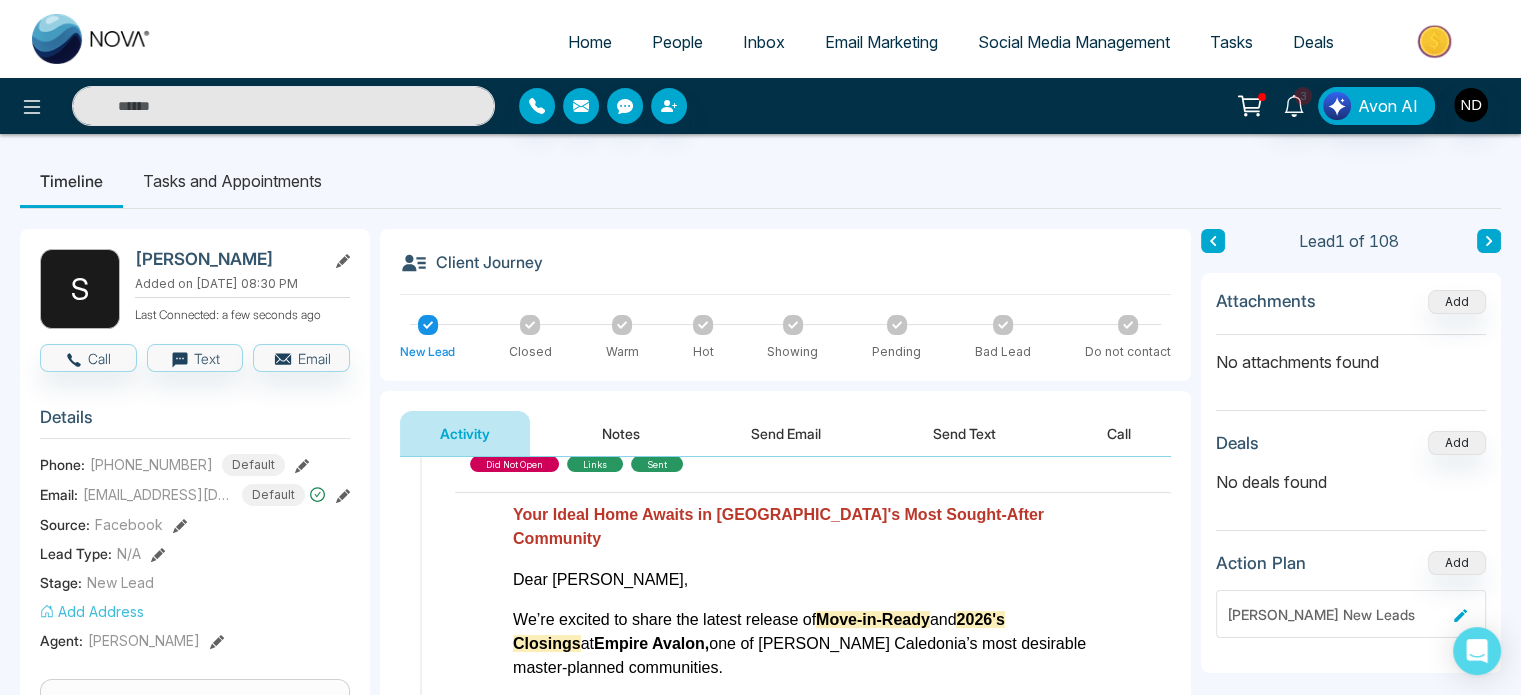 scroll, scrollTop: 723, scrollLeft: 0, axis: vertical 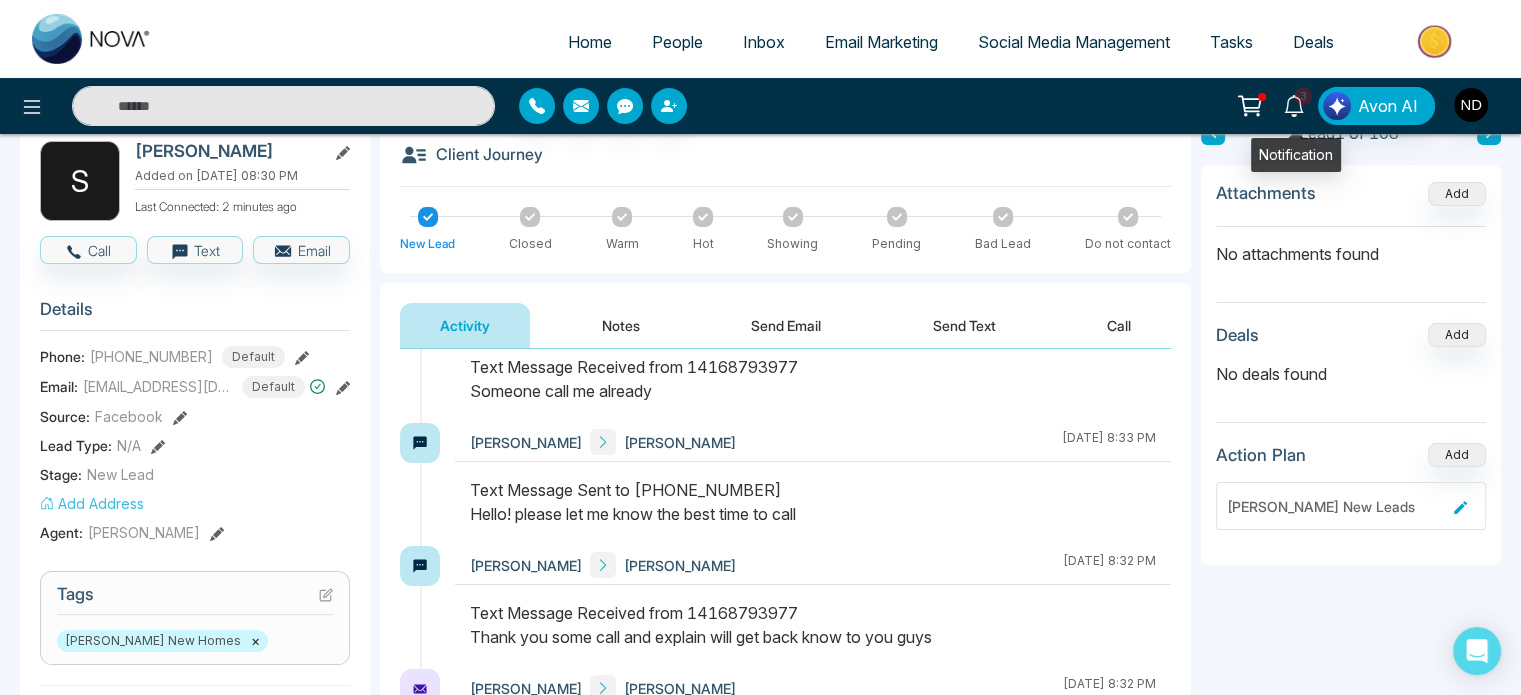 click on "3" at bounding box center (1303, 96) 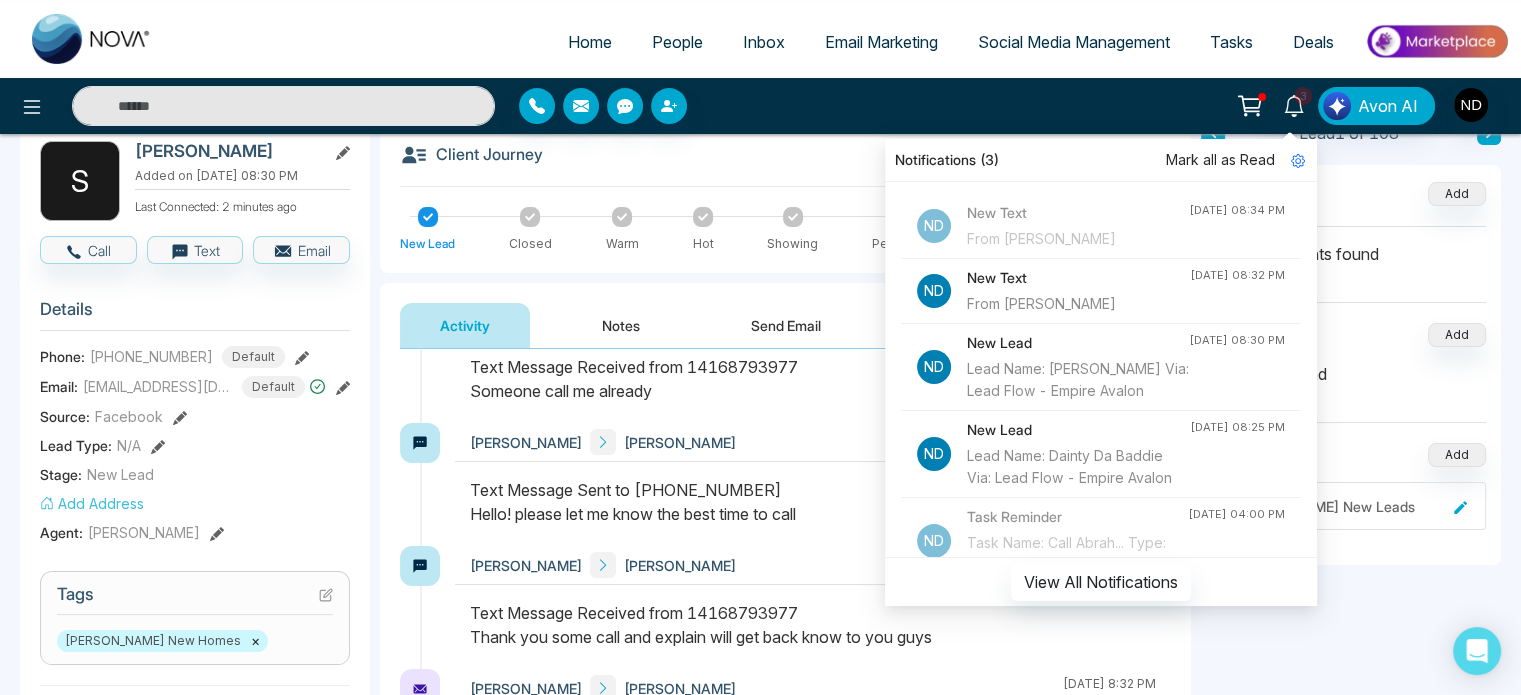 click on "New Text" at bounding box center [1078, 278] 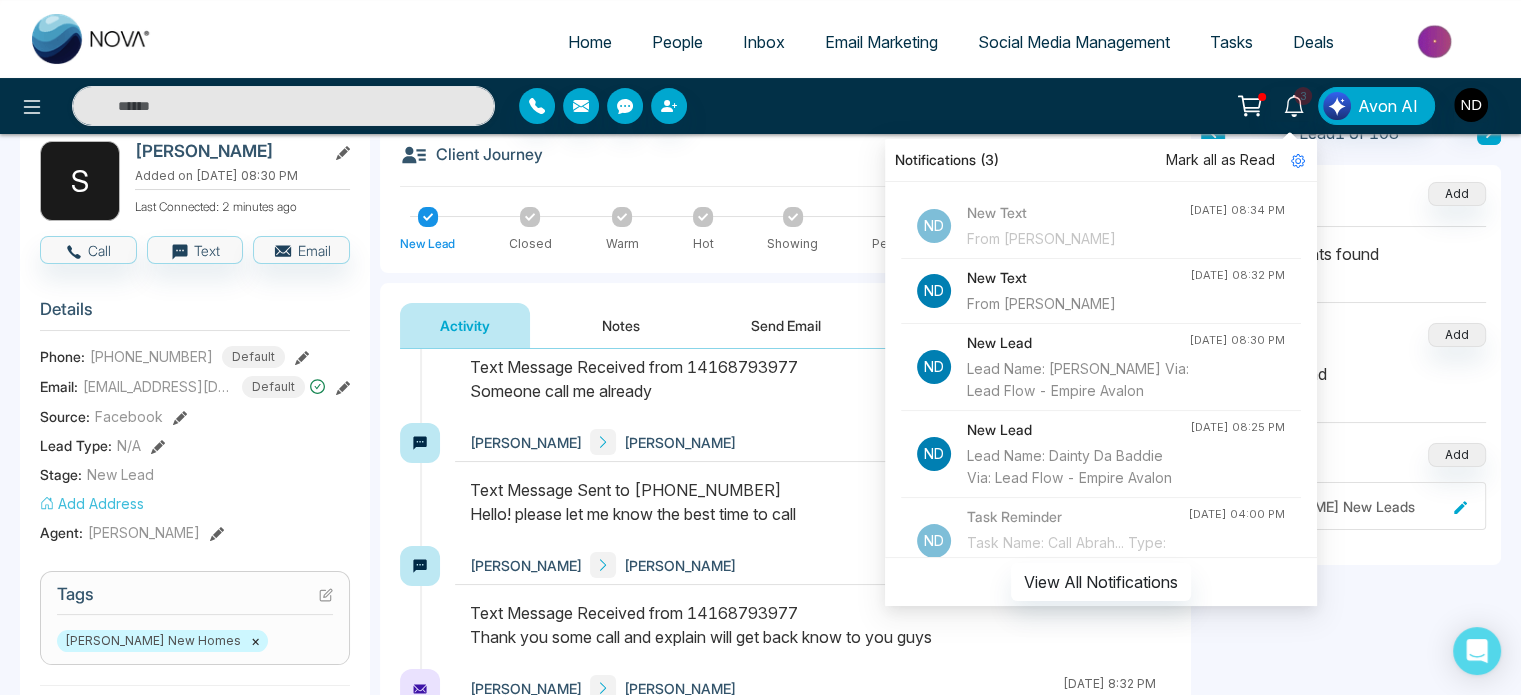 click on "From [PERSON_NAME]" at bounding box center (1078, 304) 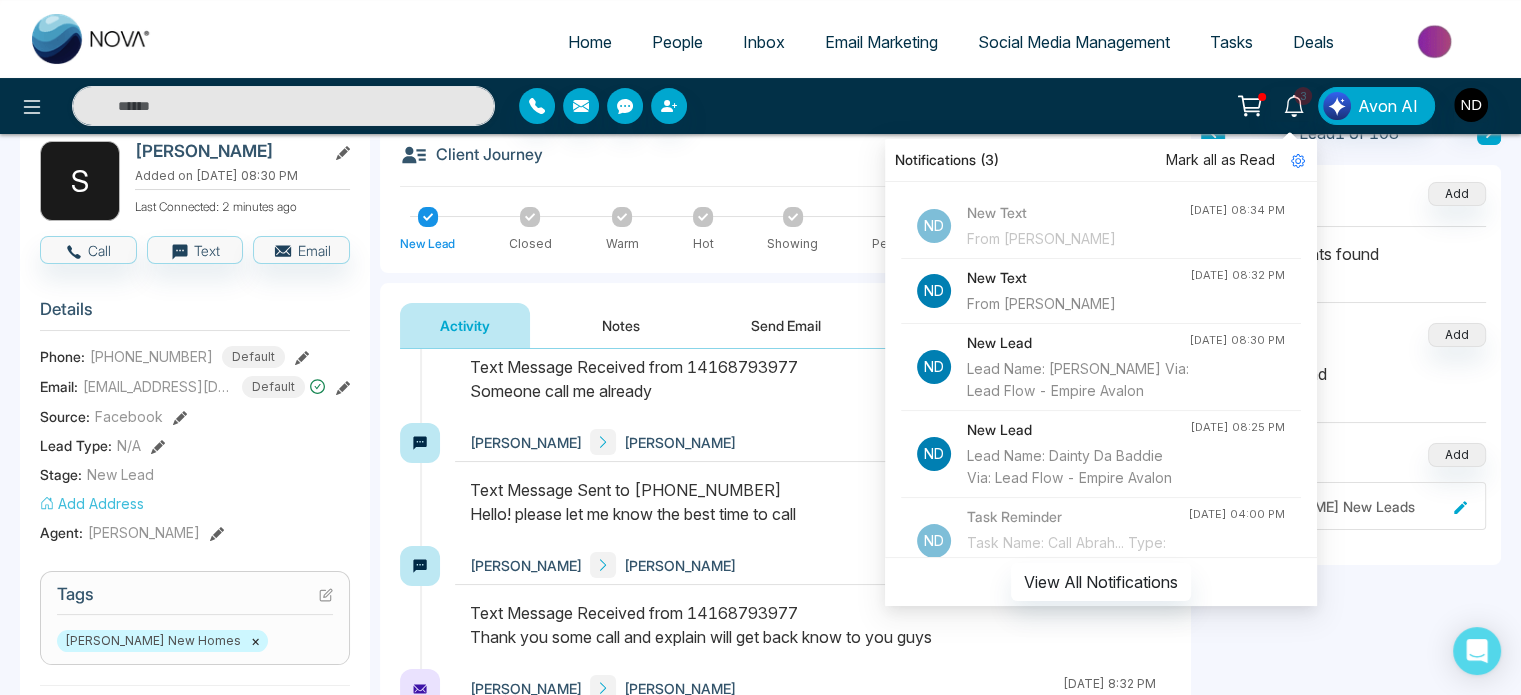 click on "From [PERSON_NAME]" at bounding box center [1078, 304] 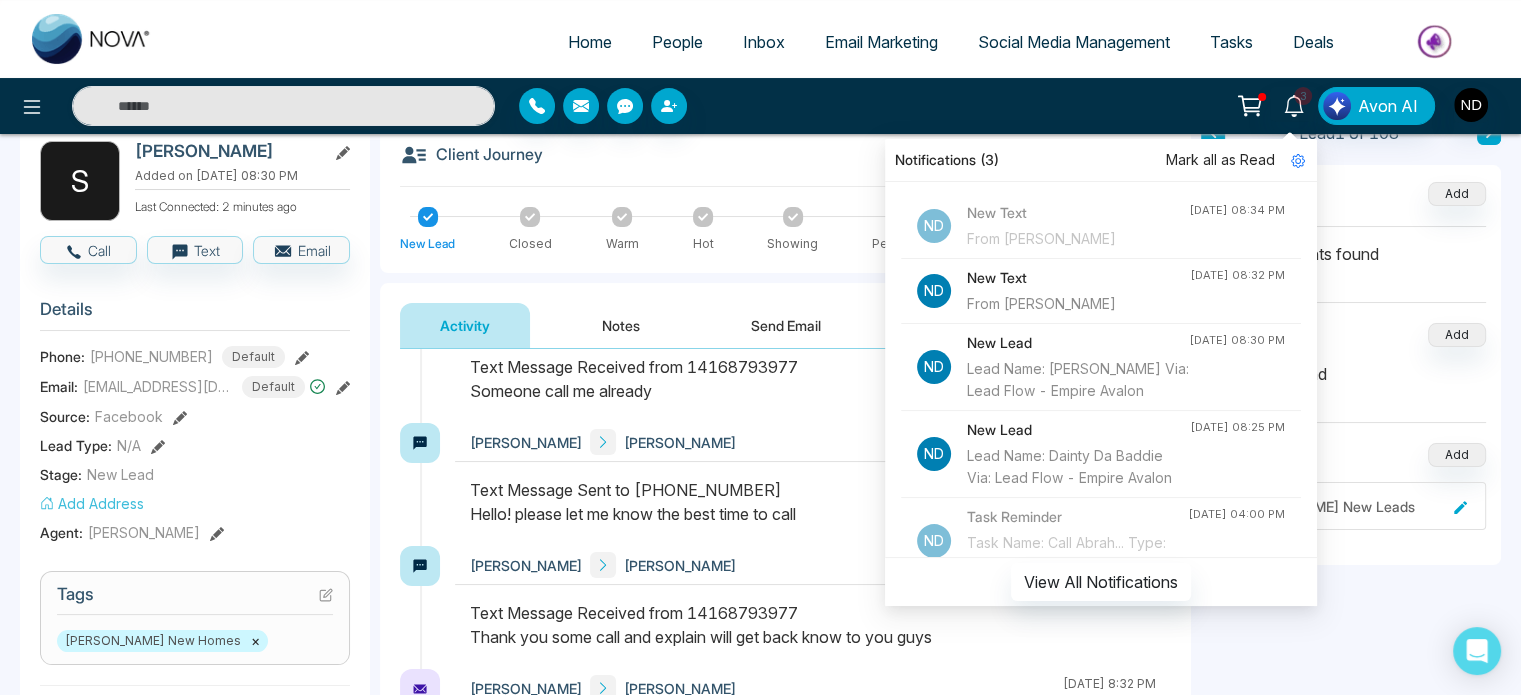 click on "From [PERSON_NAME]" at bounding box center [1078, 304] 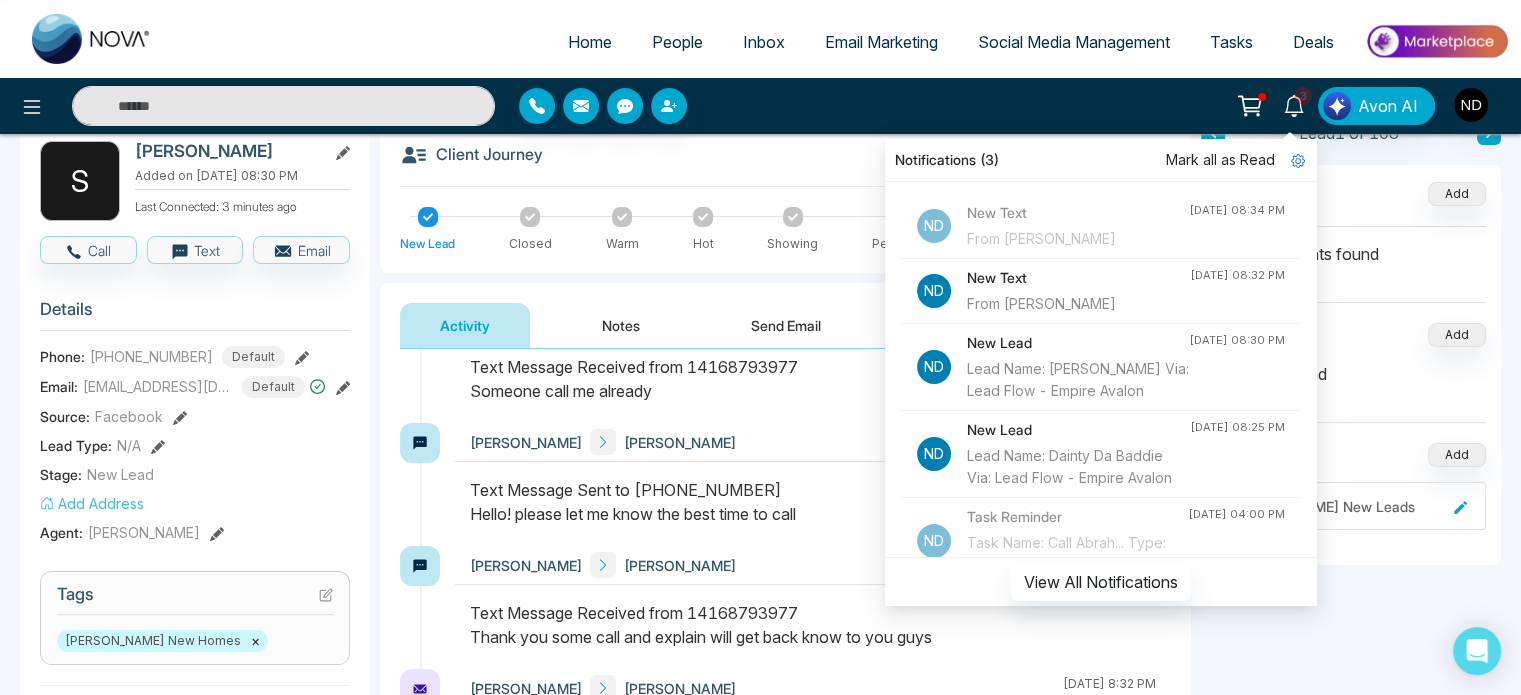 click on "New Text" at bounding box center (1078, 278) 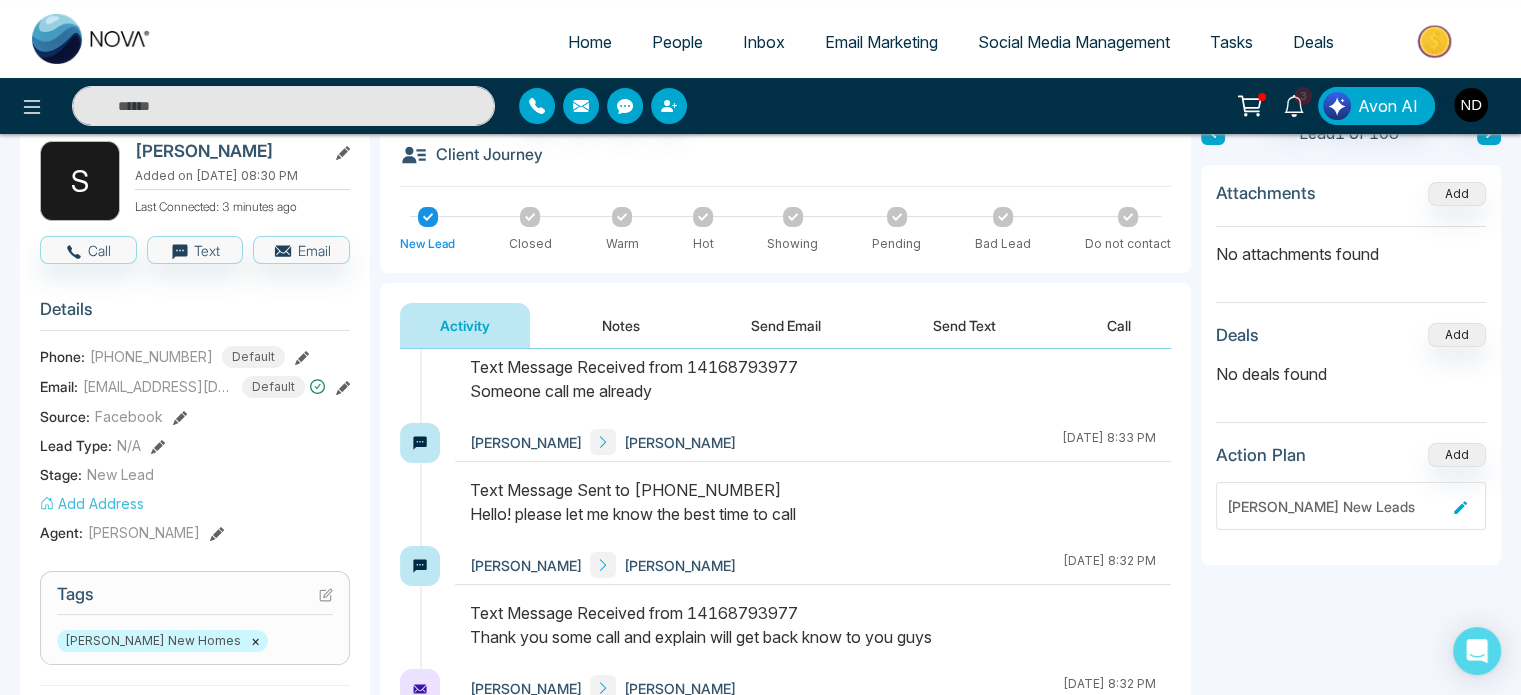 click on "3 Notifications (3) Mark all as Read N D New Text From Selvan Bailey  Jul 04, 2025, 08:34 PM N D New Text From Selvan Bailey  Jul 04, 2025, 08:32 PM N D New Lead Lead Name: Selvan Bailey
Via: Lead Flow - Empire Avalon Jul 04, 2025, 08:30 PM N D New Lead Lead Name: Dainty Da Baddie
Via: Lead Flow - Empire Avalon Jul 04, 2025, 08:25 PM N D Task Reminder Task Name: Call Abrah...
Type: Call - Abraham King  Jul 04, 2025, 04:00 PM N D Task Reminder Task Name: Call Neel ...
Type: Call - Neel Khamar Jul 04, 2025, 04:00 PM N D Task Reminder Task Name: Call Trace...
Type: Call - Tracey Francalanza Jul 04, 2025, 03:30 PM N D Task Reminder Task Name: CALL SABBI...
Type: Follow Up - Sabbir Kazi Jul 04, 2025, 03:30 PM N D Task Reminder Task Name: Call
Type: Call - Julie Gnan Jul 04, 2025, 02:30 PM N D New Email From: Robert Jessemy Jul 04, 2025, 01:19 PM N D New Lead Lead Name: Delroy Noble
Via: Lead Flow - Empire Avalon Jul 04, 2025, 12:50 PM N D New Lead Jul 04, 2025, 12:45 PM N D Task Reminder N D New Text N" at bounding box center (1204, 106) 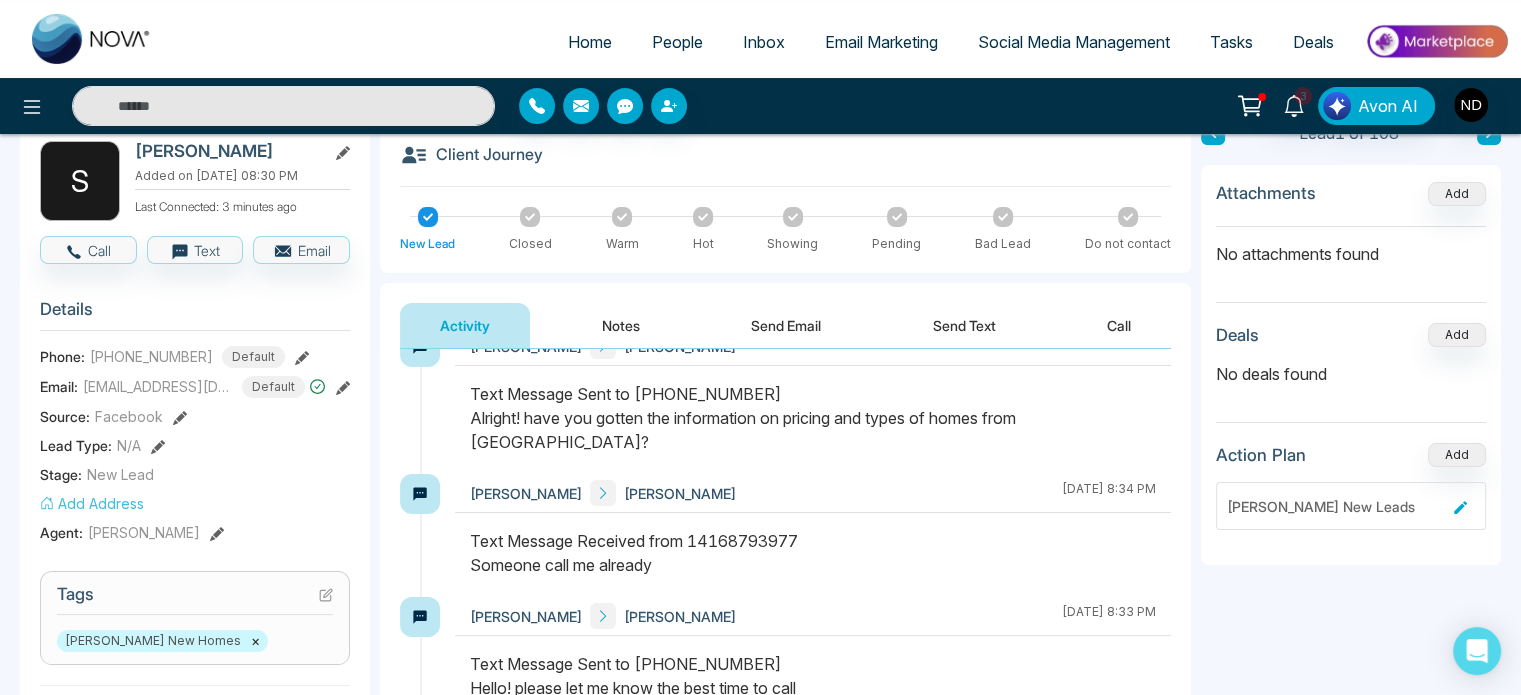 scroll, scrollTop: 0, scrollLeft: 0, axis: both 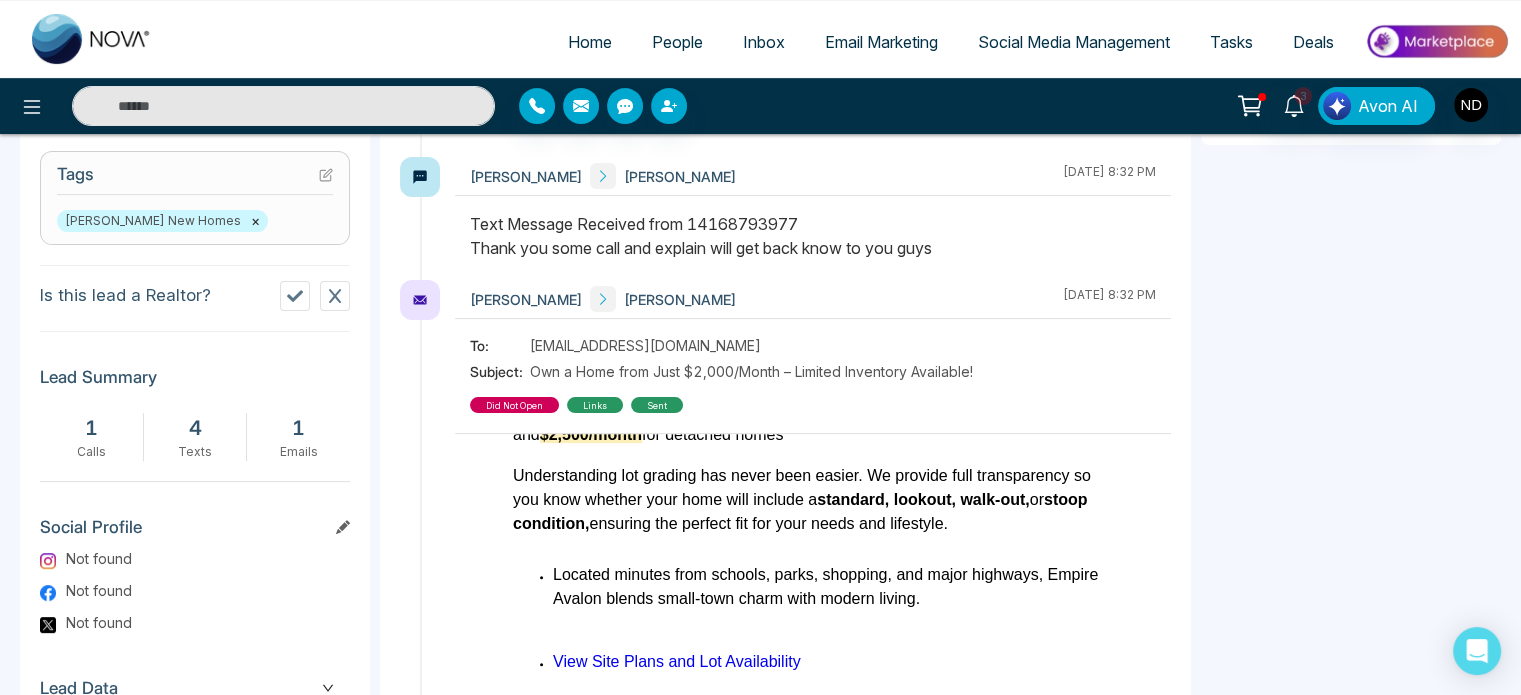 click on "Navdeep Dhillon Selvan Bailey July 4 2025 | 8:35 PM Selvan Bailey Navdeep Dhillon July 4 2025 | 8:34 PM Navdeep Dhillon Selvan Bailey July 4 2025 | 8:33 PM Selvan Bailey Navdeep Dhillon July 4 2025 | 8:32 PM Navdeep Dhillon Selvan Bailey July 4 2025 | 8:32 PM To: admiralbaileytours@gmail.com Subject: Own a Home from Just $2,000/Month – Limited Inventory Available! did not open links sent Navdeep Dhillon Selvan Bailey July 4 2025 | 8:32 PM Navdeep Dhillon Selvan Bailey July 4 2025 | 8:31 PM Navdeep Dhillon Selvan Bailey July 4 2025 | 8:30 PM Selvan Bailey Navdeep Dhillon July 4 2025 | 8:30 PM" at bounding box center (785, 691) 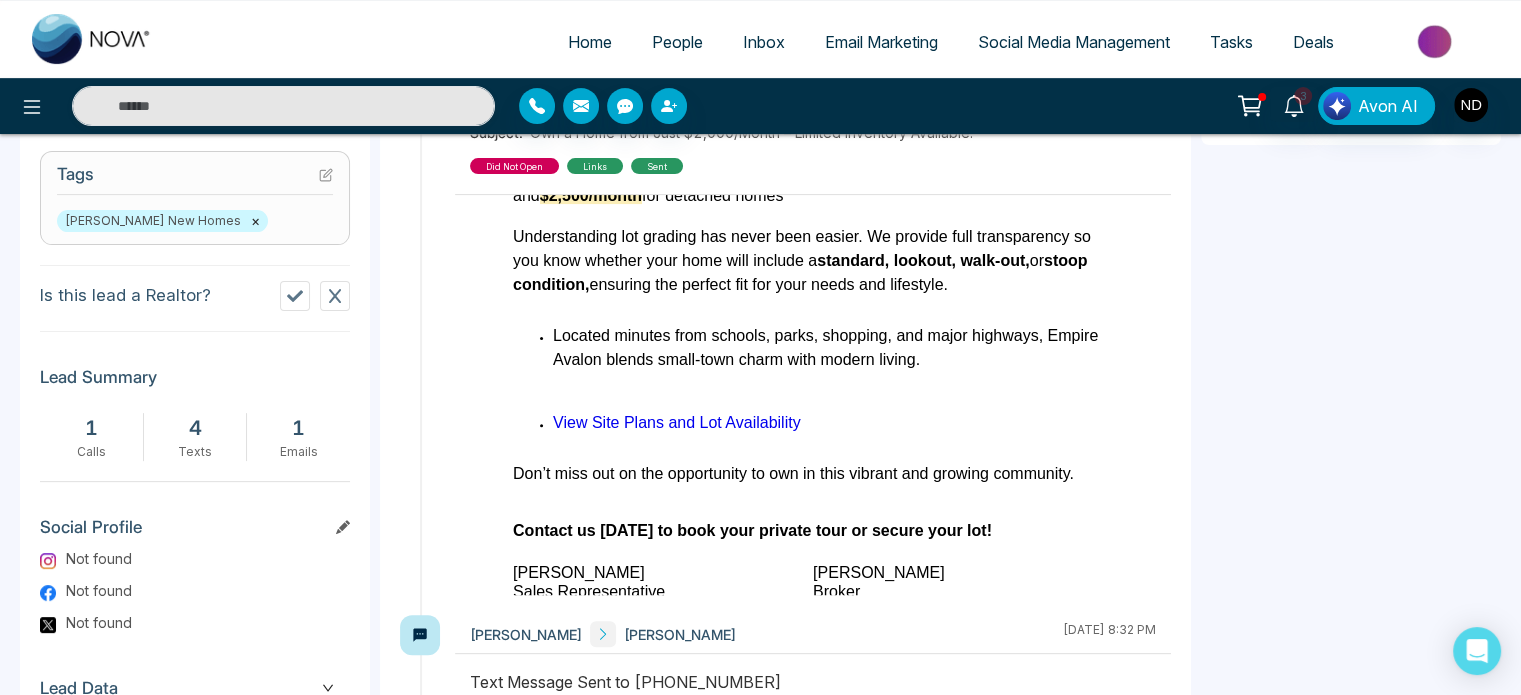 scroll, scrollTop: 644, scrollLeft: 0, axis: vertical 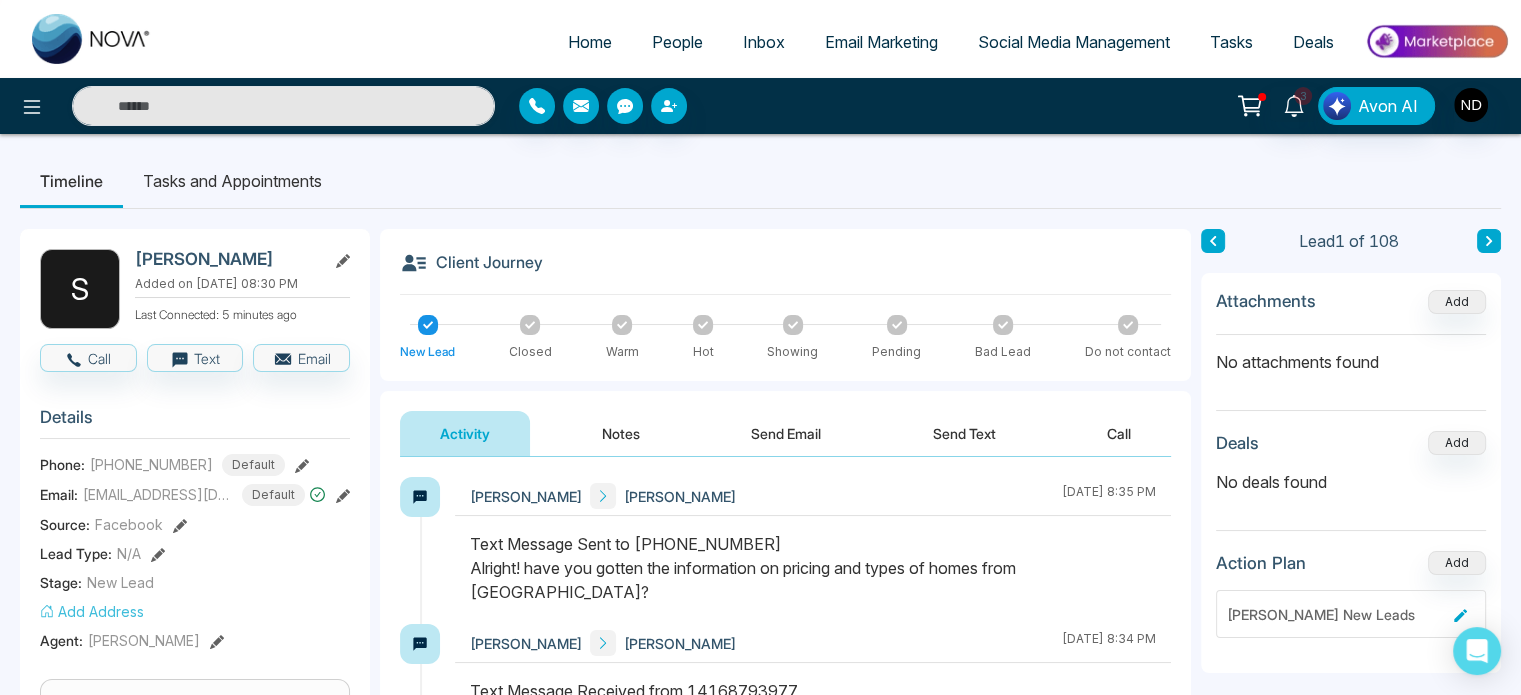 click on "S Selvan Bailey   Added on   Jul 04, 2025 at 08:30 PM Last Connected:   5 minutes ago   Call   Text   Email Details Phone: +14168793977 Default Email: admiralbaileytours@gmail.com Default Source: Facebook Lead Type: N/A Stage: New Lead Add Address Agent: Navdeep Dhillon Tags Hamilton New Homes   × Is this lead a Realtor? Lead Summary 1 Calls 4 Texts 1 Emails Social Profile   Not found Not found Not found Lead Data Buyer Info Seller Info Custom Fields Delete lead   Client Journey New Lead Closed Warm Hot Showing Pending Bad Lead Do not contact Activity Notes Send Email Send Text Call Navdeep Dhillon Selvan Bailey July 4 2025 | 8:35 PM Selvan Bailey Navdeep Dhillon July 4 2025 | 8:34 PM Navdeep Dhillon Selvan Bailey July 4 2025 | 8:33 PM Selvan Bailey Navdeep Dhillon July 4 2025 | 8:32 PM Navdeep Dhillon Selvan Bailey July 4 2025 | 8:32 PM To: admiralbaileytours@gmail.com Subject: Own a Home from Just $2,000/Month – Limited Inventory Available! did not open links sent Navdeep Dhillon Selvan Bailey   ********" at bounding box center [760, 856] 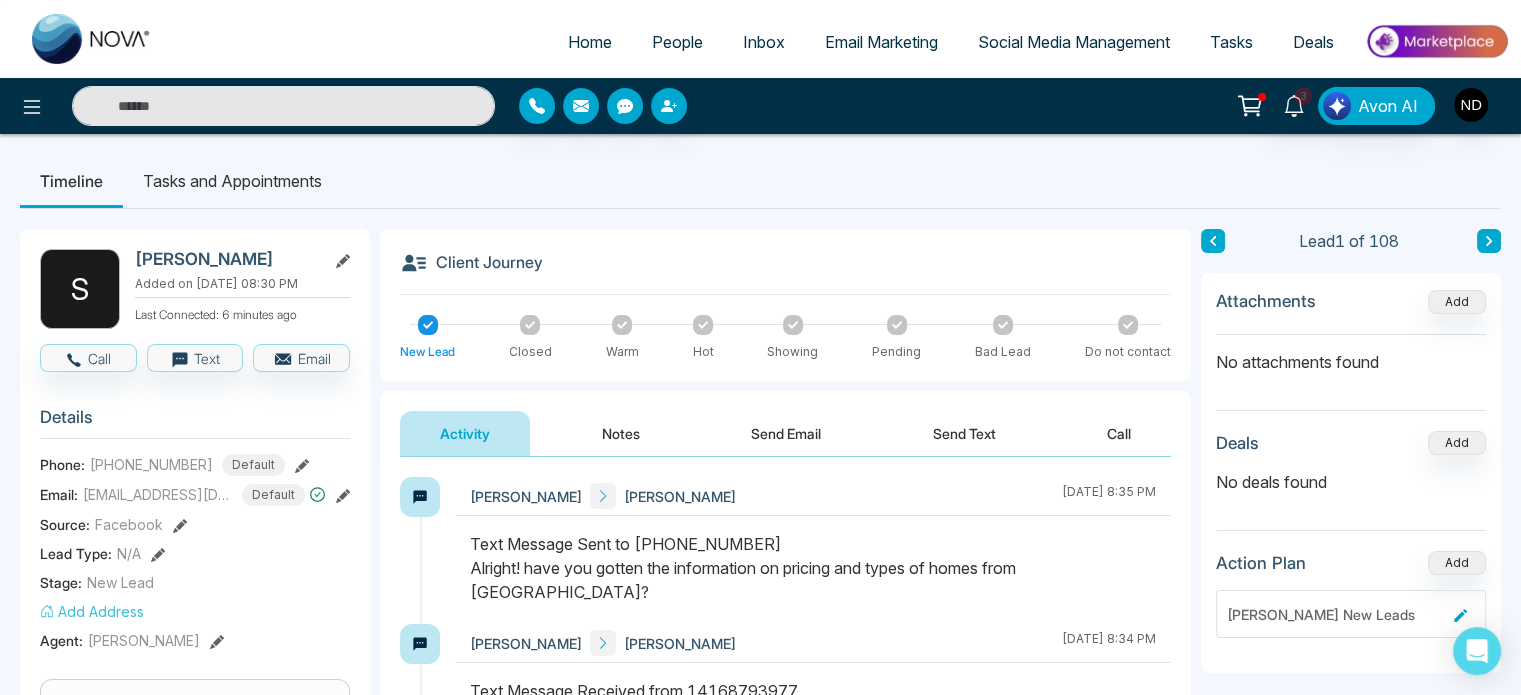 click at bounding box center [1489, 241] 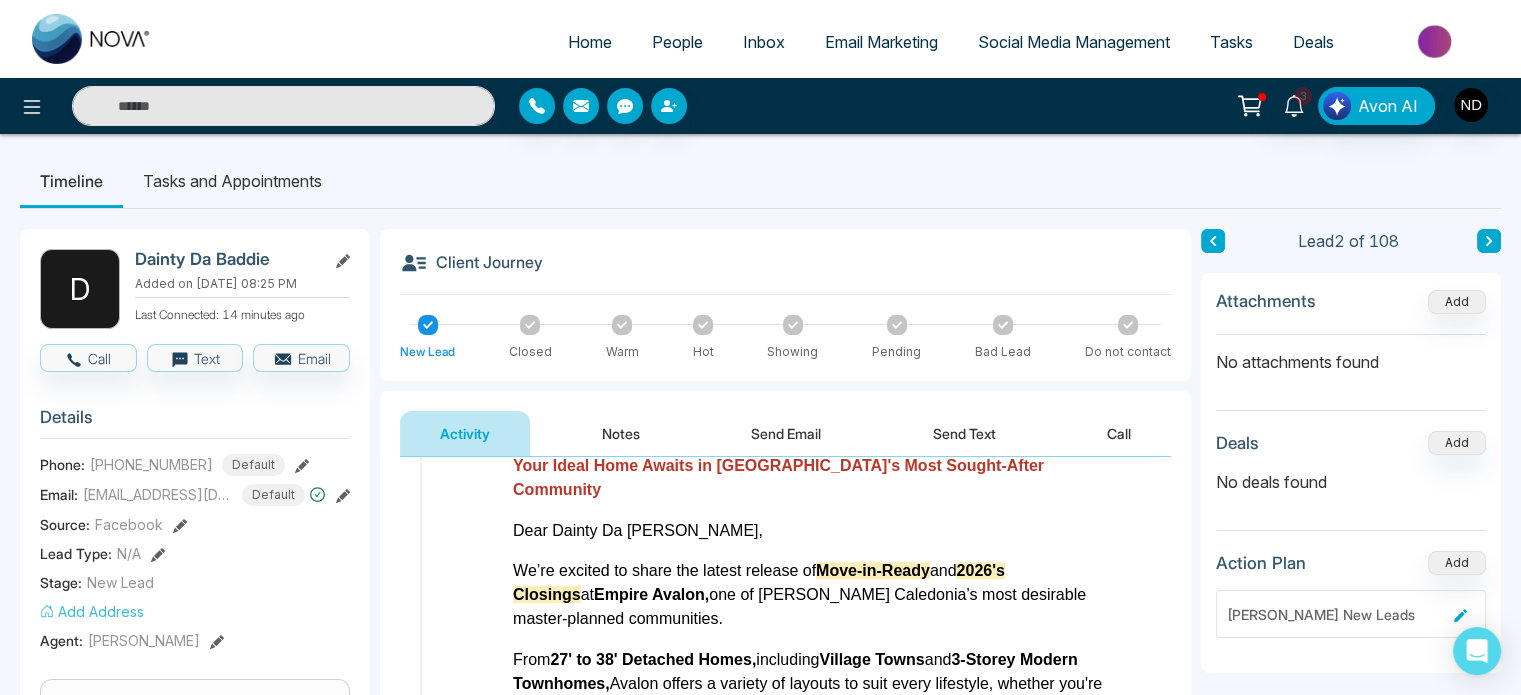 scroll, scrollTop: 354, scrollLeft: 0, axis: vertical 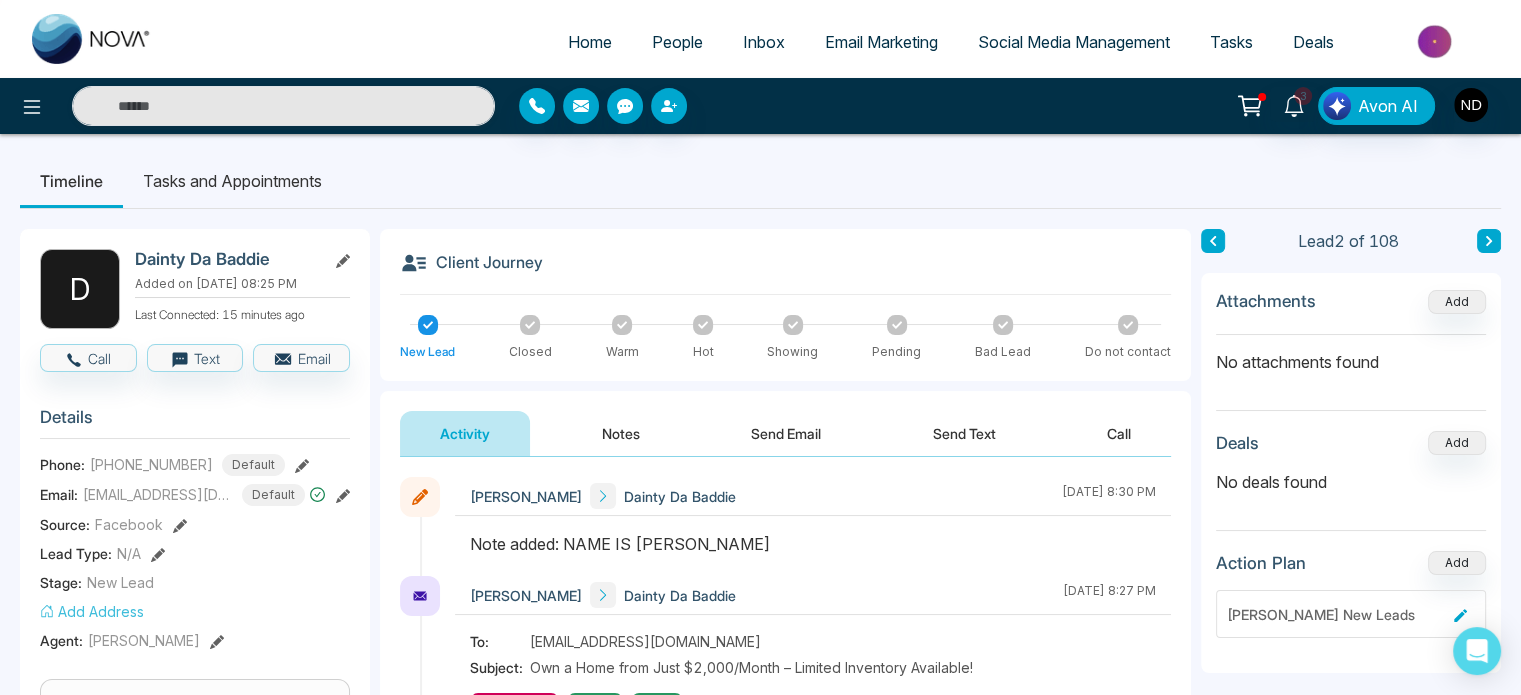 click 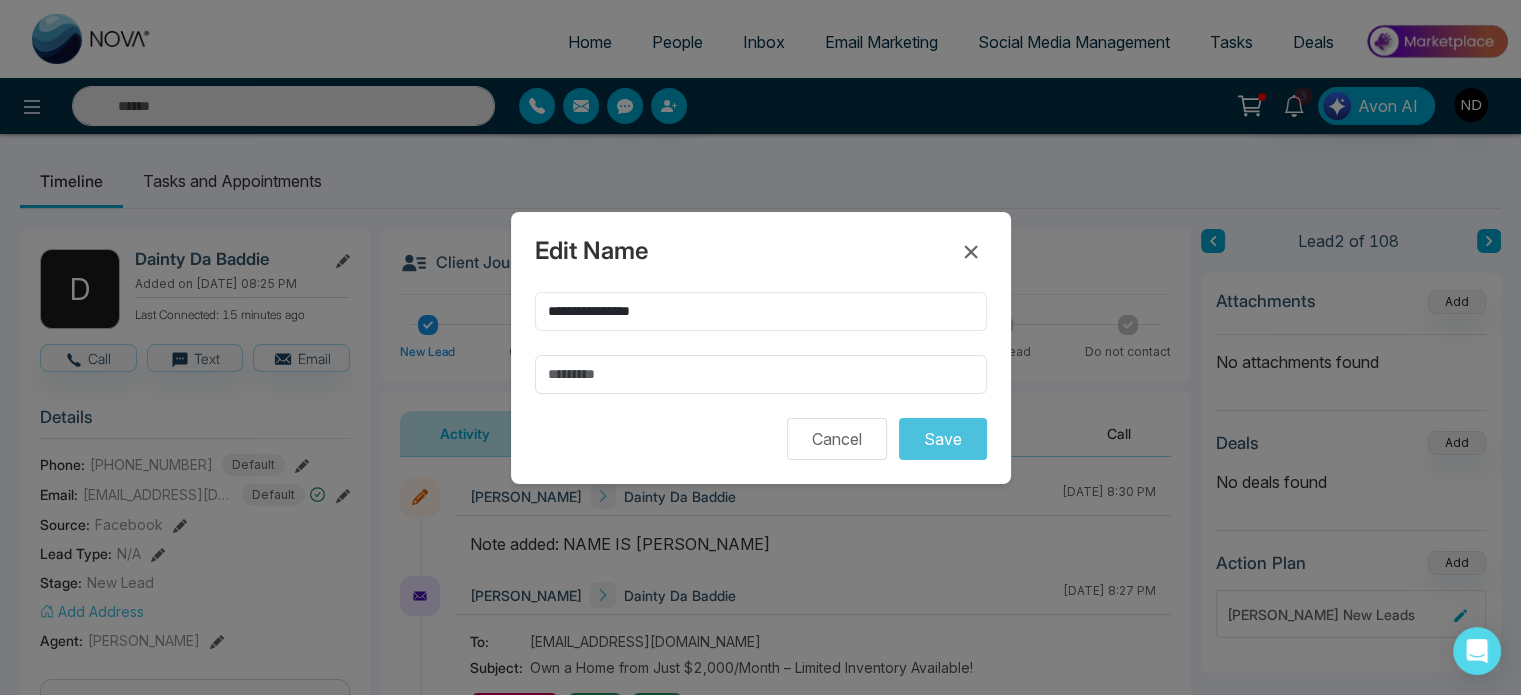 drag, startPoint x: 697, startPoint y: 320, endPoint x: 399, endPoint y: 322, distance: 298.0067 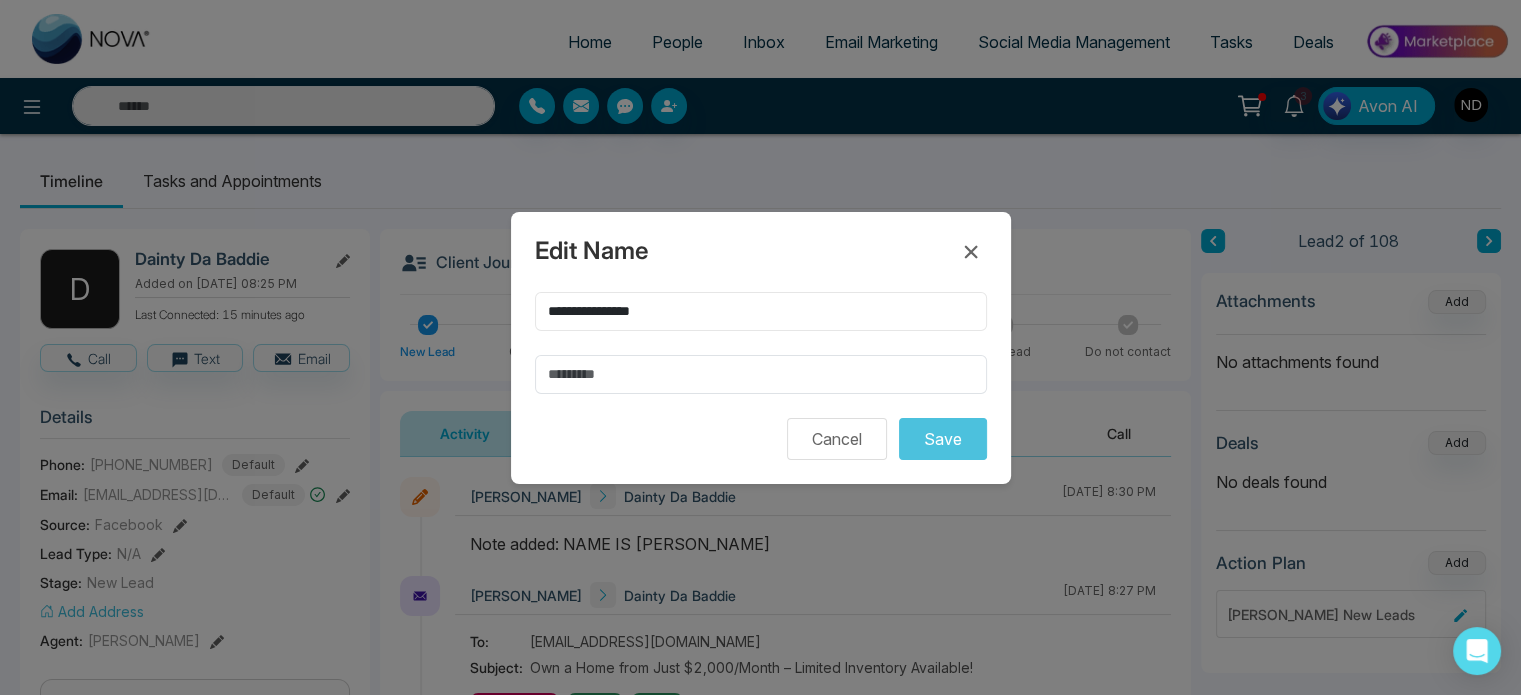 click on "**********" at bounding box center [760, 347] 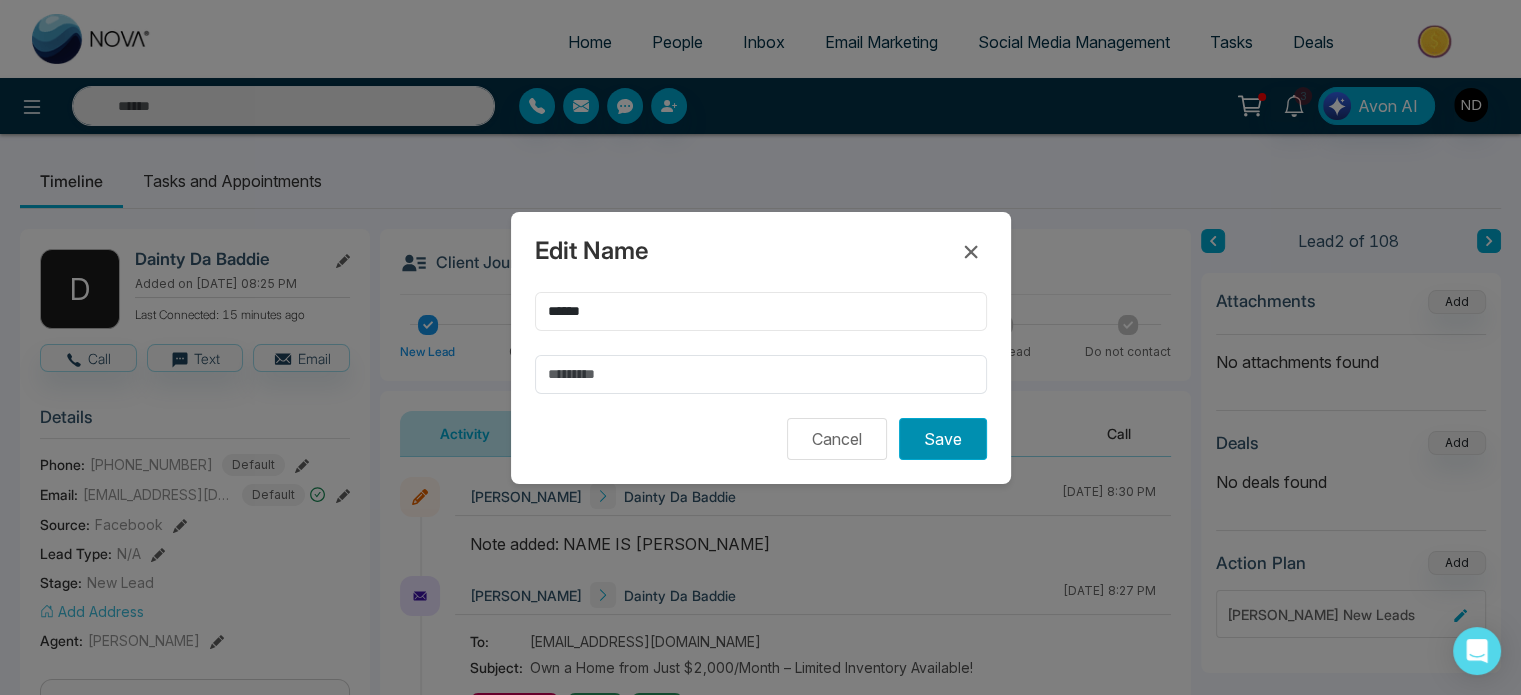 type on "******" 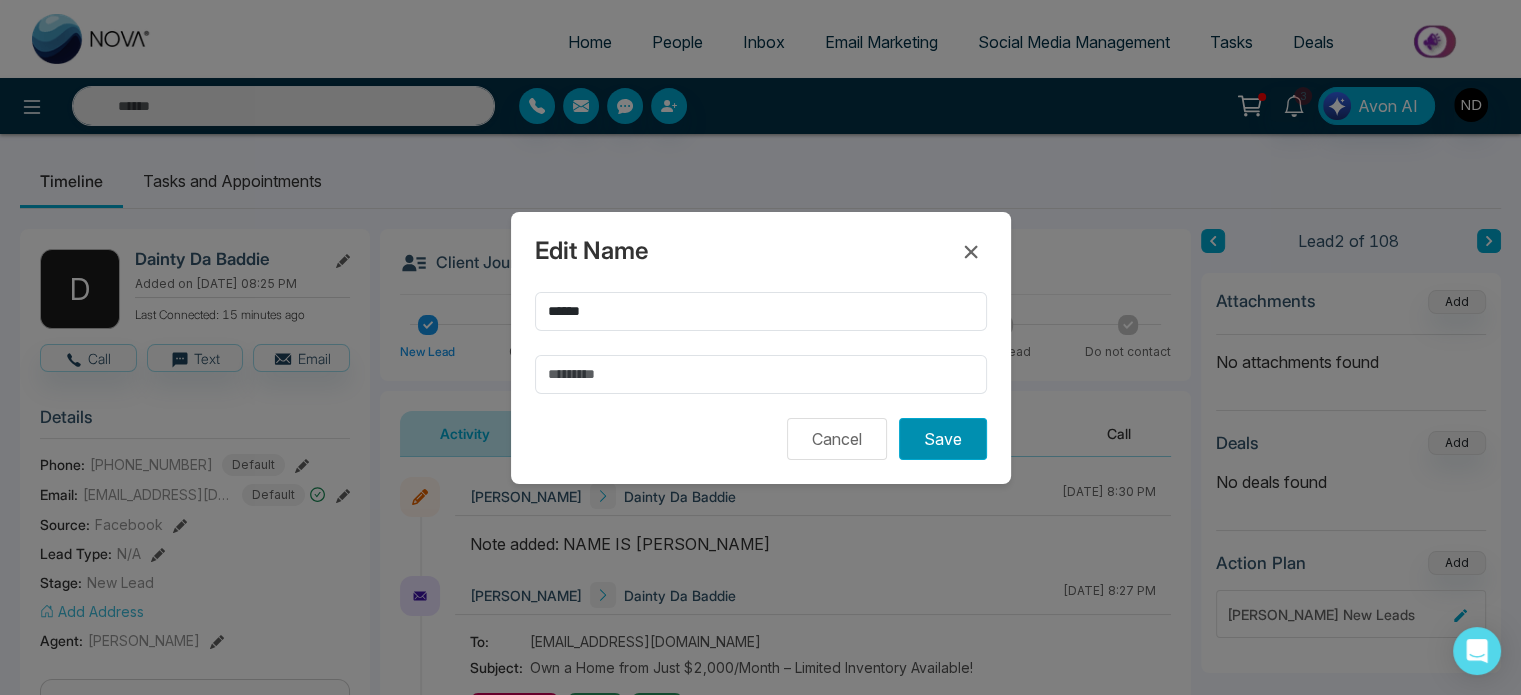 click on "Save" at bounding box center [943, 439] 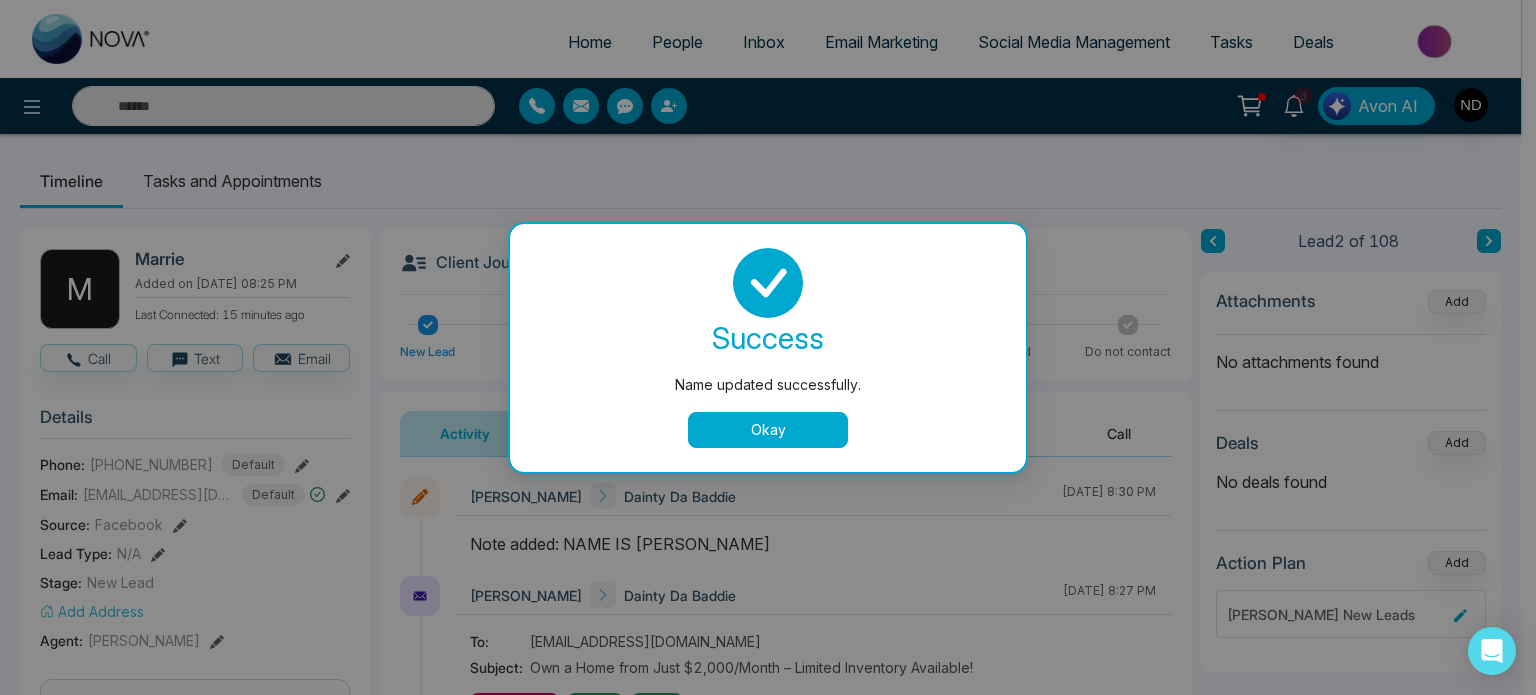 click on "Okay" at bounding box center [768, 430] 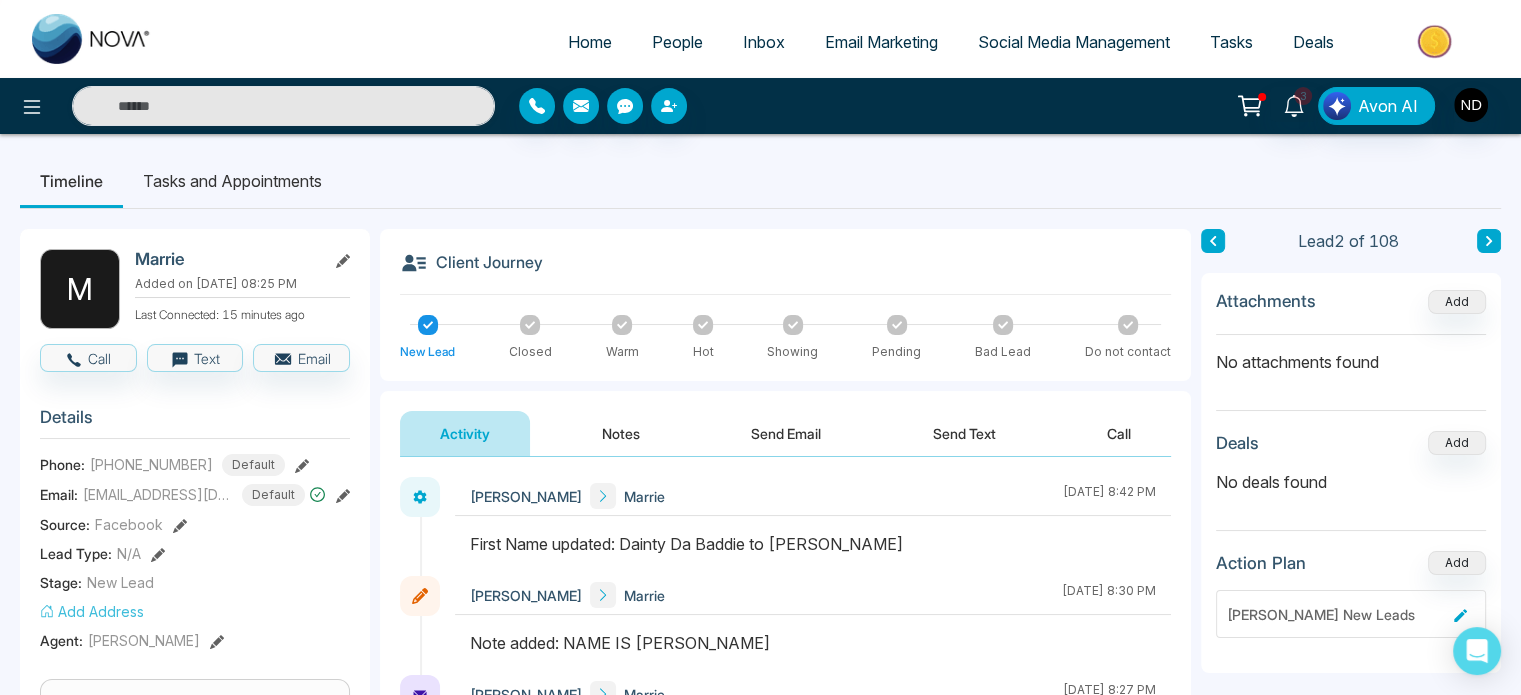 click on "Send Email" at bounding box center [786, 433] 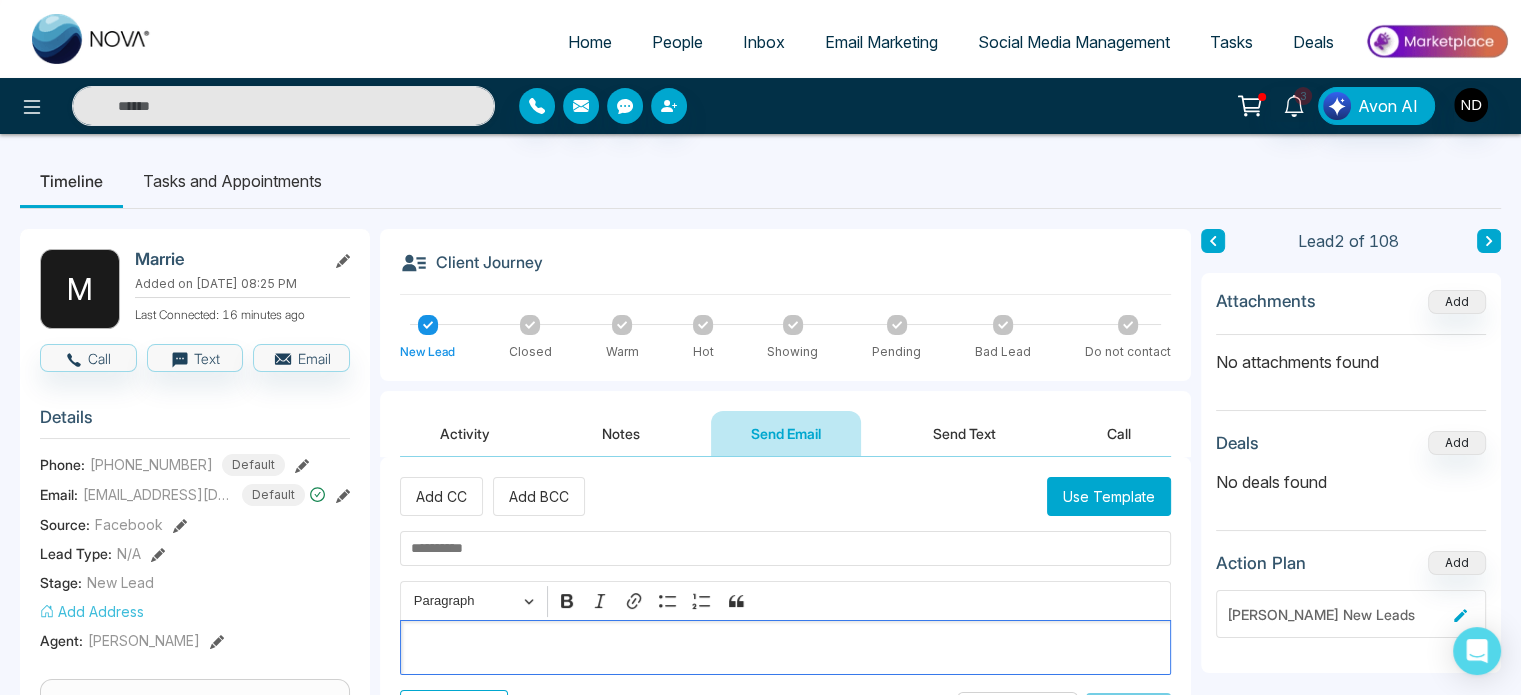 click at bounding box center (786, 648) 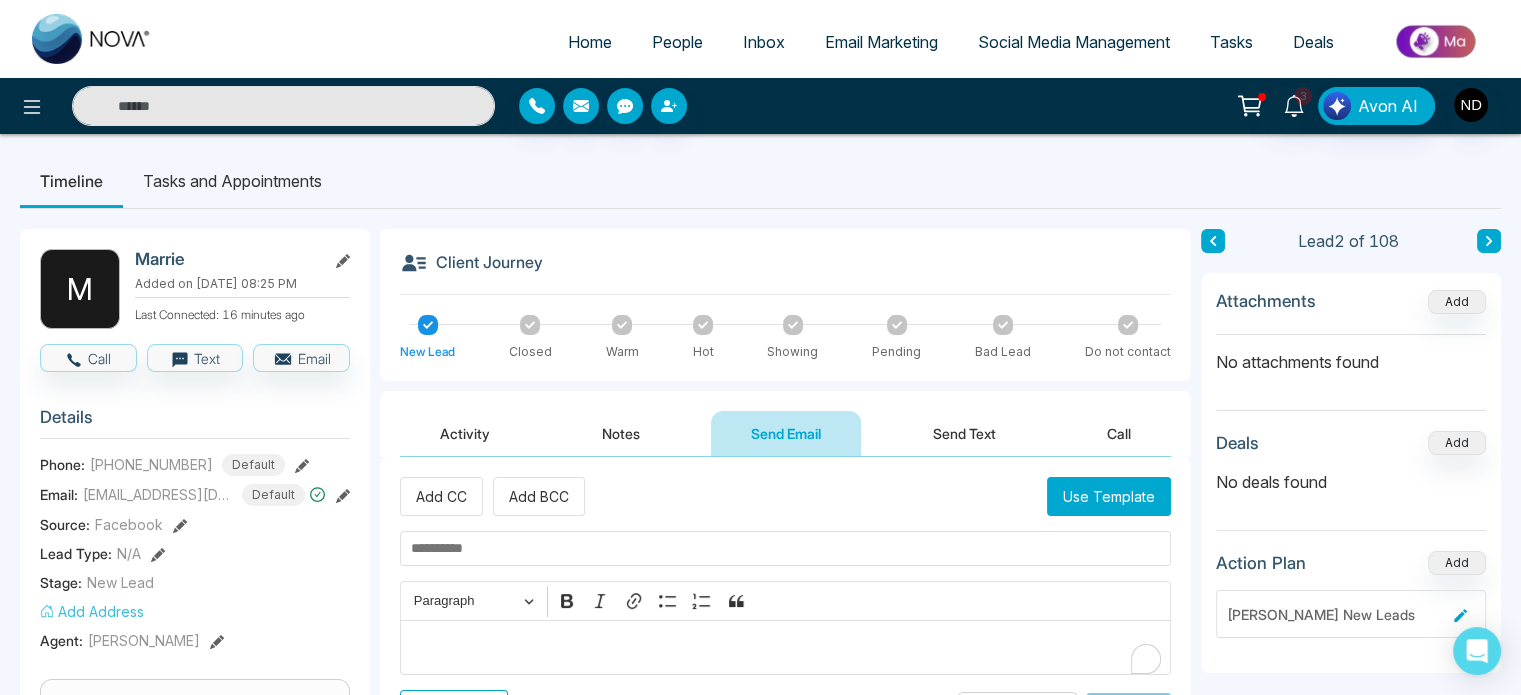 click on "Use Template" at bounding box center (1109, 496) 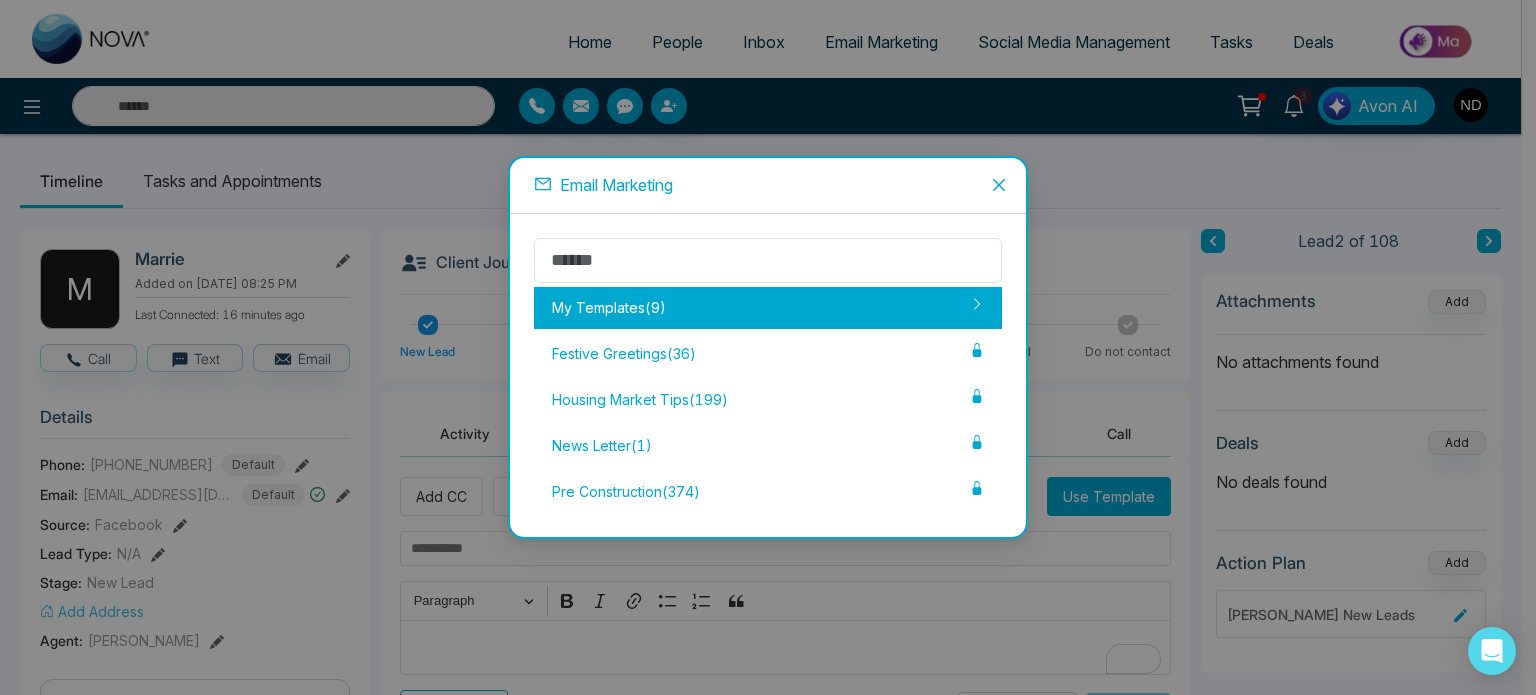 click on "My Templates  ( 9 )" at bounding box center [768, 308] 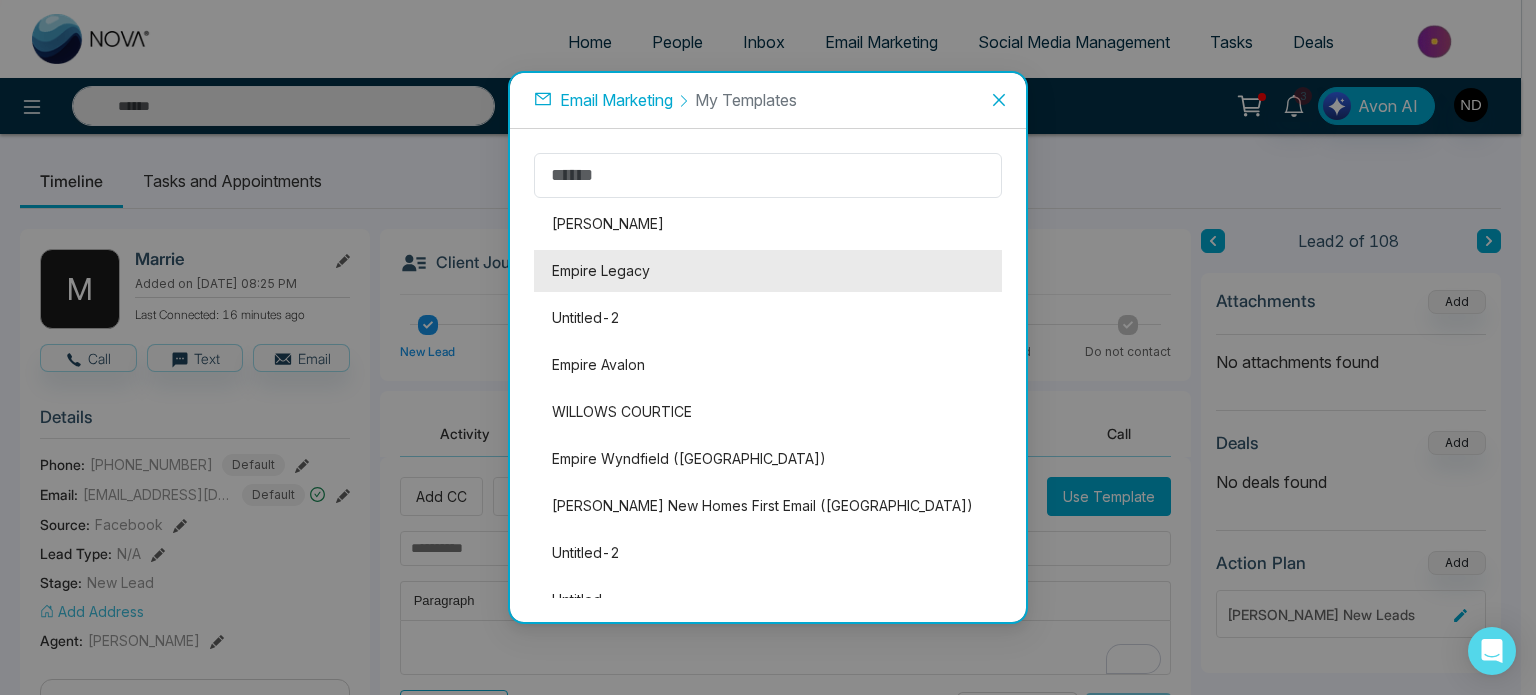 click on "Empire Legacy" at bounding box center (768, 271) 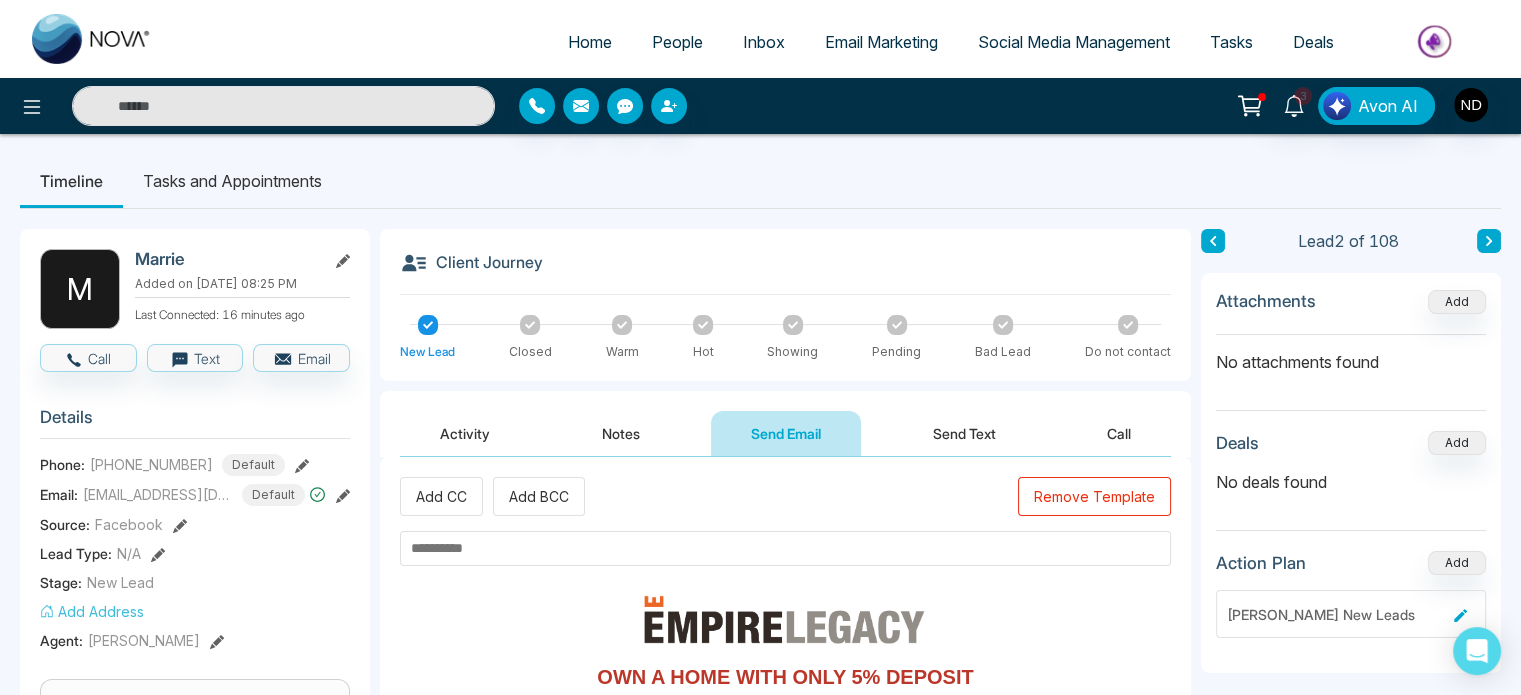 scroll, scrollTop: 212, scrollLeft: 0, axis: vertical 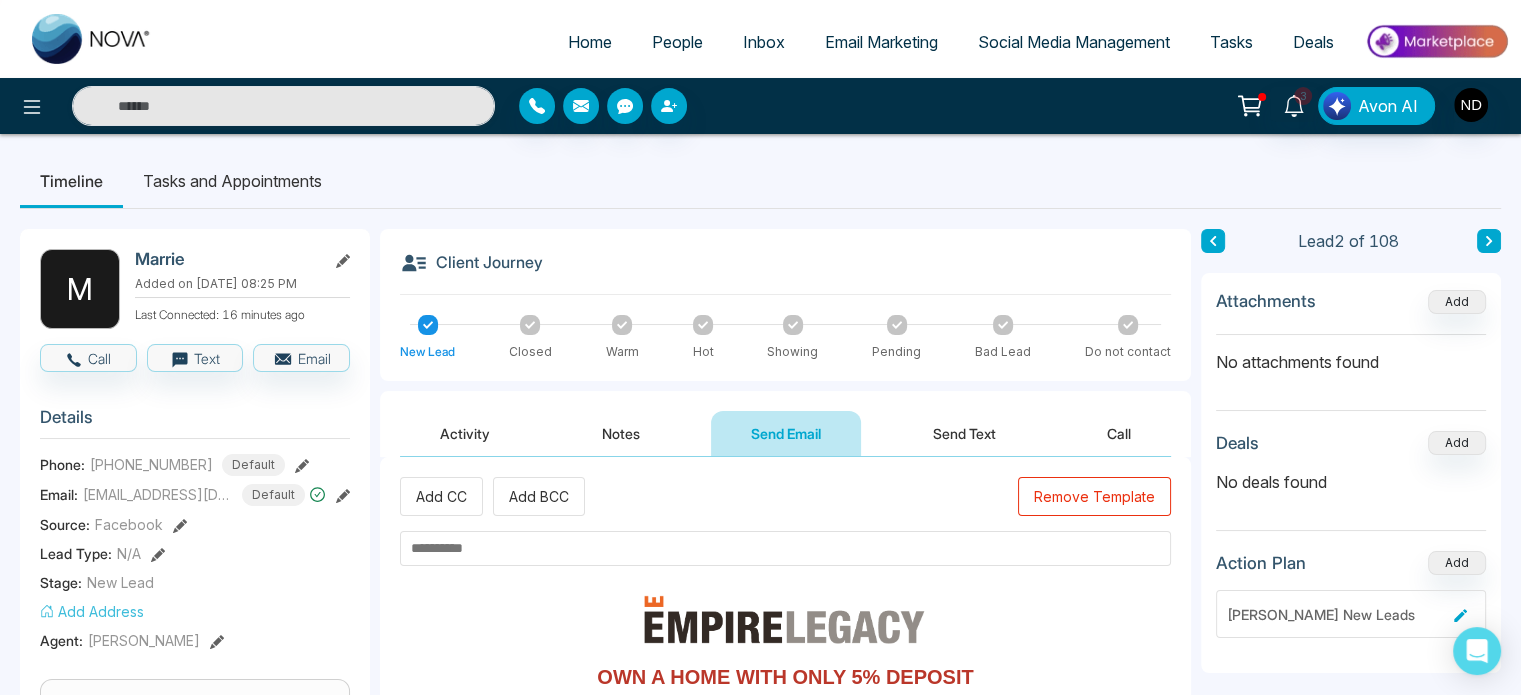 click at bounding box center [785, 548] 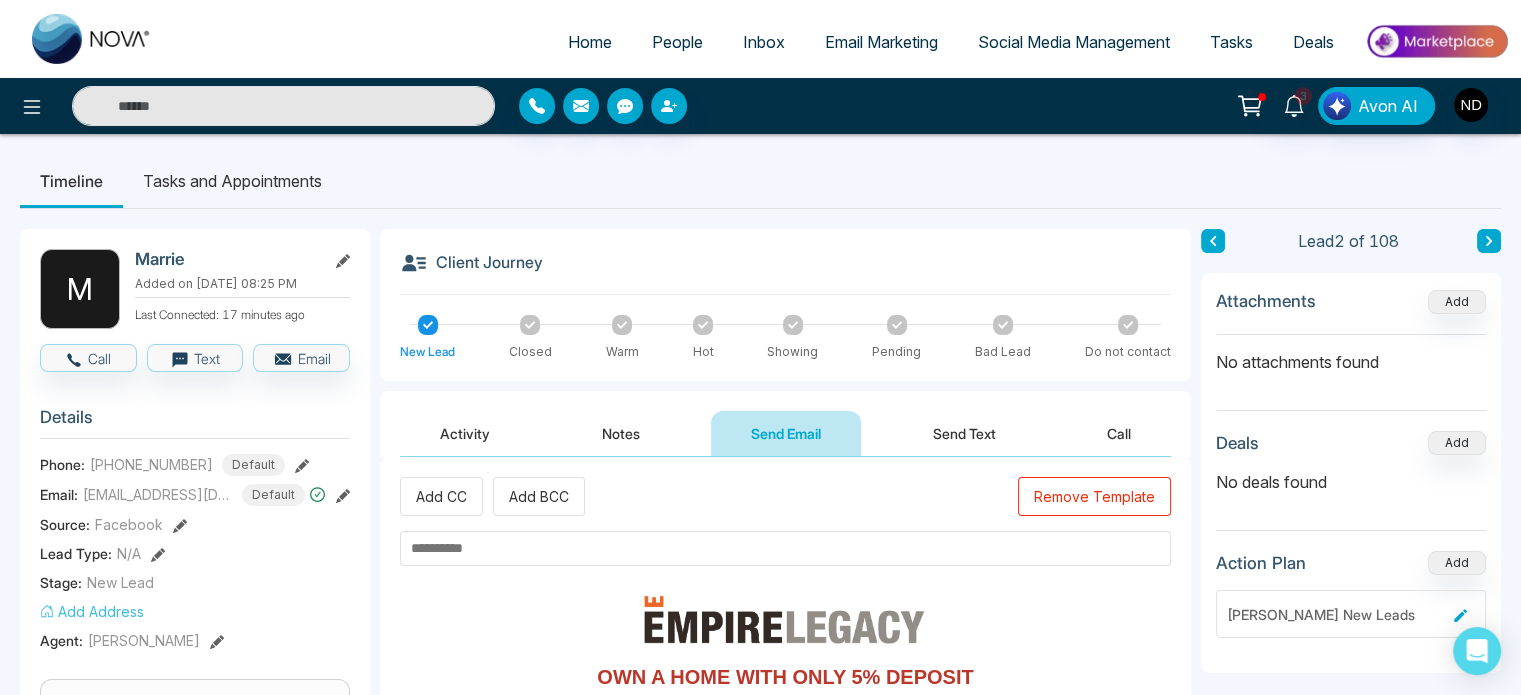 click at bounding box center [785, 548] 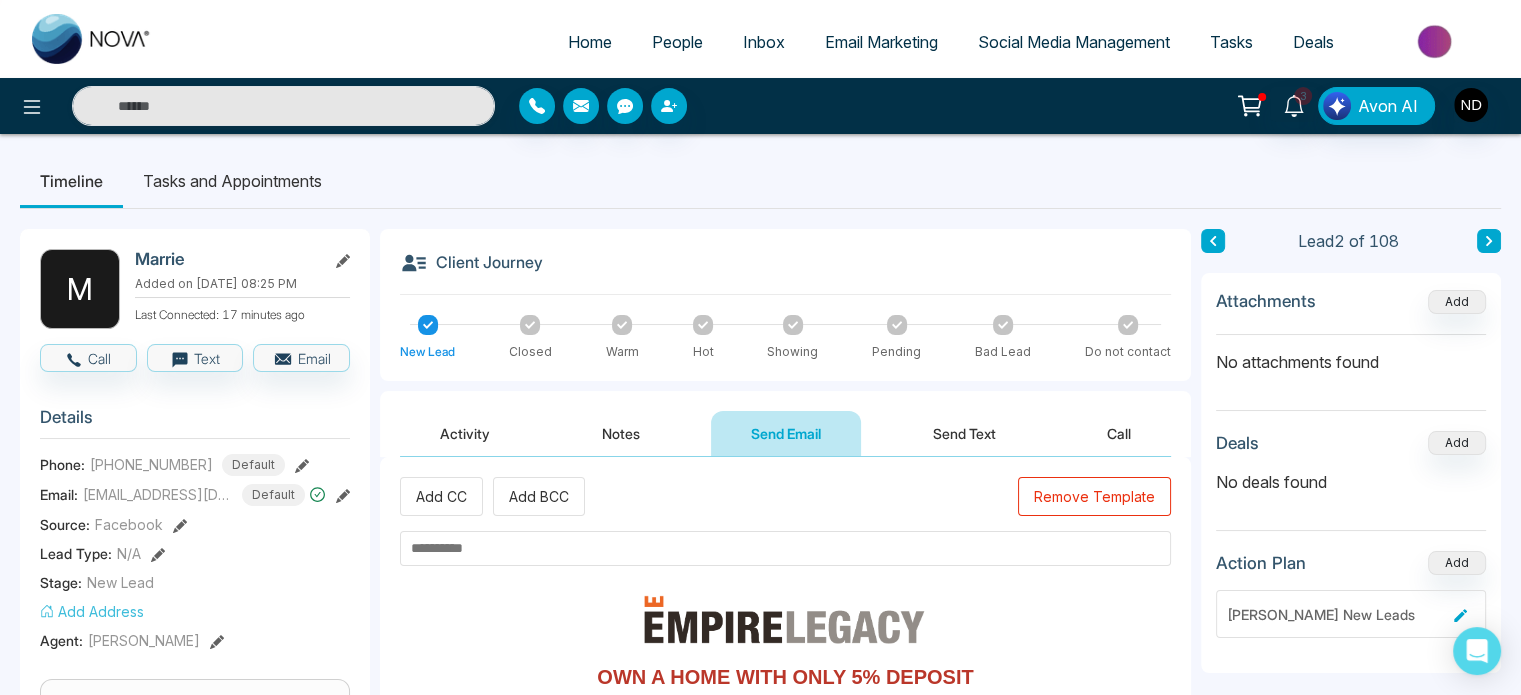 paste on "**********" 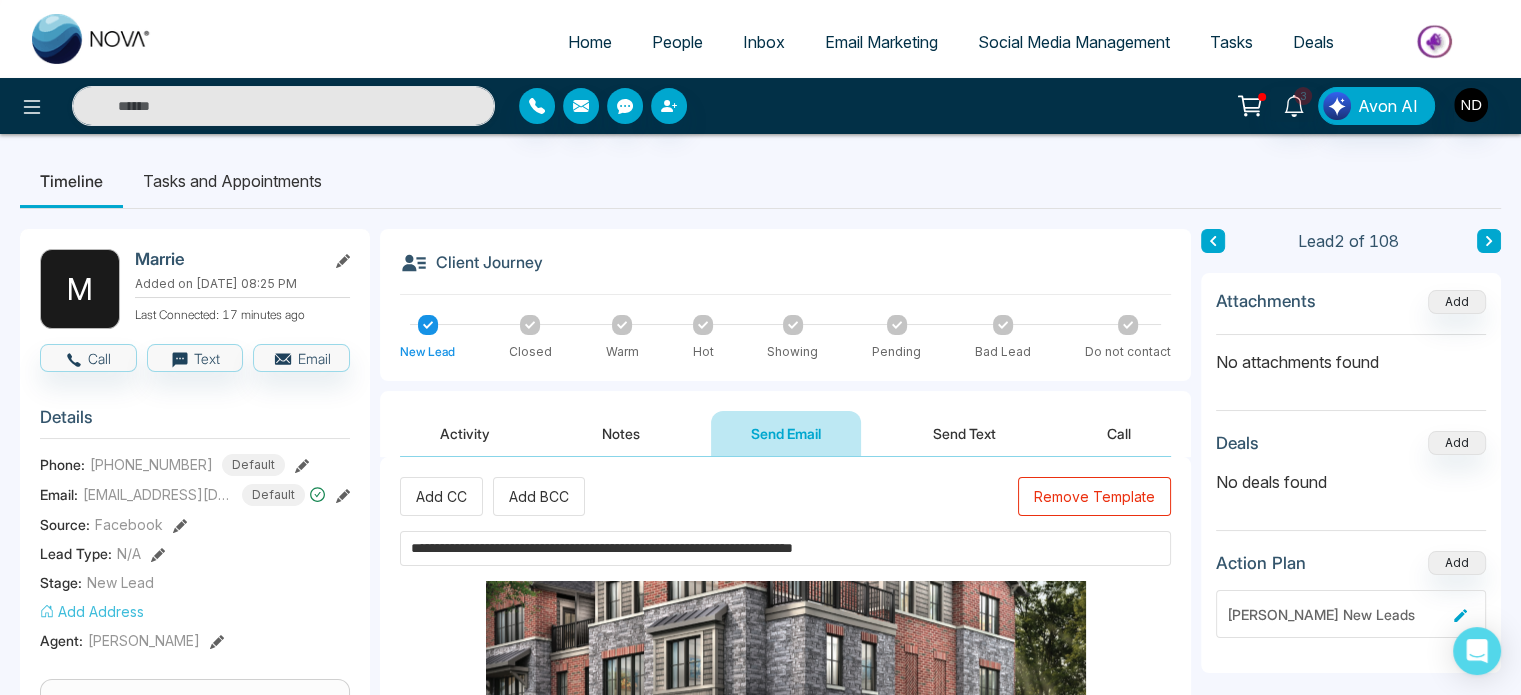 scroll, scrollTop: 2540, scrollLeft: 0, axis: vertical 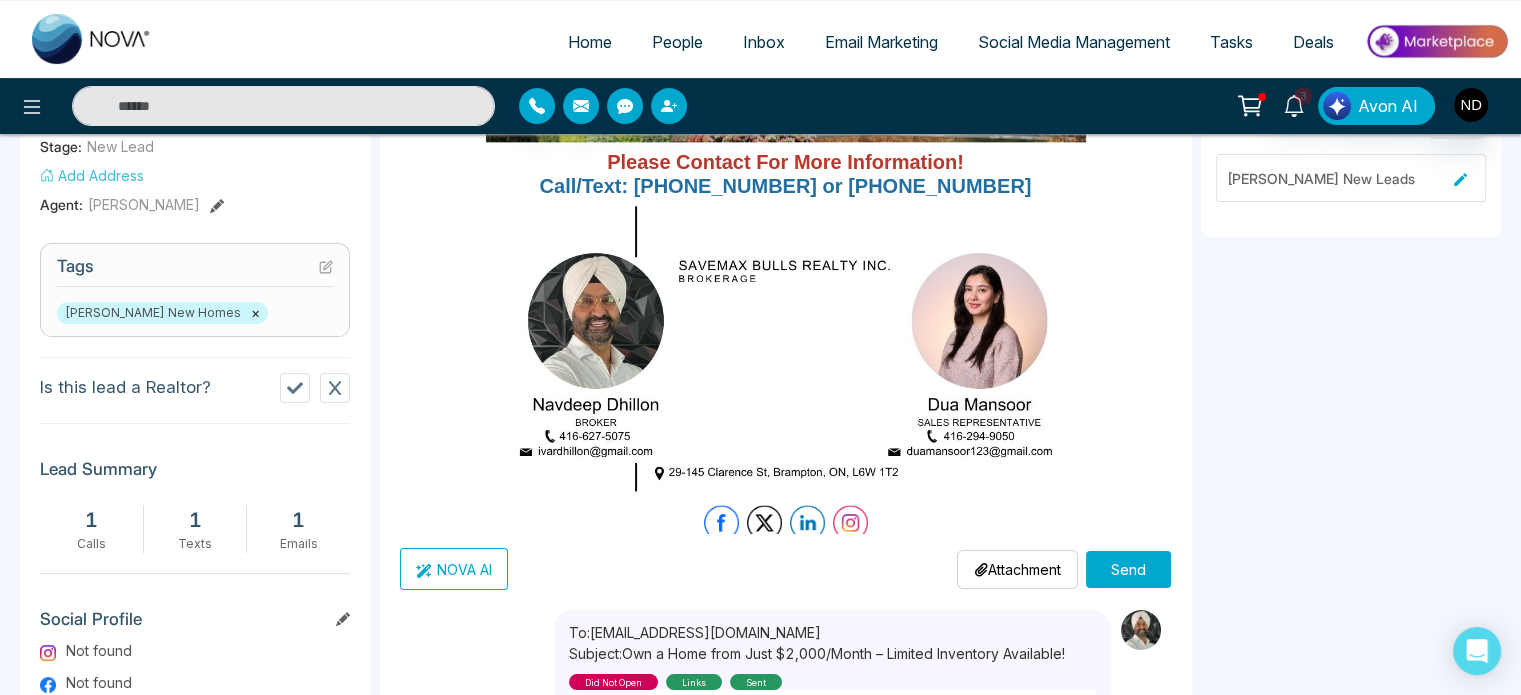 type on "**********" 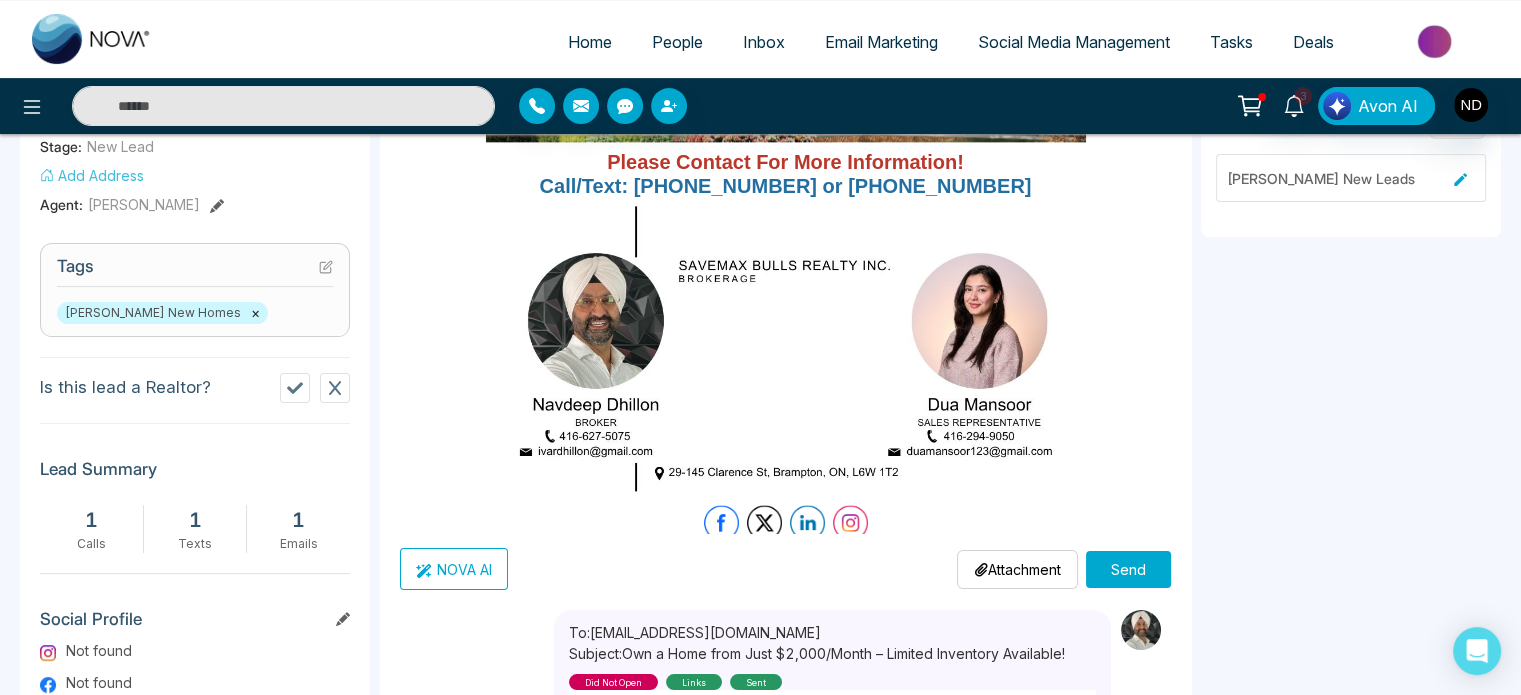 click on "Send" at bounding box center [1128, 569] 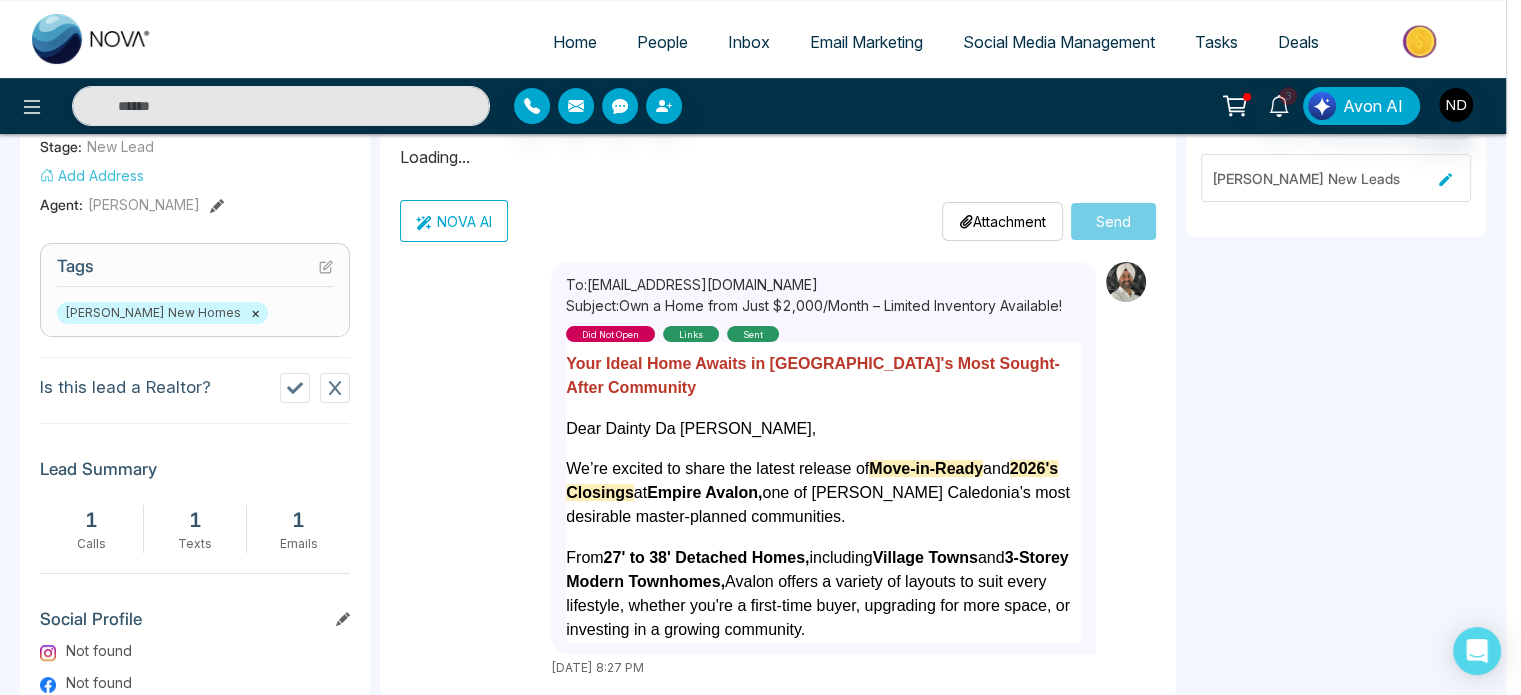type 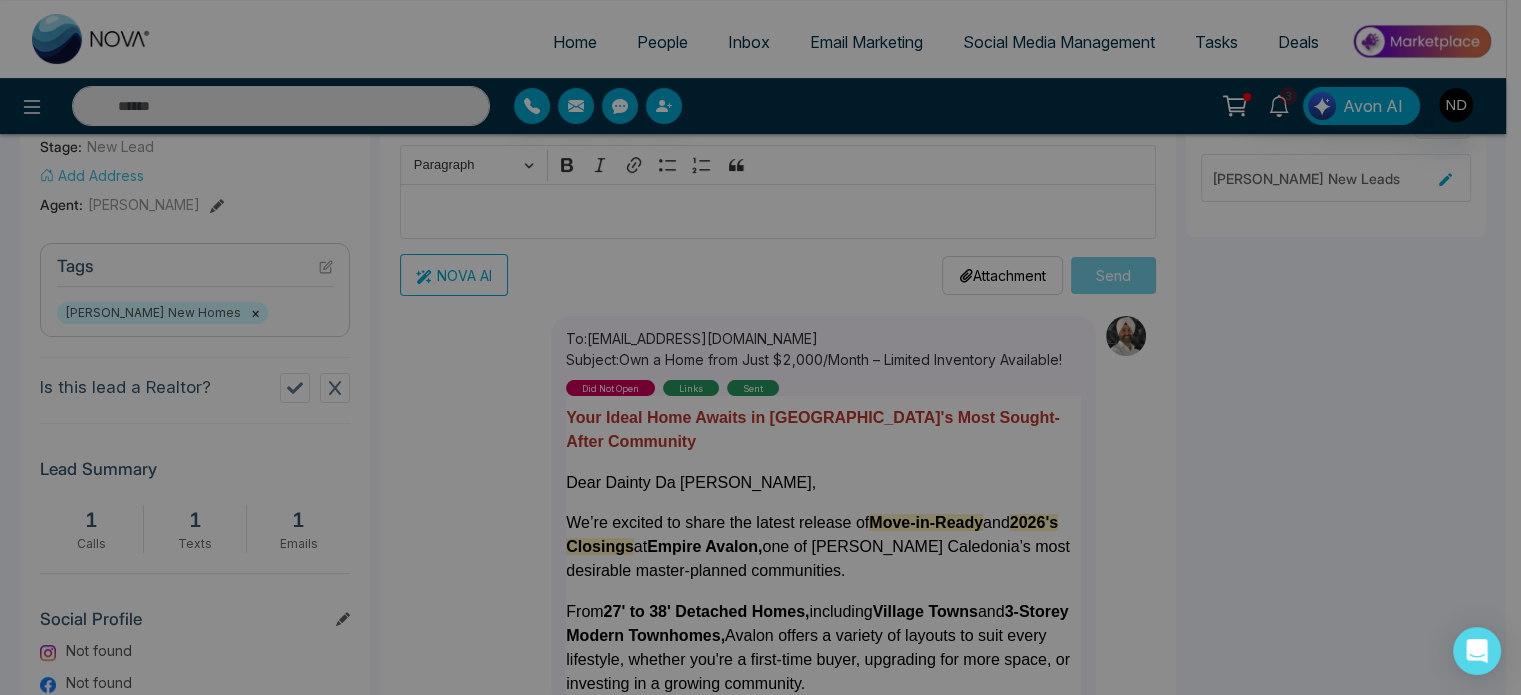 scroll, scrollTop: 0, scrollLeft: 0, axis: both 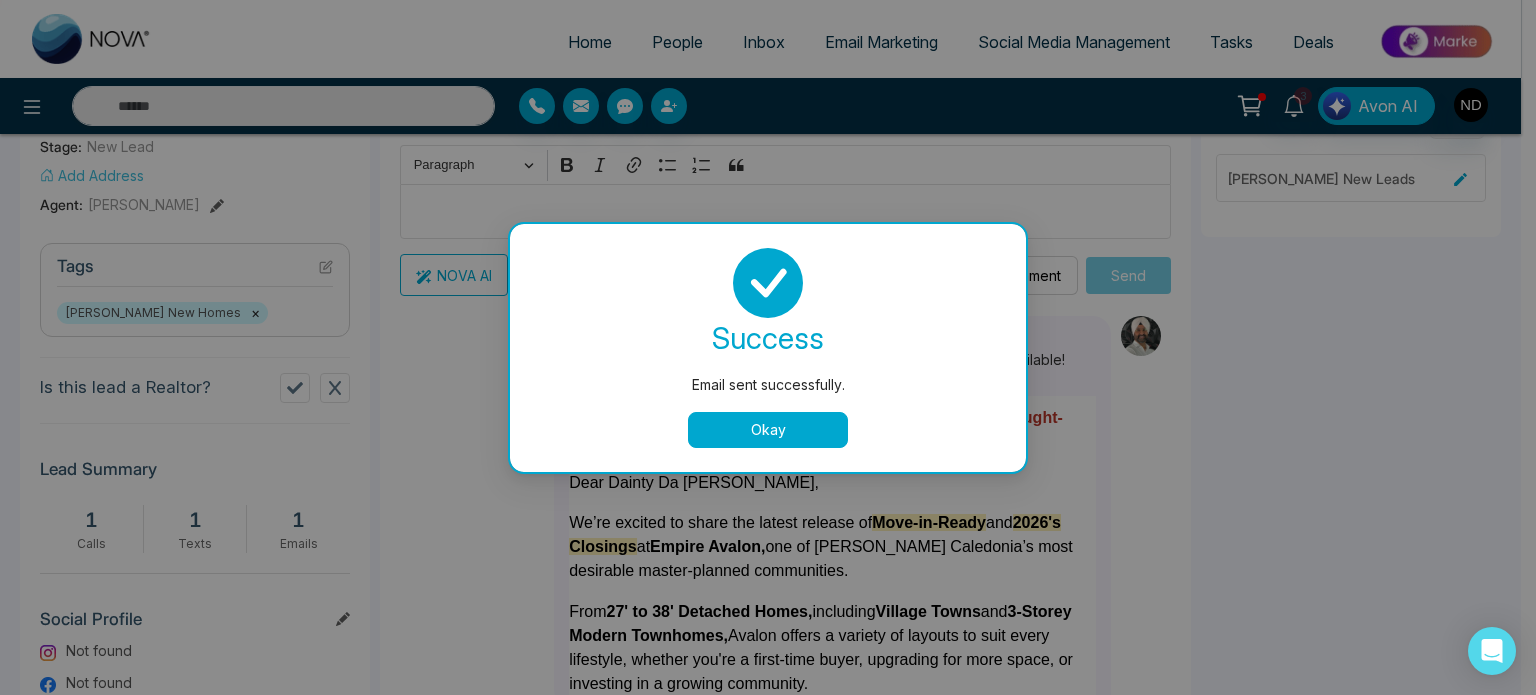 click on "Okay" at bounding box center (768, 430) 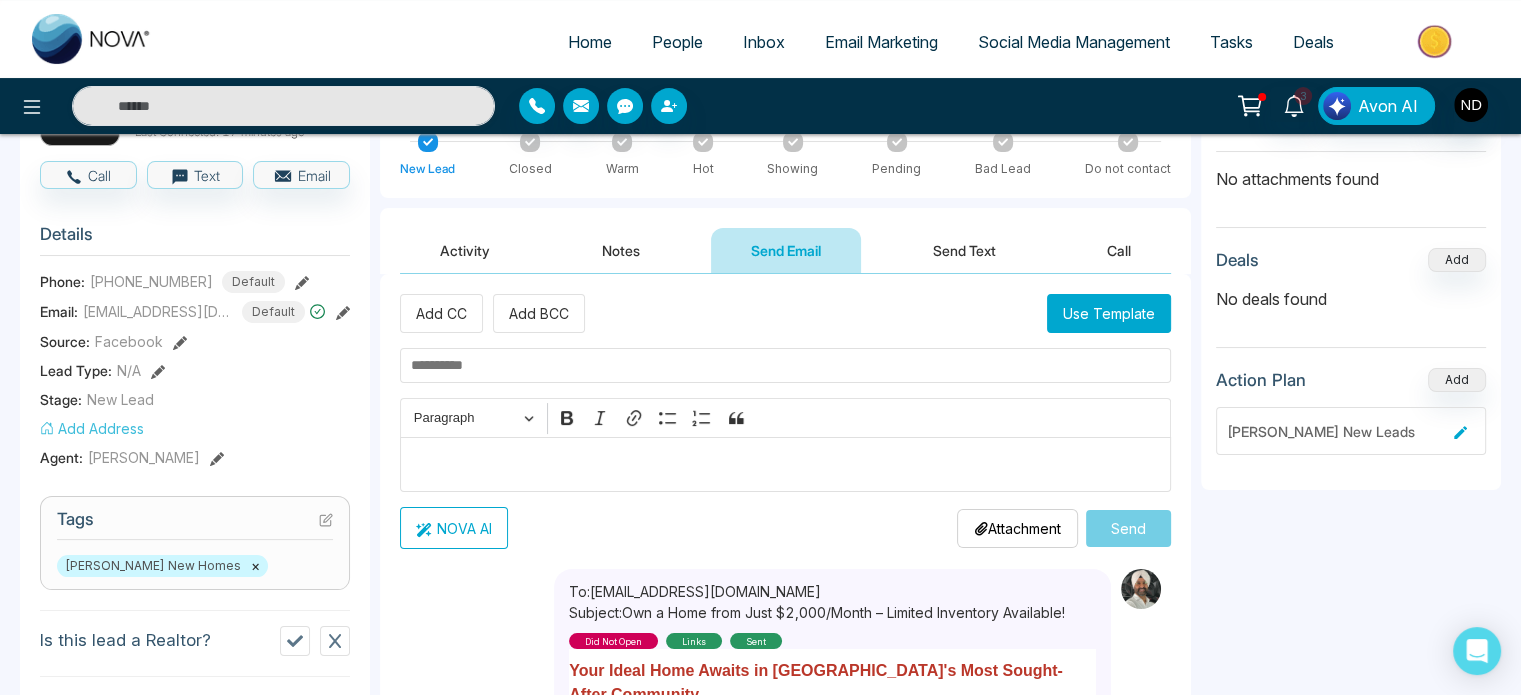 scroll, scrollTop: 0, scrollLeft: 0, axis: both 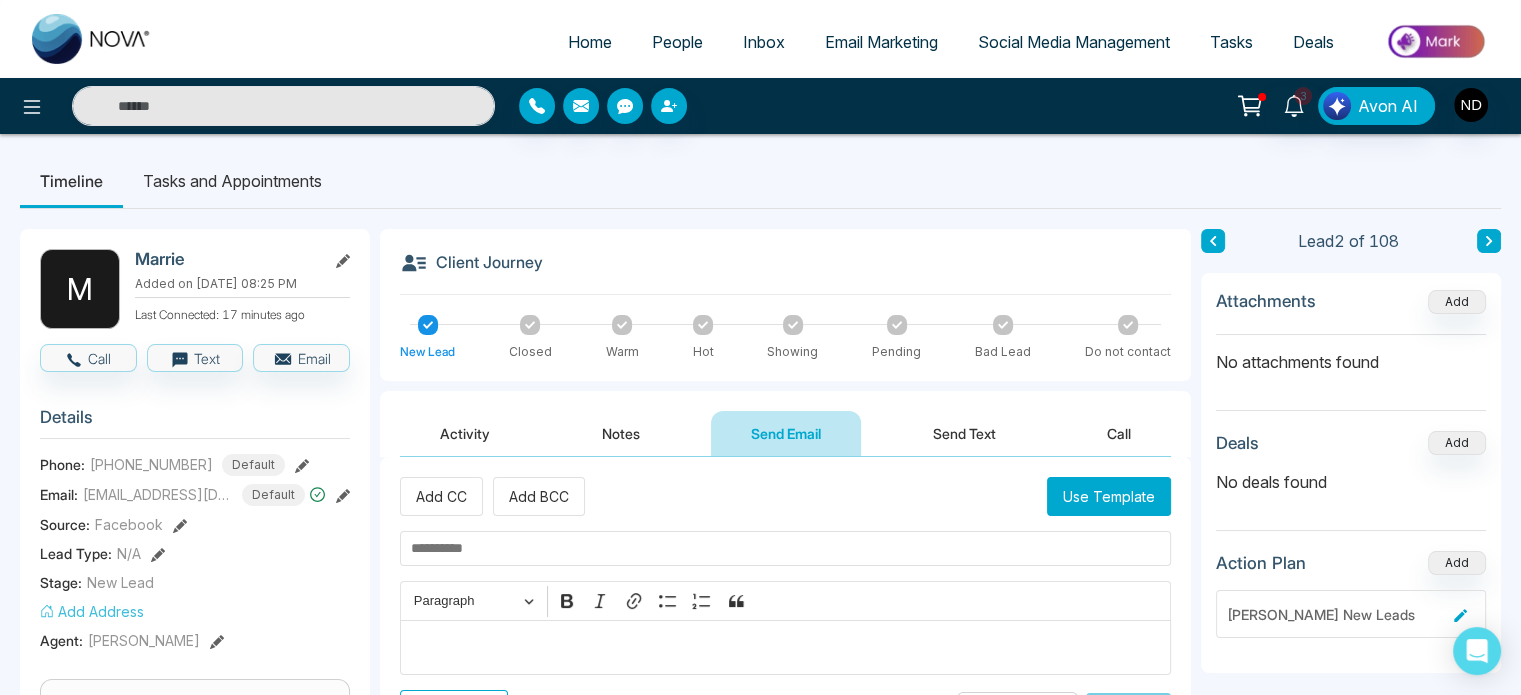click on "Activity" at bounding box center [465, 433] 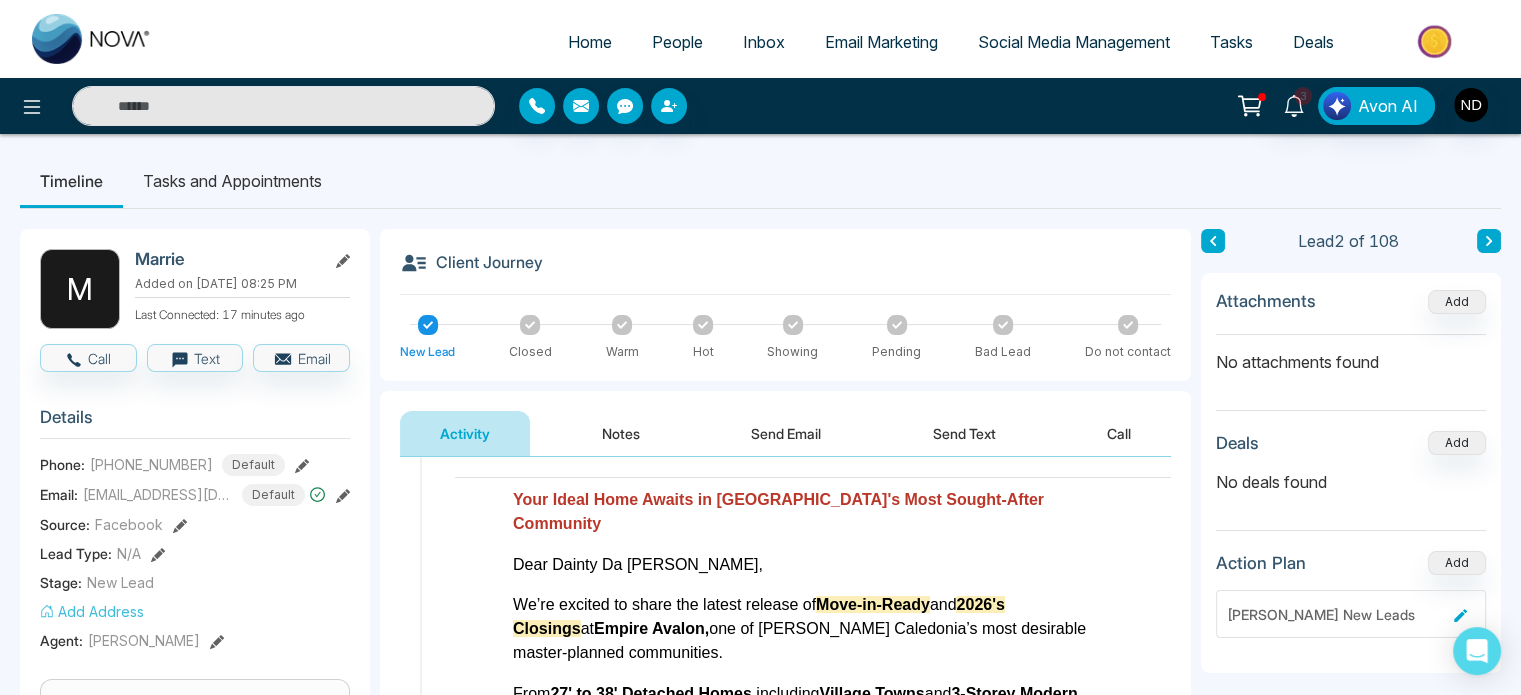 scroll, scrollTop: 352, scrollLeft: 0, axis: vertical 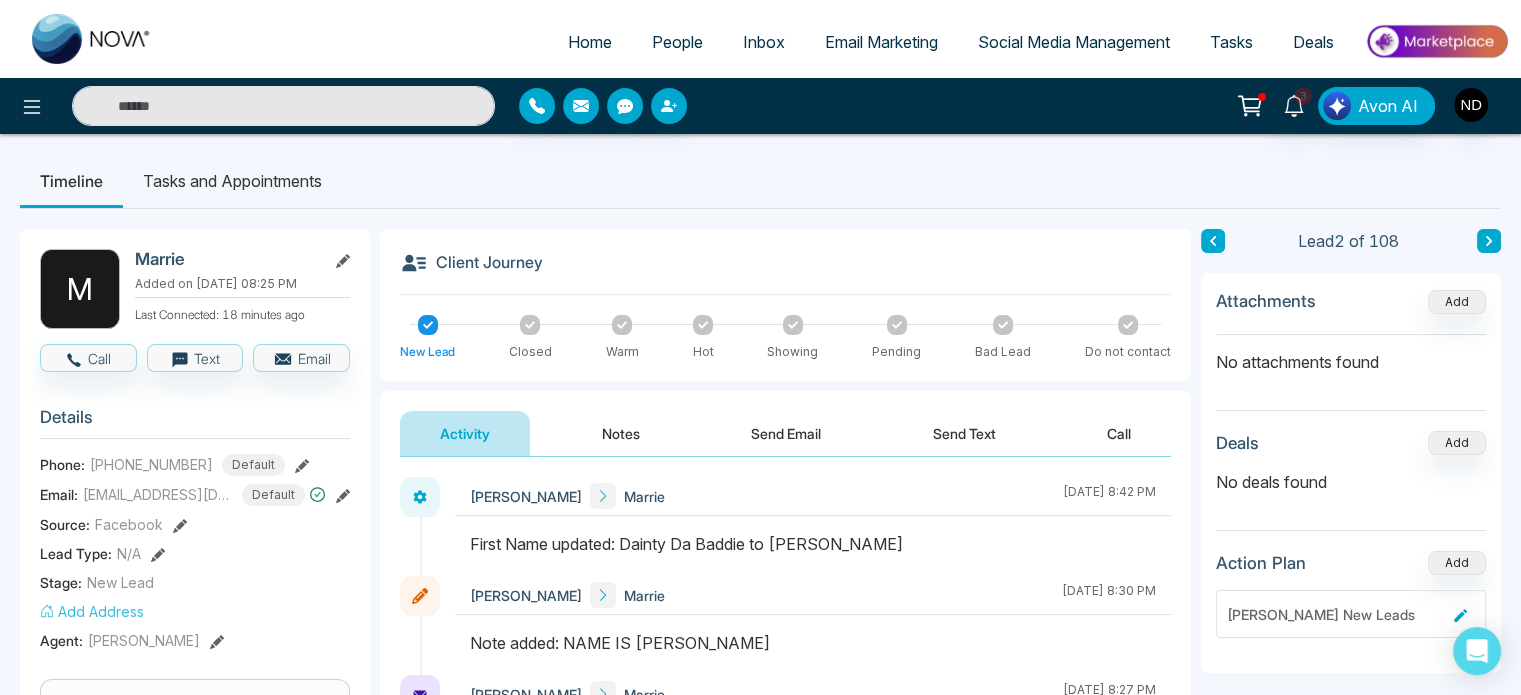 click on "Send Email" at bounding box center [786, 433] 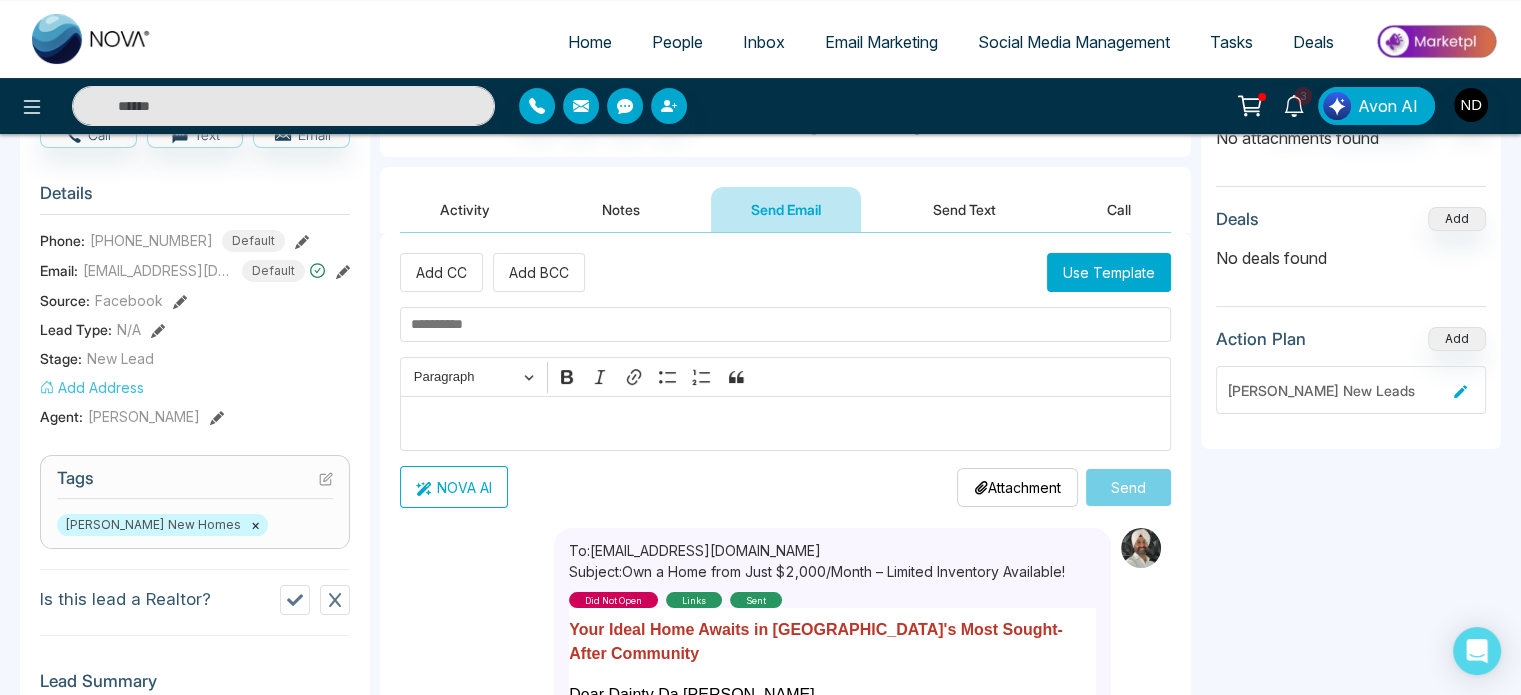 scroll, scrollTop: 239, scrollLeft: 0, axis: vertical 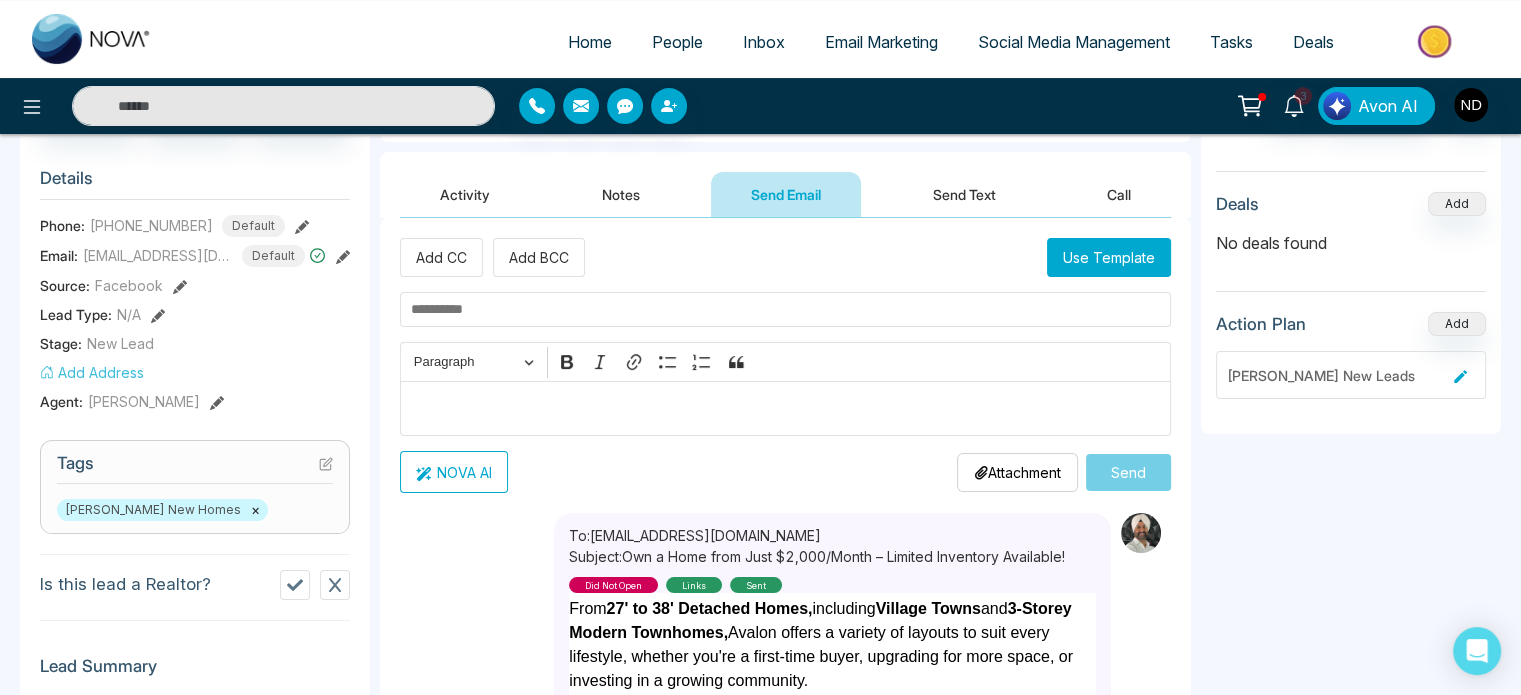 click on "To:  infomyvirginhairshop@gmail.com Subject:  Own a Home from Just $2,000/Month – Limited Inventory Available! did not open links sent July 4 2025 | 8:27 PM" at bounding box center [785, 720] 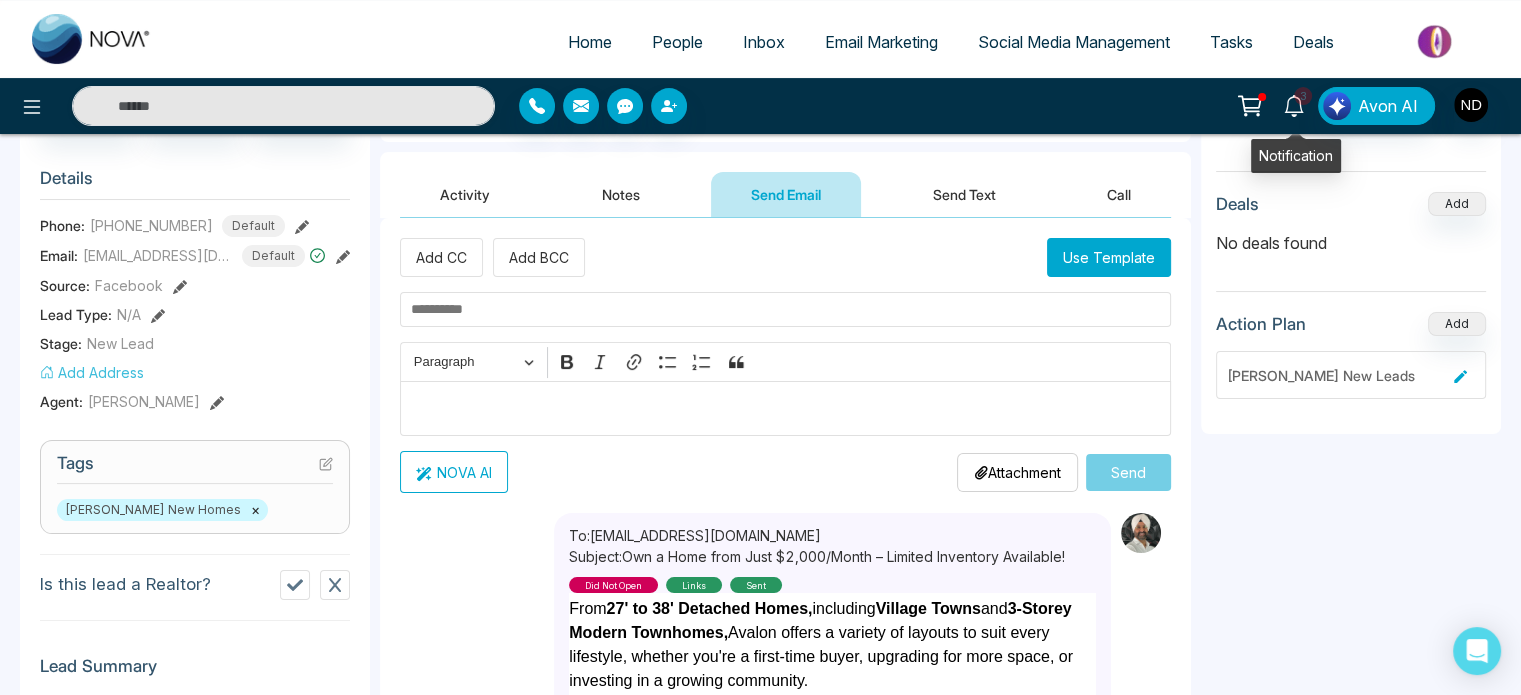 click 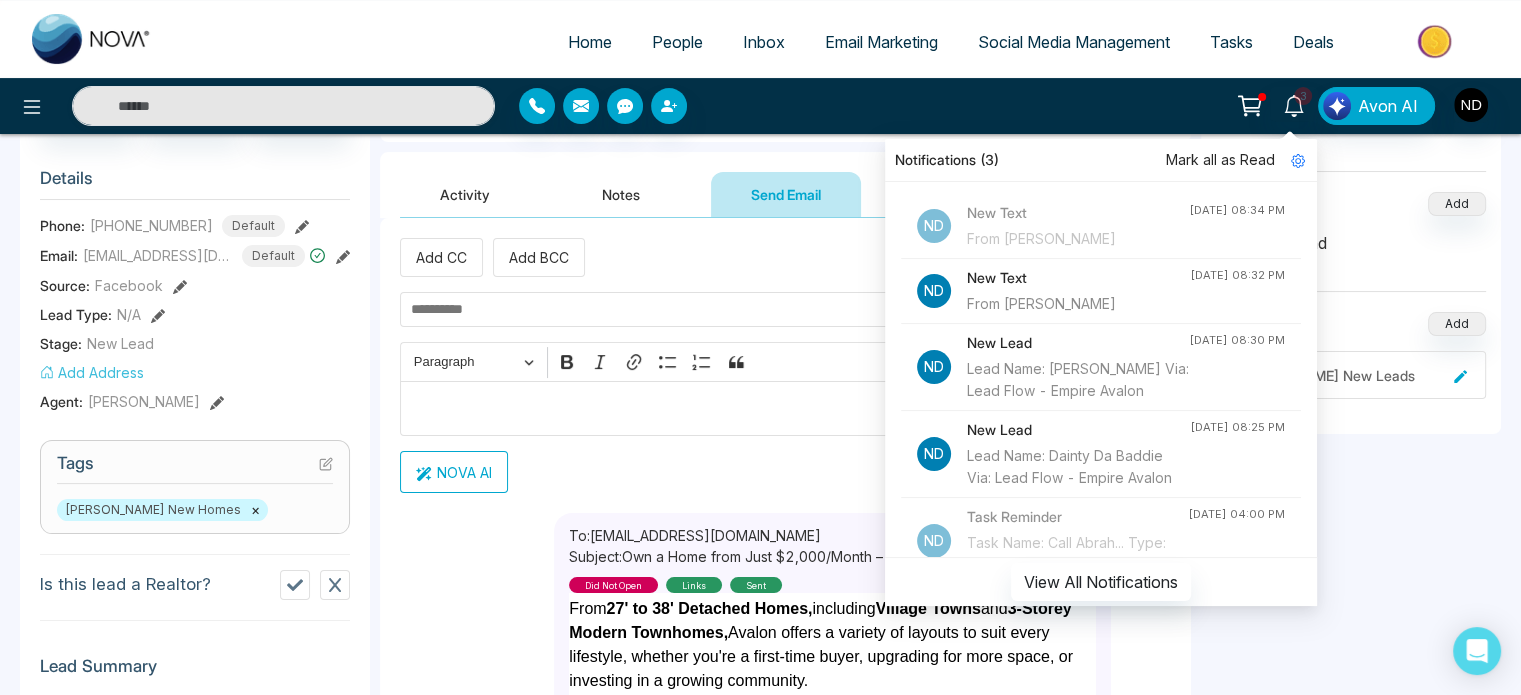 click on "Mark all as Read" at bounding box center (1220, 160) 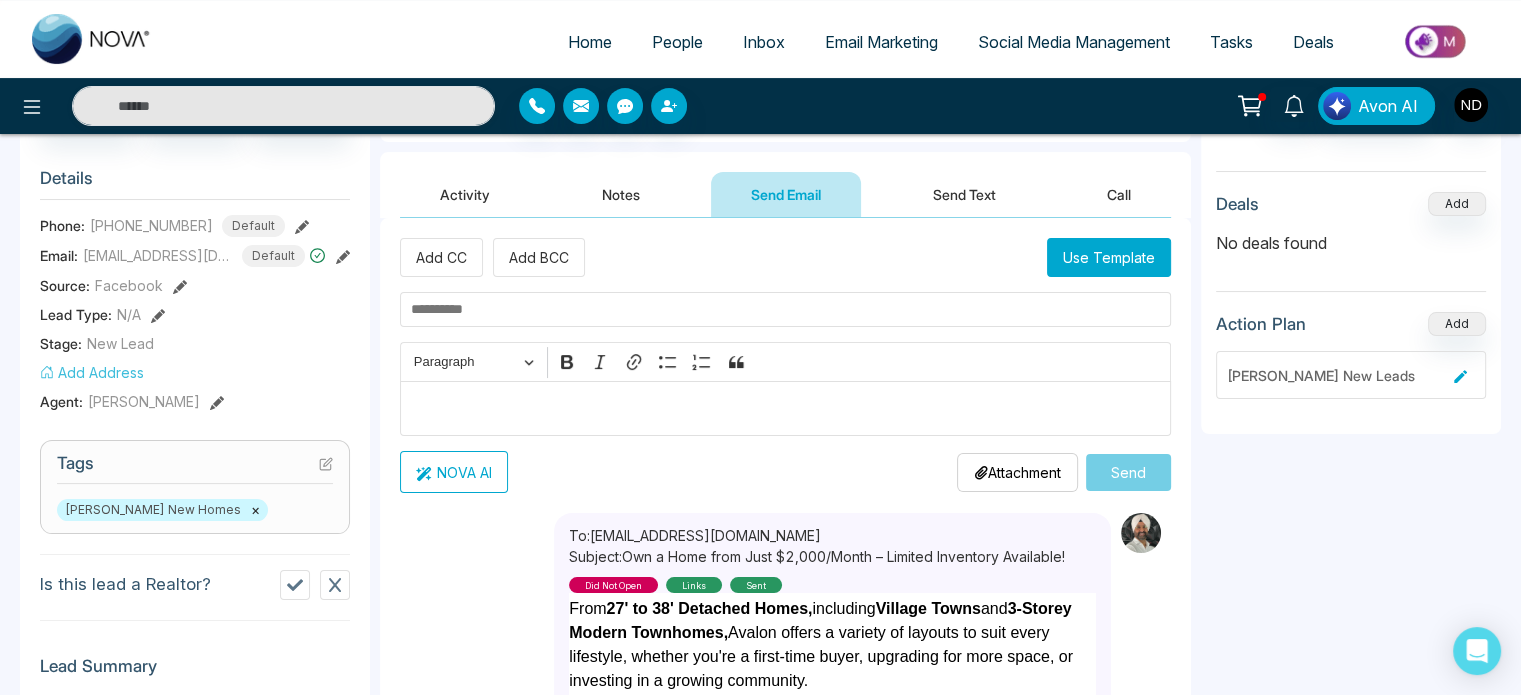 click on "Notifications  Mark all as Read N D New Text From Selvan Bailey  Jul 04, 2025, 08:34 PM N D New Text From Selvan Bailey  Jul 04, 2025, 08:32 PM N D New Lead Lead Name: Selvan Bailey
Via: Lead Flow - Empire Avalon Jul 04, 2025, 08:30 PM N D New Lead Lead Name: Dainty Da Baddie
Via: Lead Flow - Empire Avalon Jul 04, 2025, 08:25 PM N D Task Reminder Task Name: Call Abrah...
Type: Call - Abraham King  Jul 04, 2025, 04:00 PM N D Task Reminder Task Name: Call Neel ...
Type: Call - Neel Khamar Jul 04, 2025, 04:00 PM N D Task Reminder Task Name: Call Trace...
Type: Call - Tracey Francalanza Jul 04, 2025, 03:30 PM N D Task Reminder Task Name: CALL SABBI...
Type: Follow Up - Sabbir Kazi Jul 04, 2025, 03:30 PM N D Task Reminder Task Name: Call
Type: Call - Julie Gnan Jul 04, 2025, 02:30 PM N D New Email From: Robert Jessemy Jul 04, 2025, 01:19 PM N D New Lead Lead Name: Delroy Noble
Via: Lead Flow - Empire Avalon Jul 04, 2025, 12:50 PM N D New Lead Lead Name: LaFleur Dublin
Via: Lead Flow - Empire Avalon N" at bounding box center (760, 106) 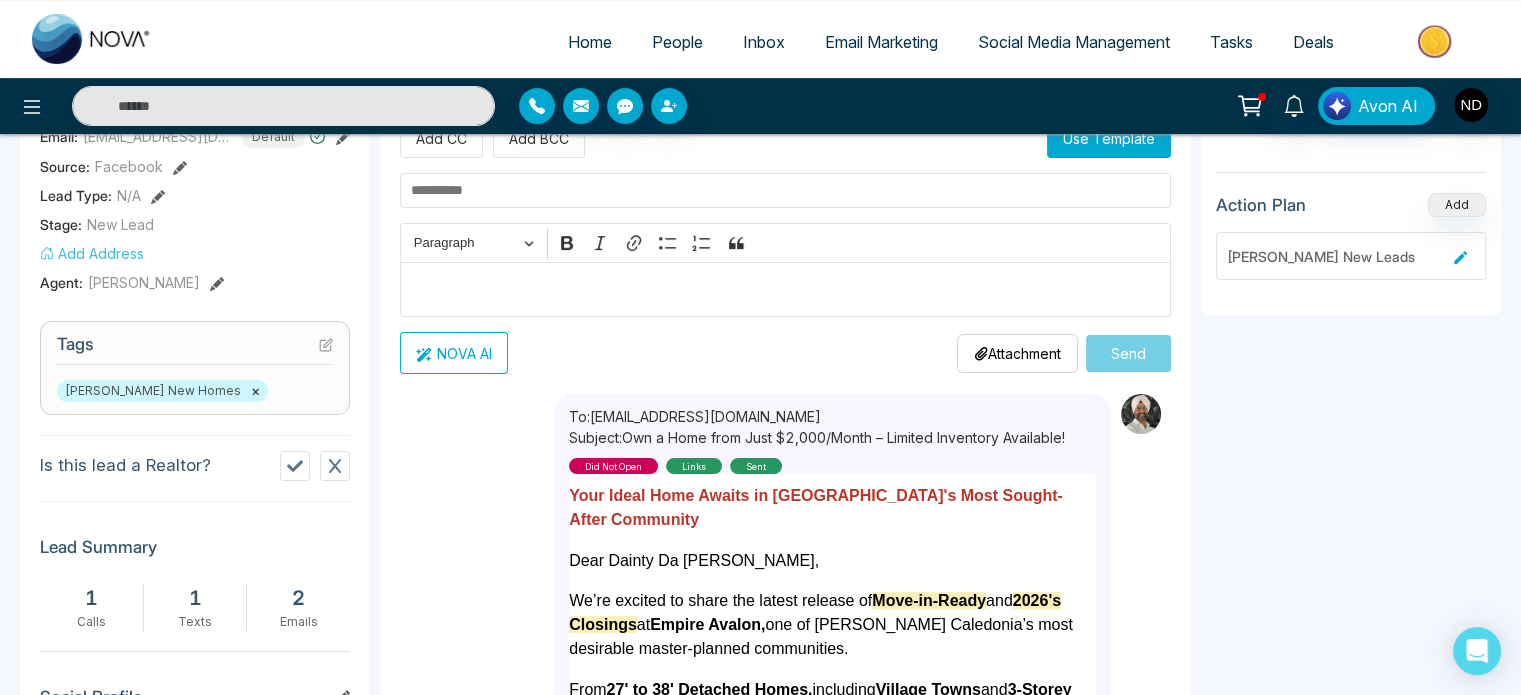 scroll, scrollTop: 359, scrollLeft: 0, axis: vertical 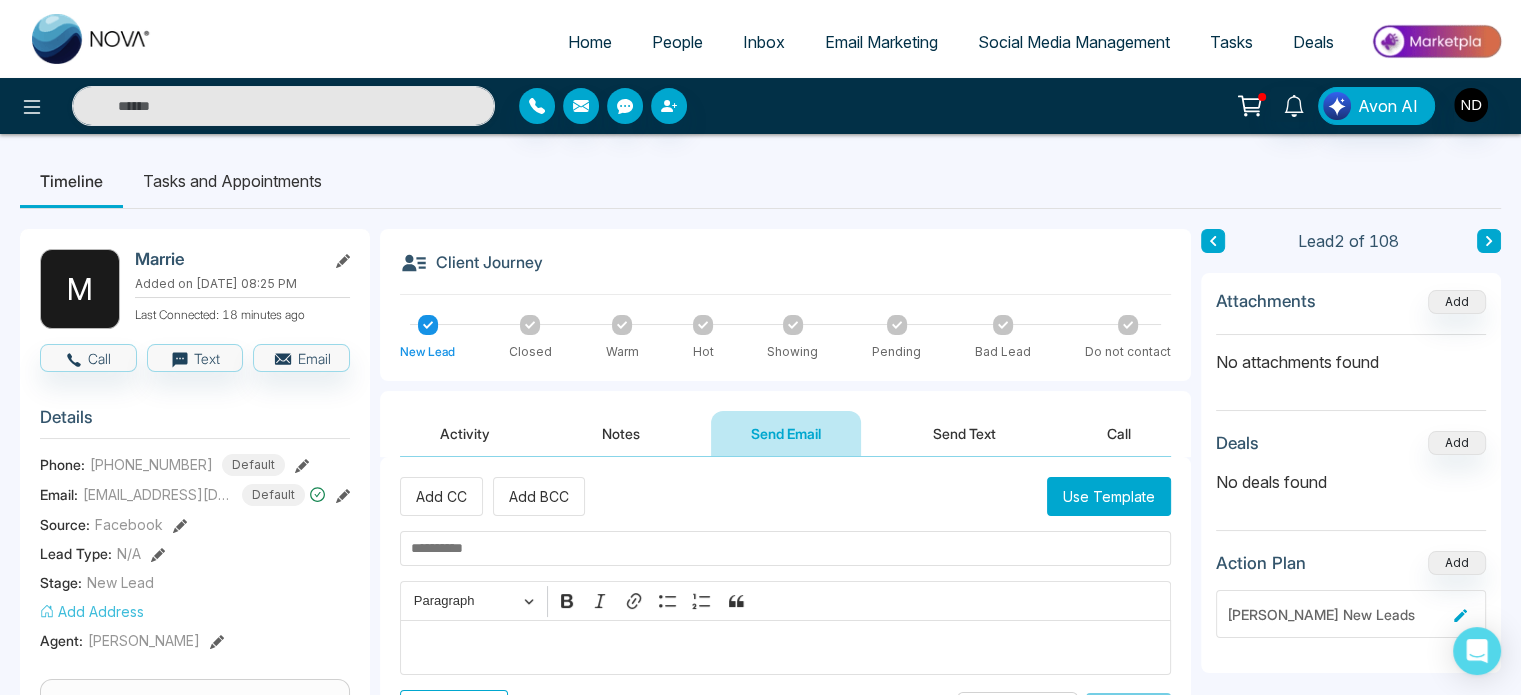 click at bounding box center (785, 548) 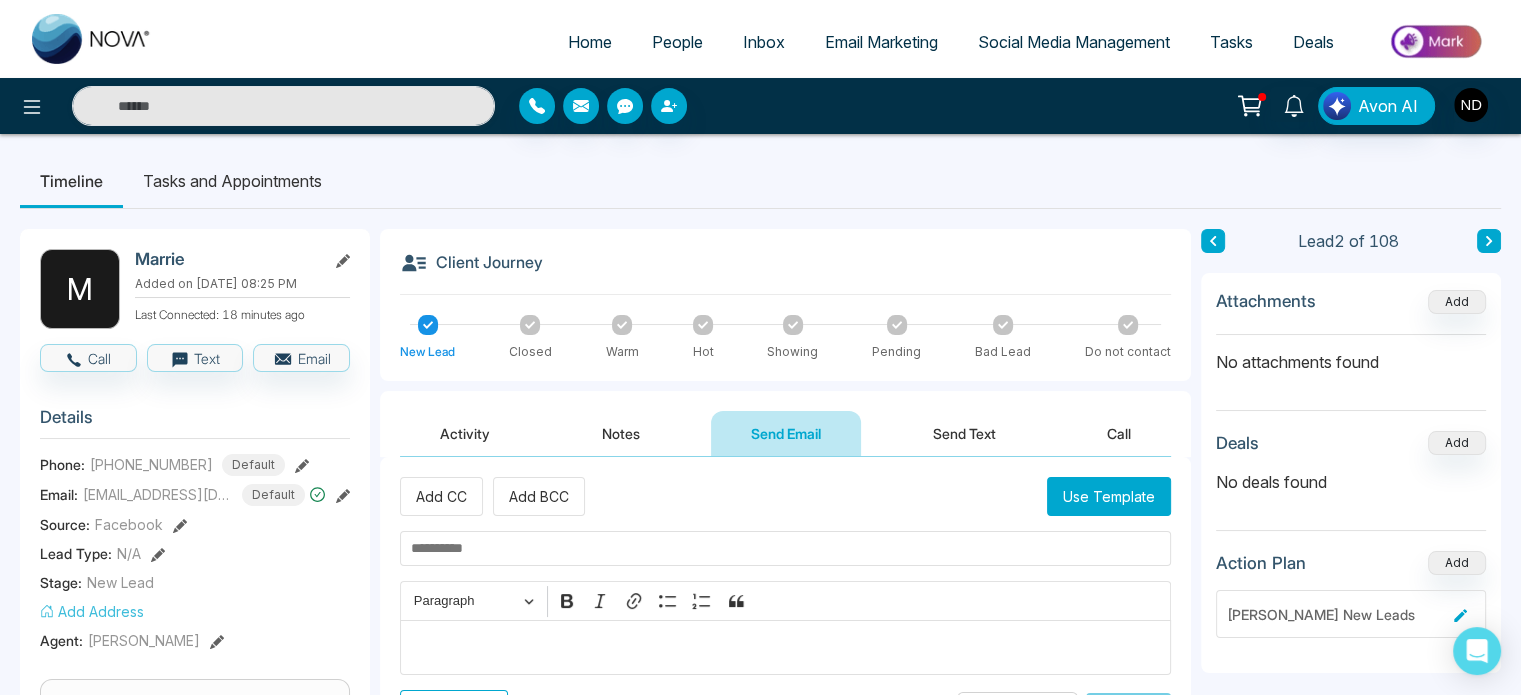paste on "**********" 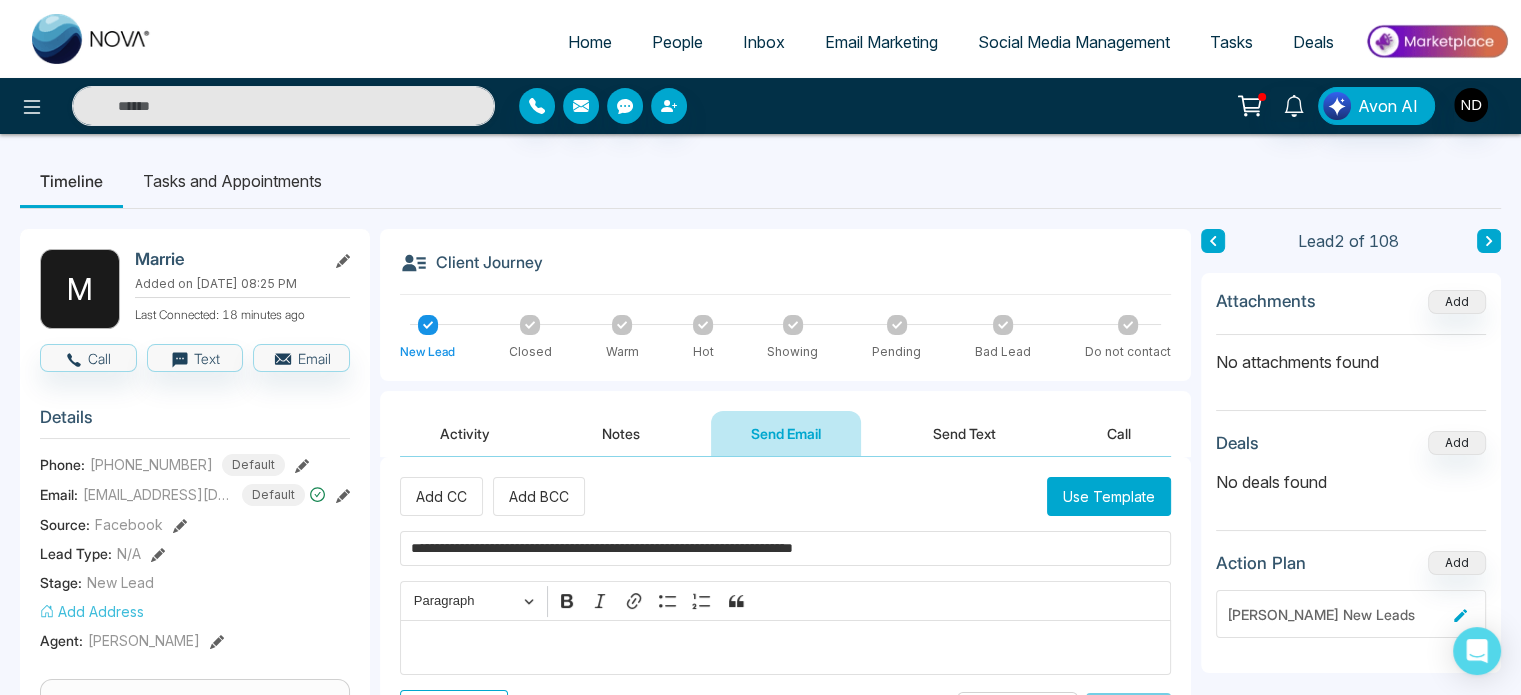 type on "**********" 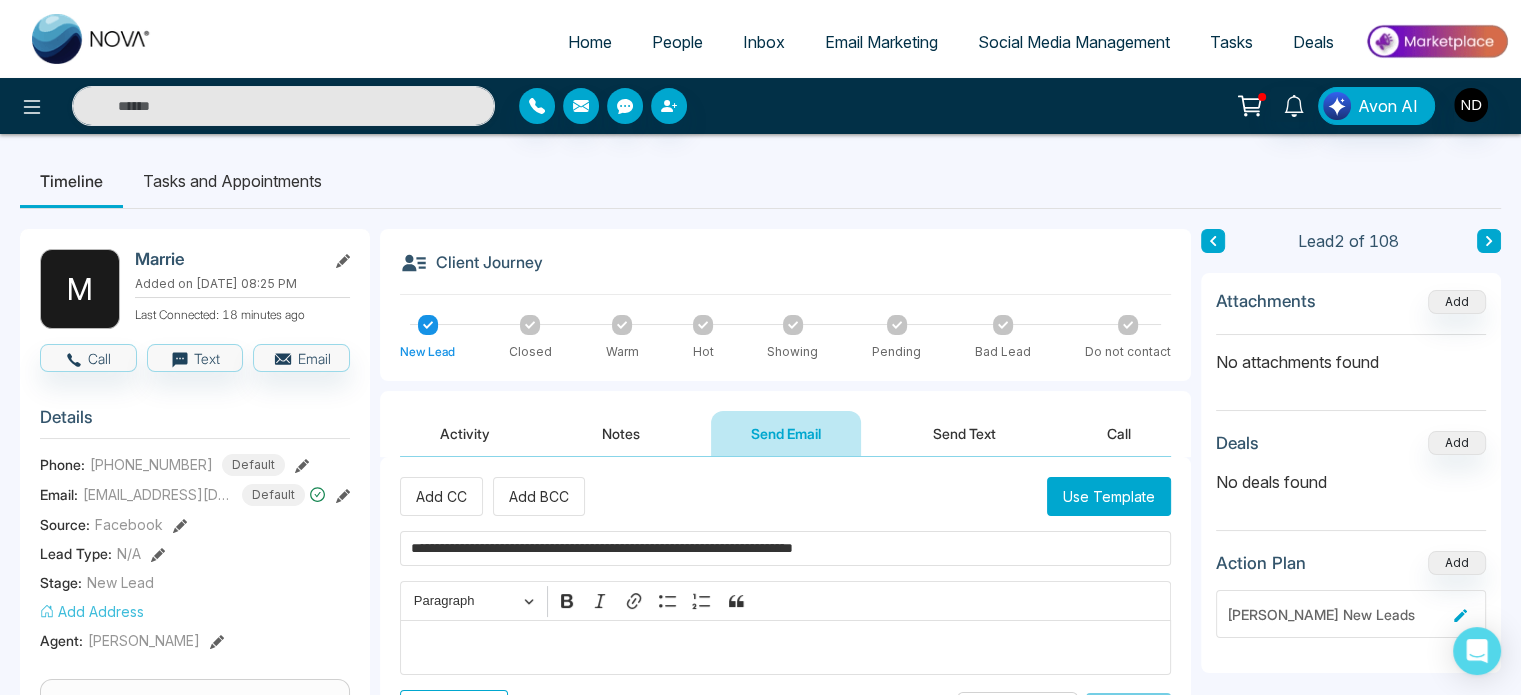 click at bounding box center (786, 648) 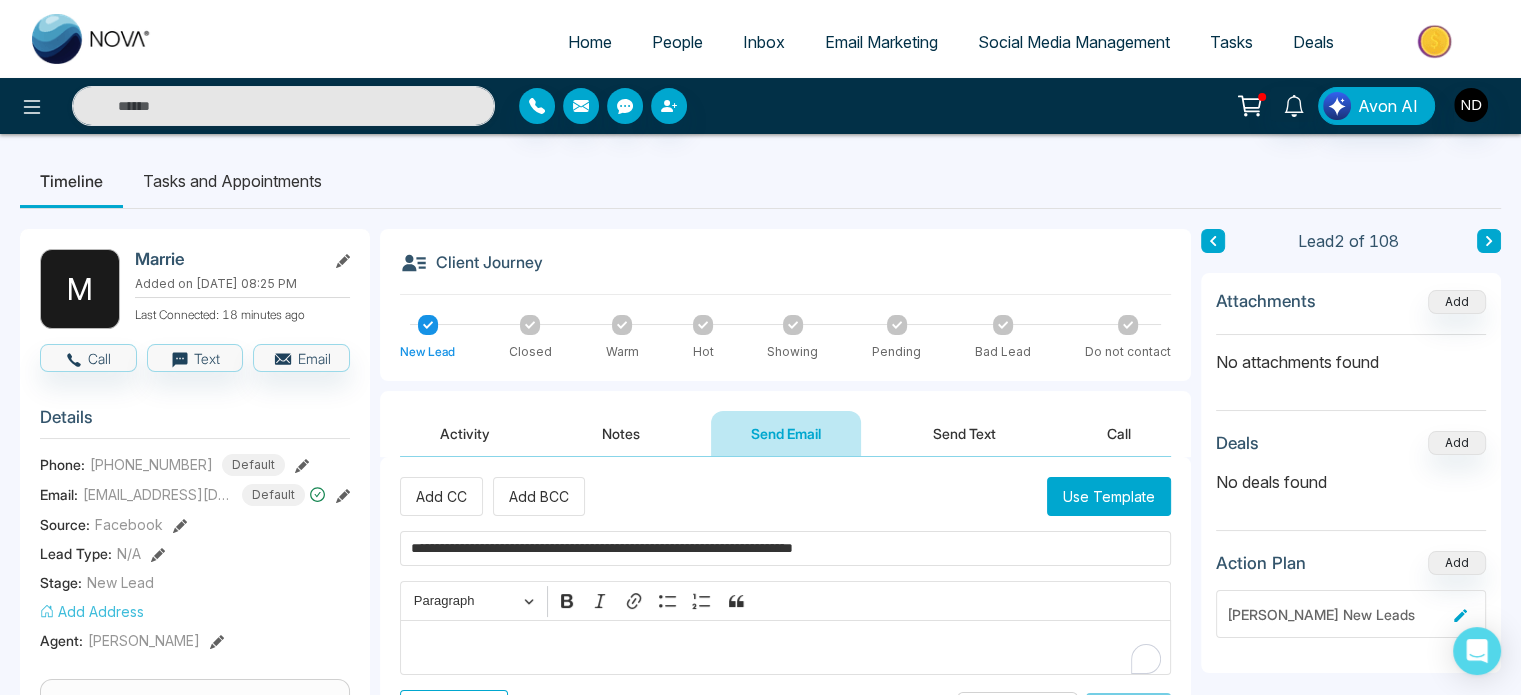 click on "Use Template" at bounding box center (1109, 496) 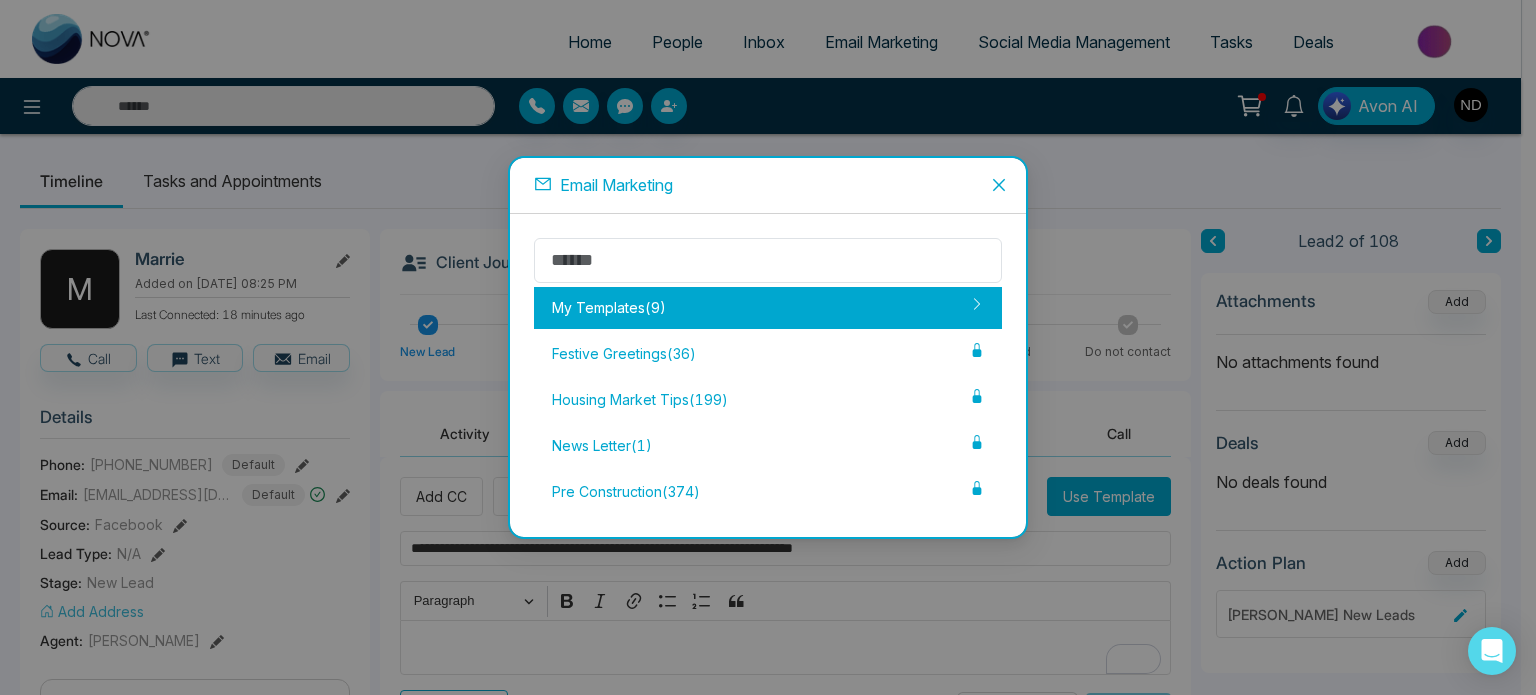 click on "My Templates  ( 9 )" at bounding box center [768, 308] 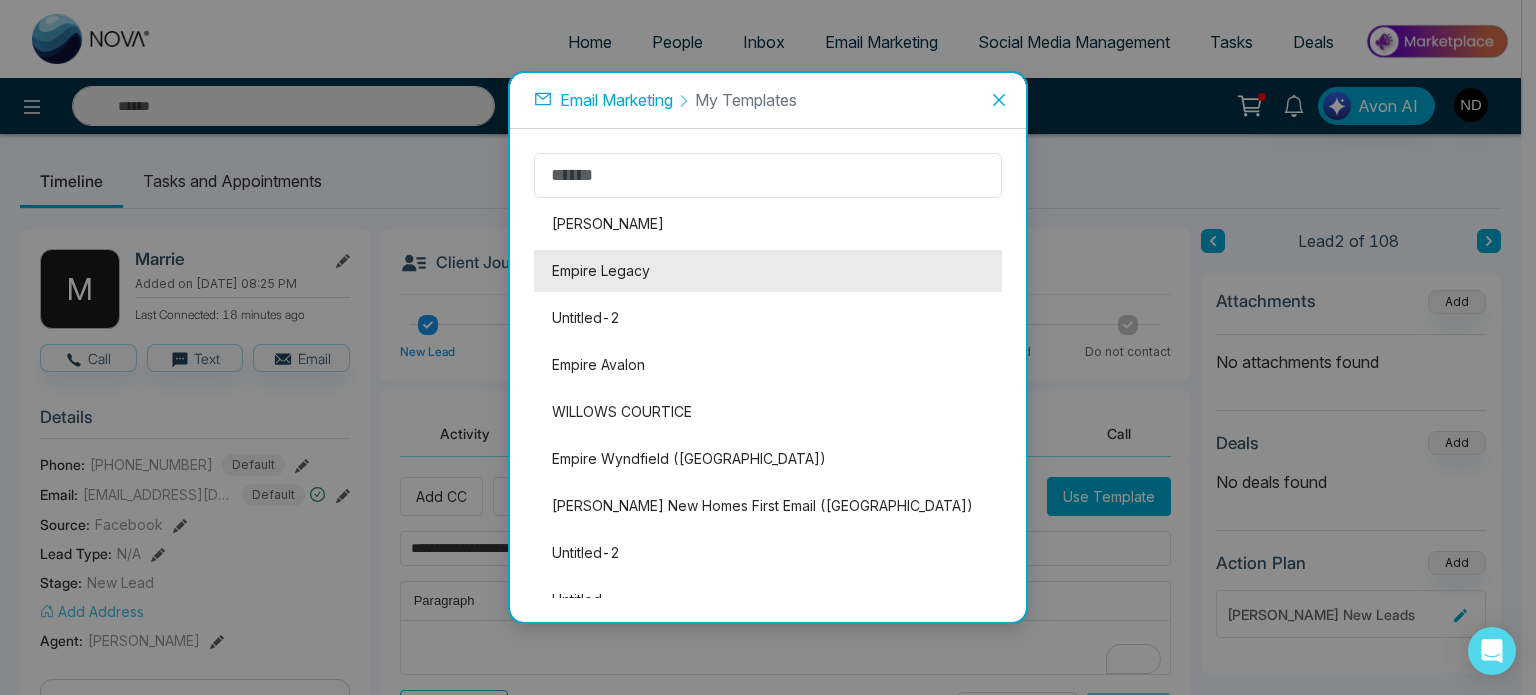 click on "Empire Legacy" at bounding box center (768, 271) 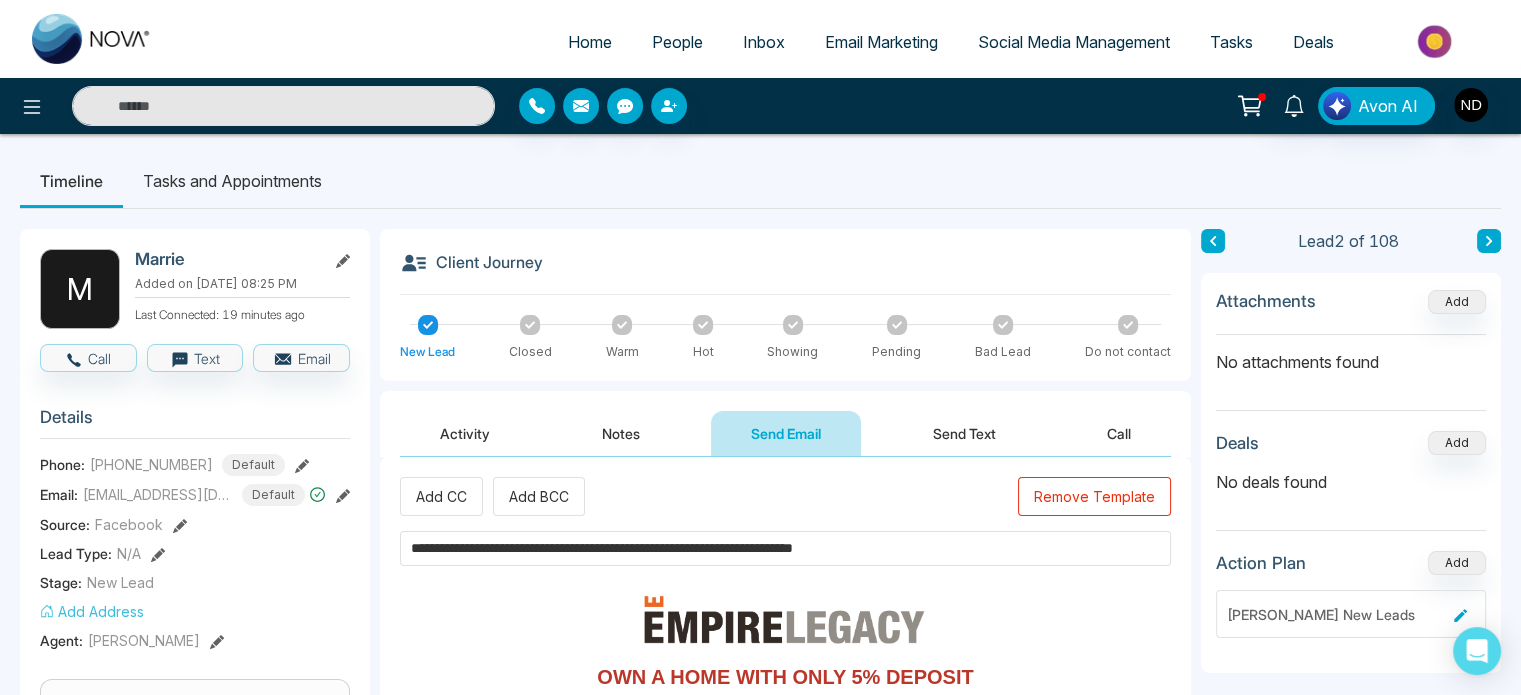 click on "**********" at bounding box center [760, 856] 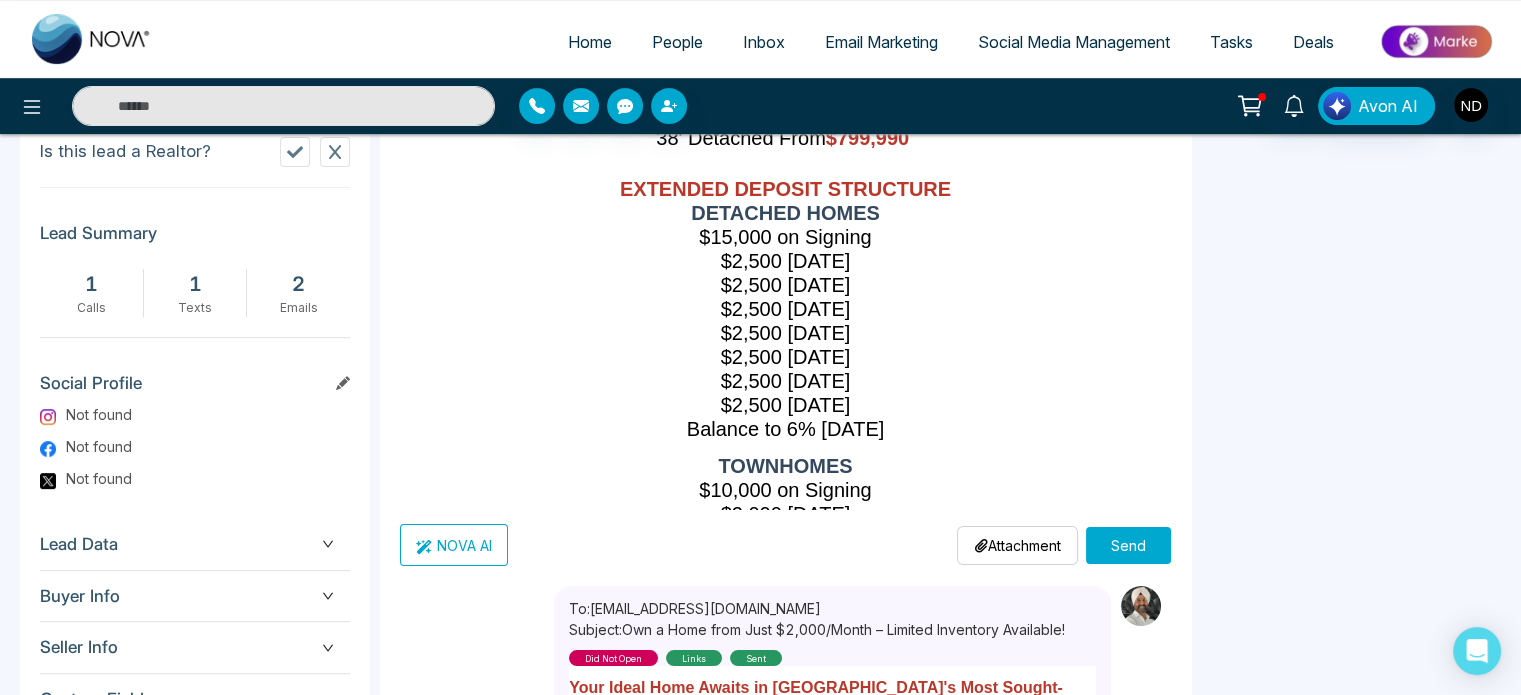 scroll, scrollTop: 824, scrollLeft: 0, axis: vertical 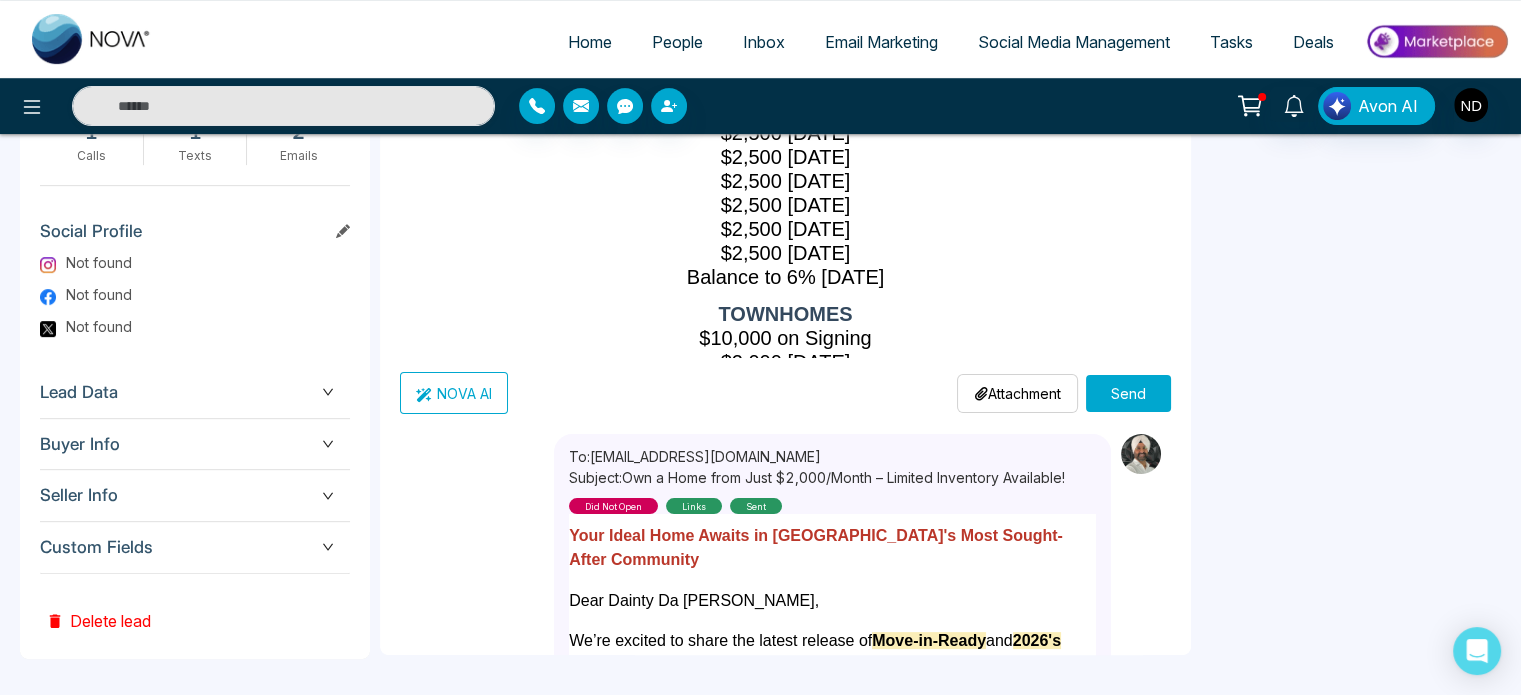click on "Send" at bounding box center (1128, 393) 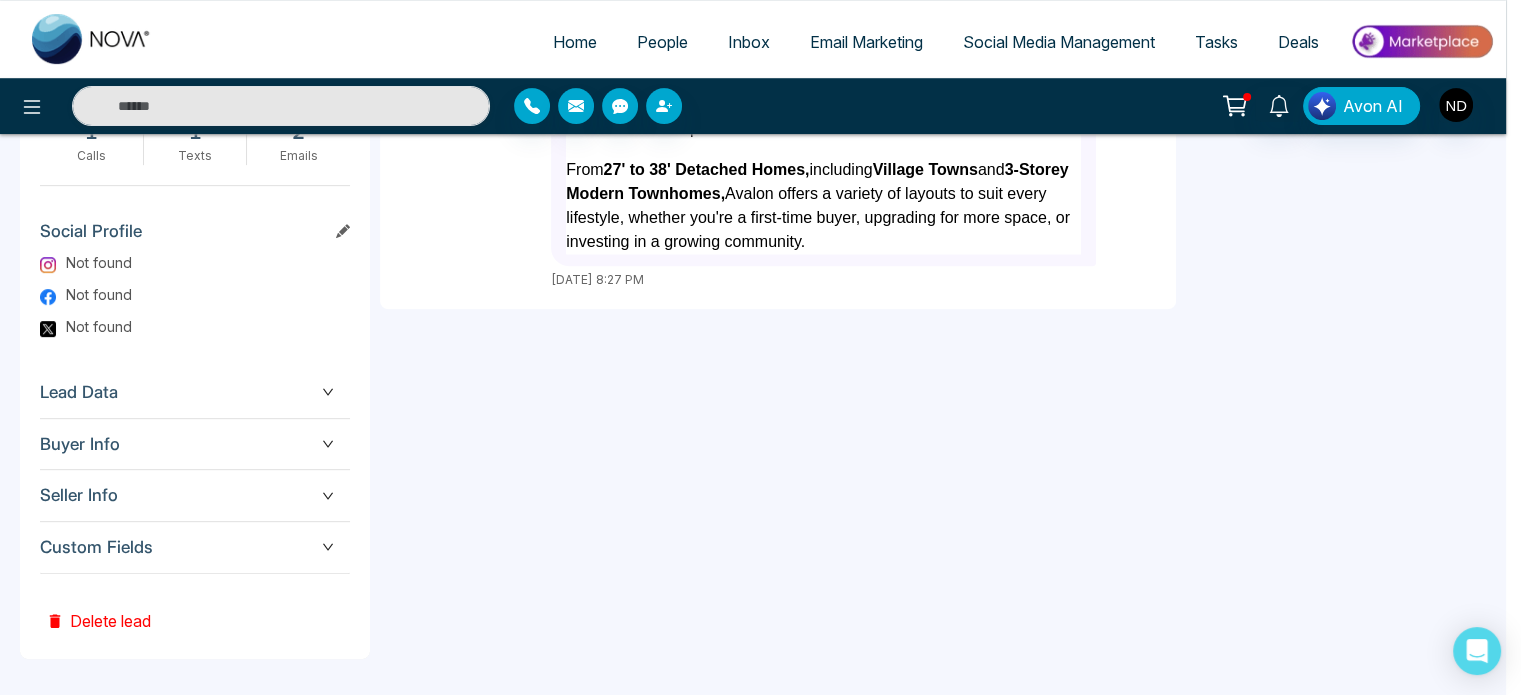 type 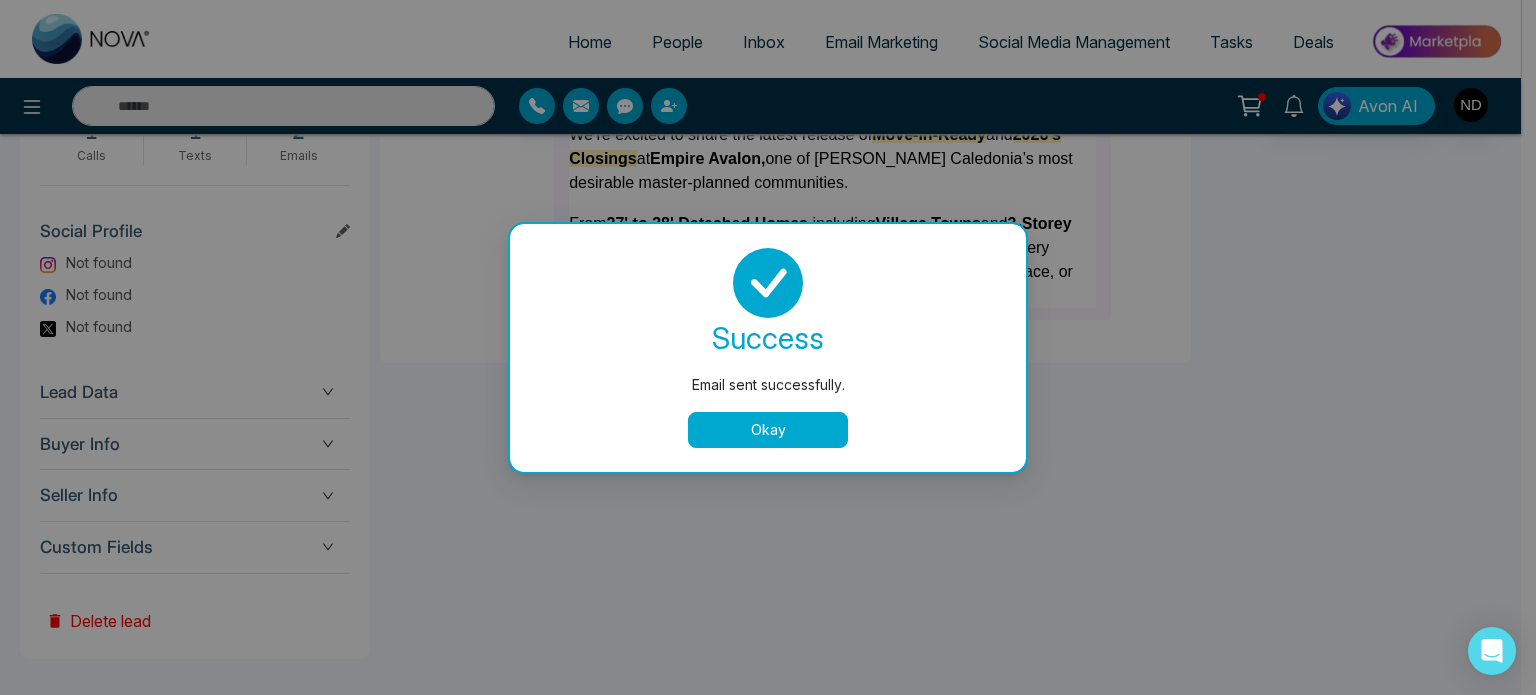 click on "Okay" at bounding box center [768, 430] 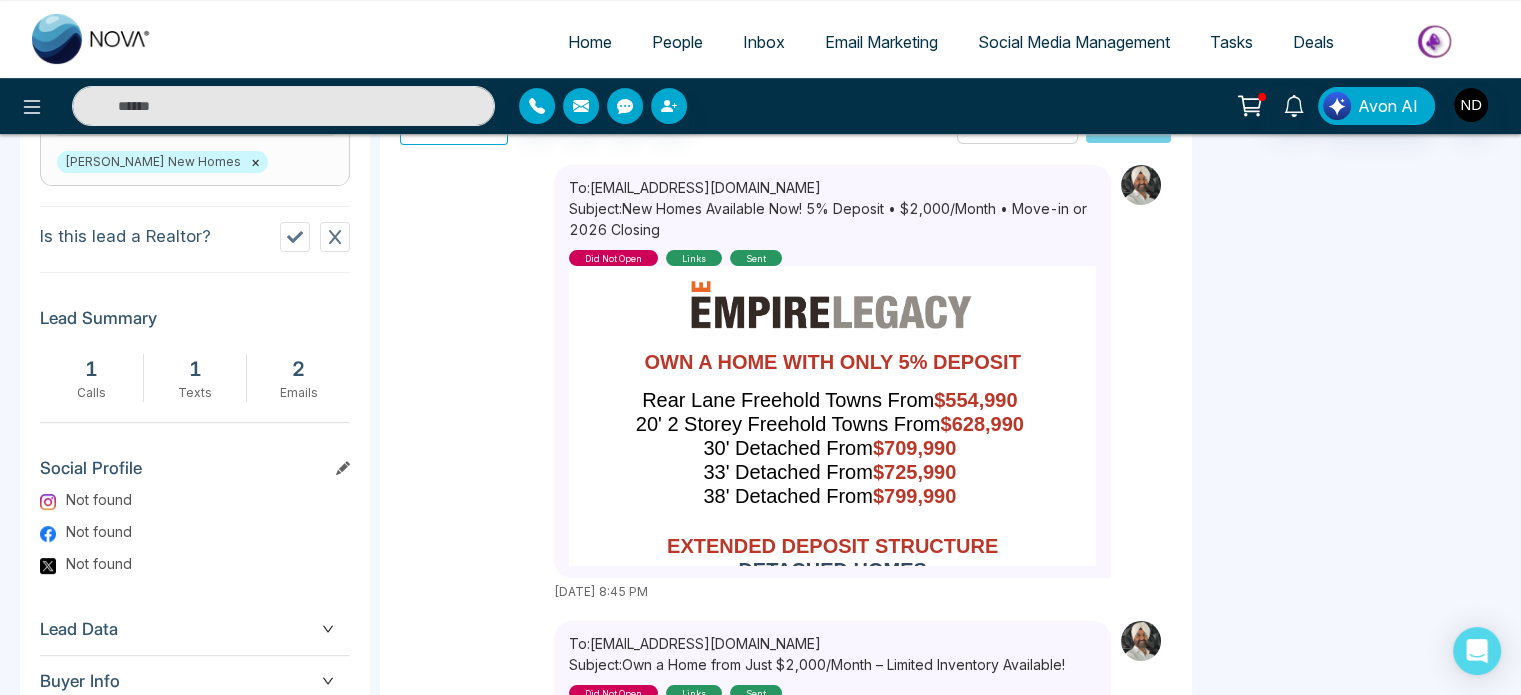 scroll, scrollTop: 810, scrollLeft: 0, axis: vertical 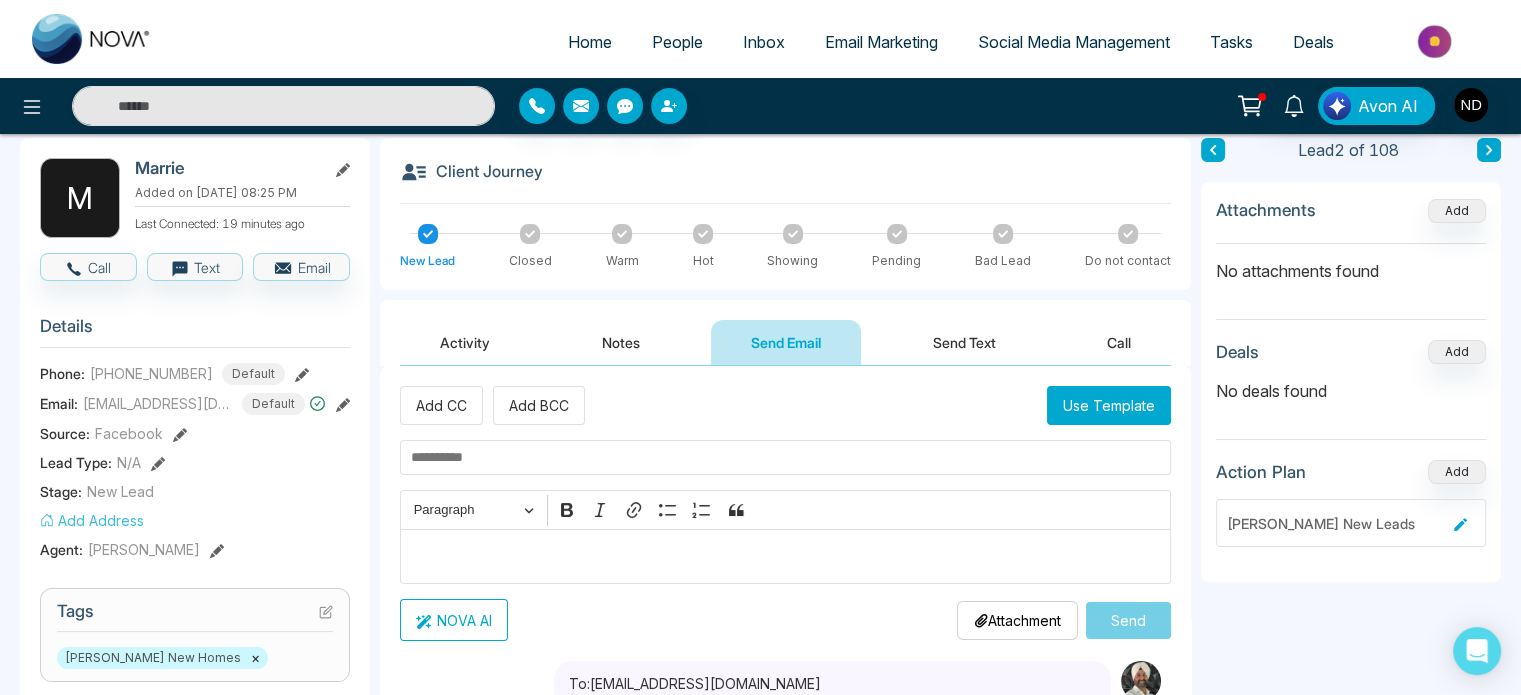 click on "Activity" at bounding box center [465, 342] 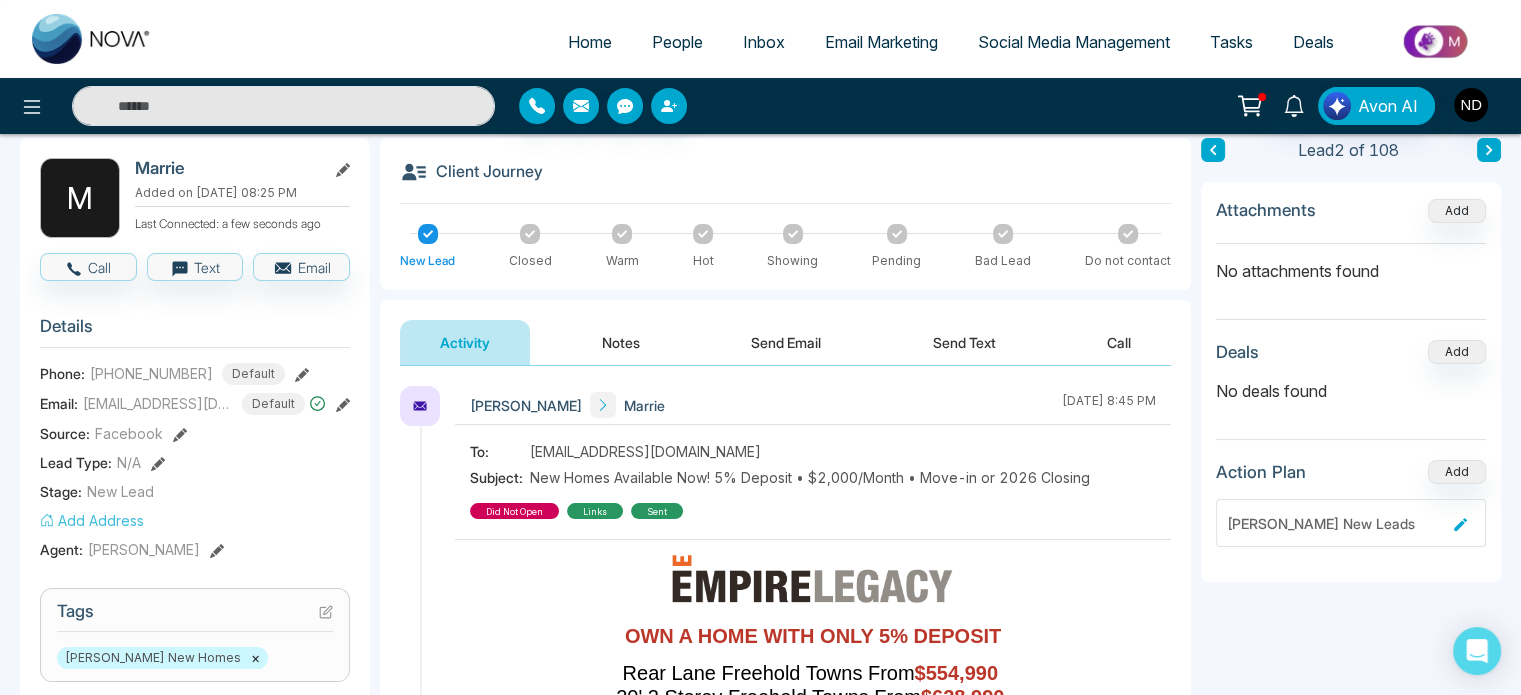 click on "Navdeep Dhillon Marrie July 4 2025 | 8:45 PM To: infomyvirginhairshop@gmail.com Subject: New Homes Available Now! 5% Deposit • $2,000/Month • Move-in or 2026 Closing did not open links sent" at bounding box center (785, 673) 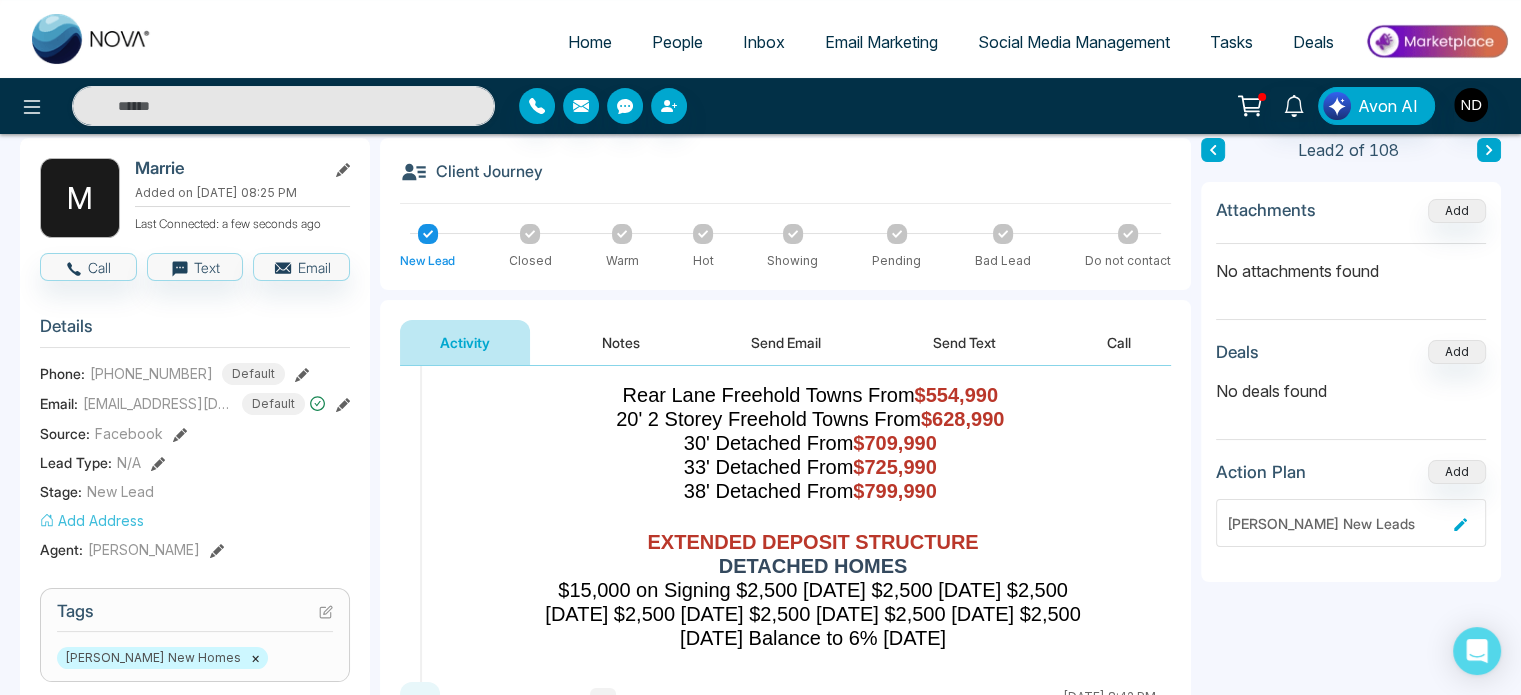 scroll, scrollTop: 266, scrollLeft: 0, axis: vertical 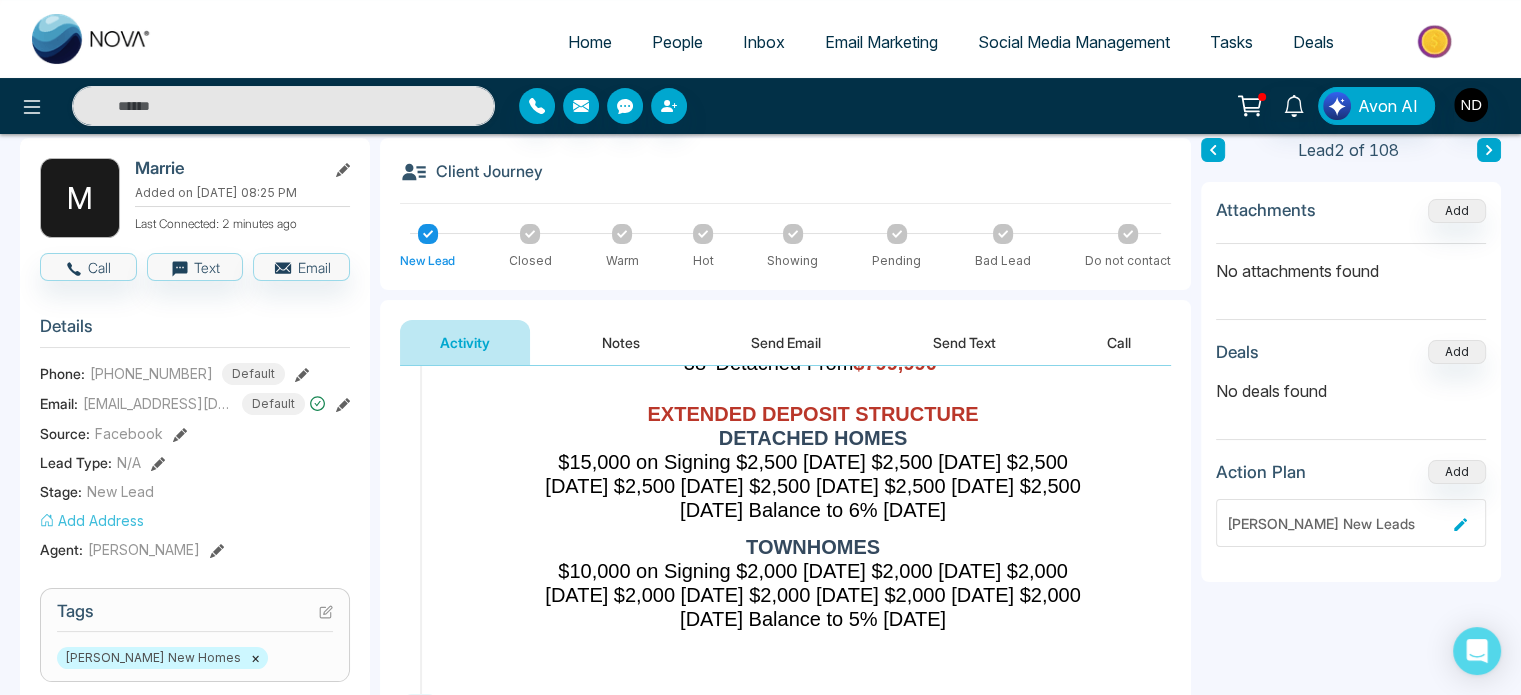 click on "Email Marketing" at bounding box center (881, 42) 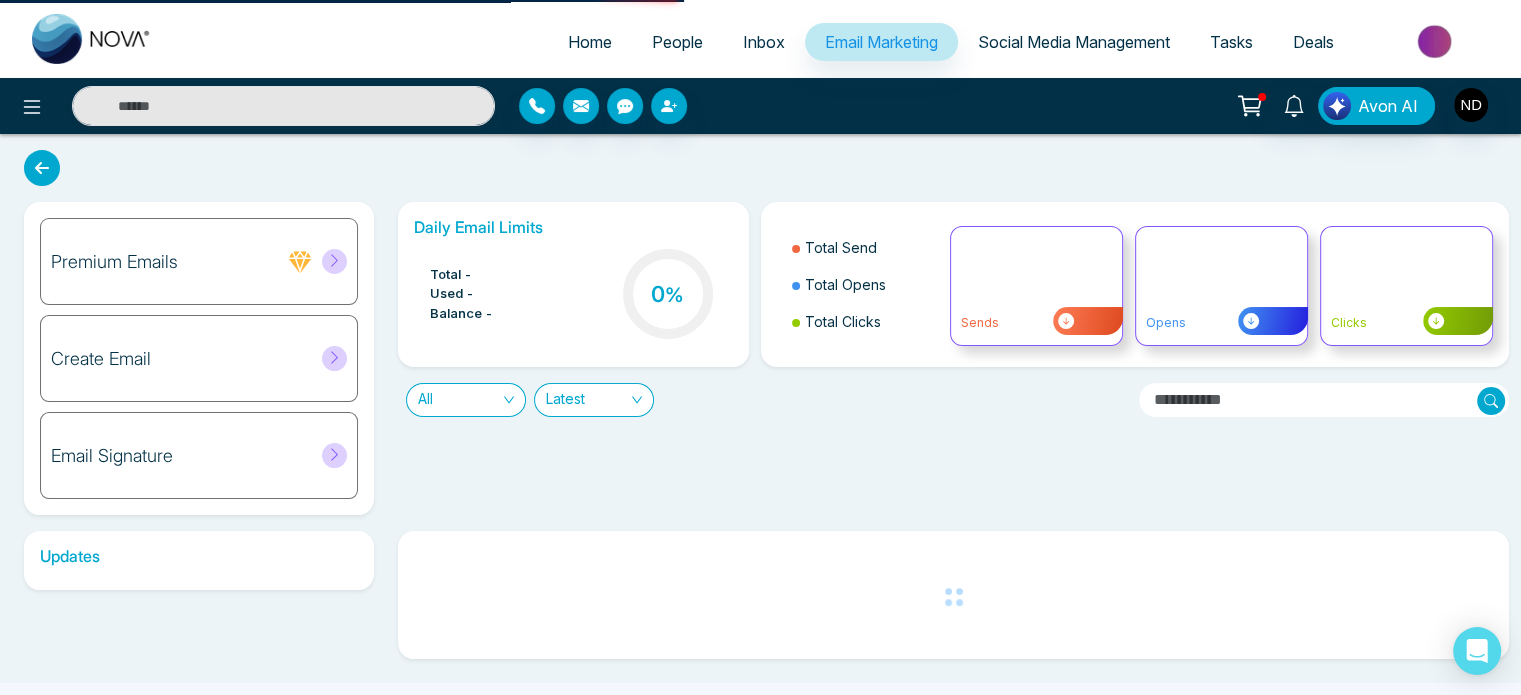 scroll, scrollTop: 0, scrollLeft: 0, axis: both 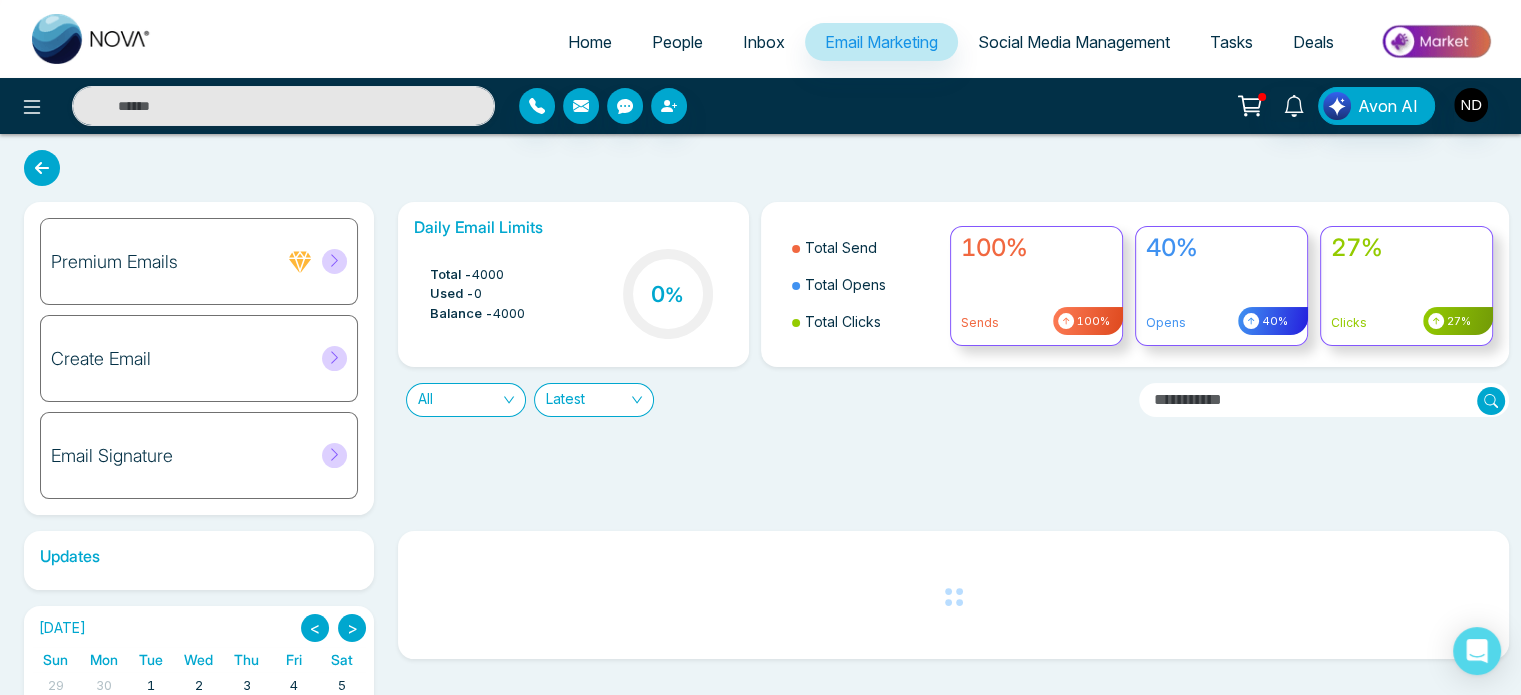 click on "Create Email" at bounding box center [199, 358] 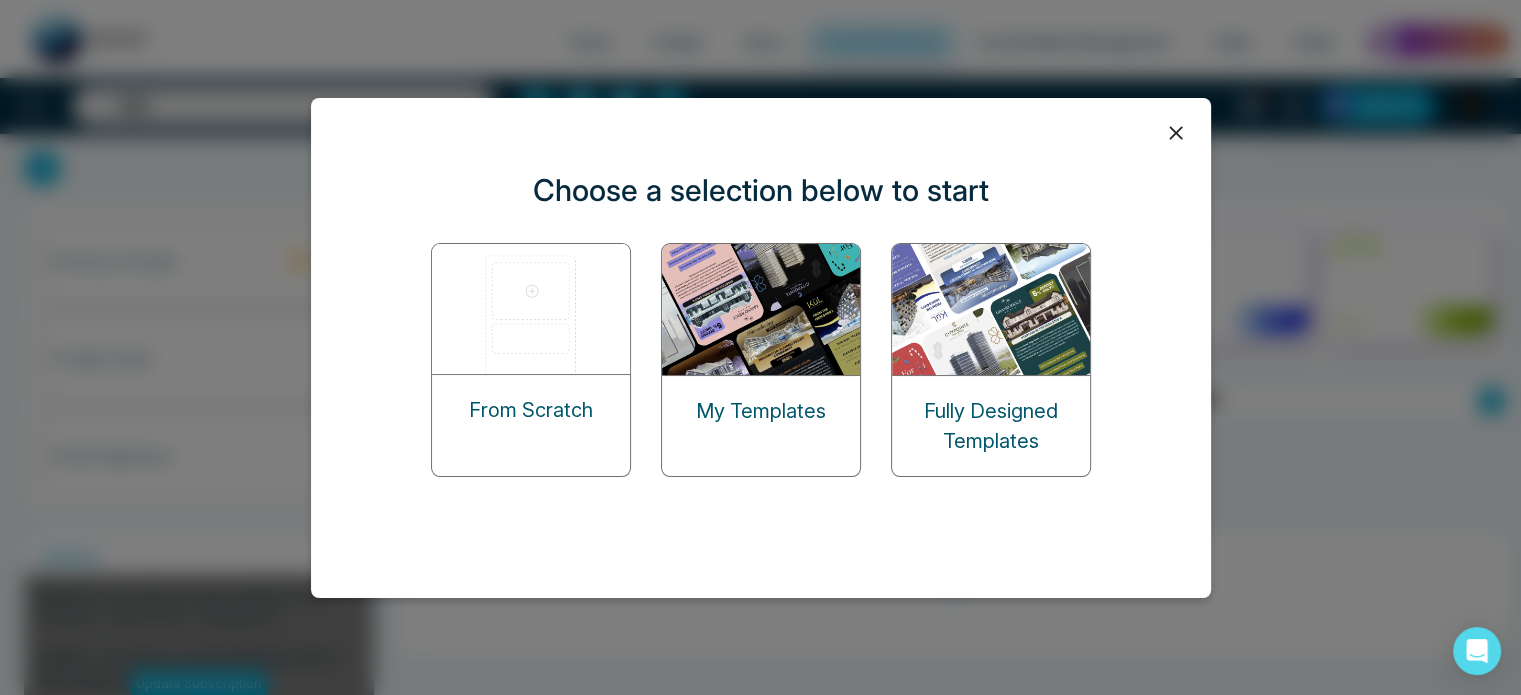click at bounding box center (762, 309) 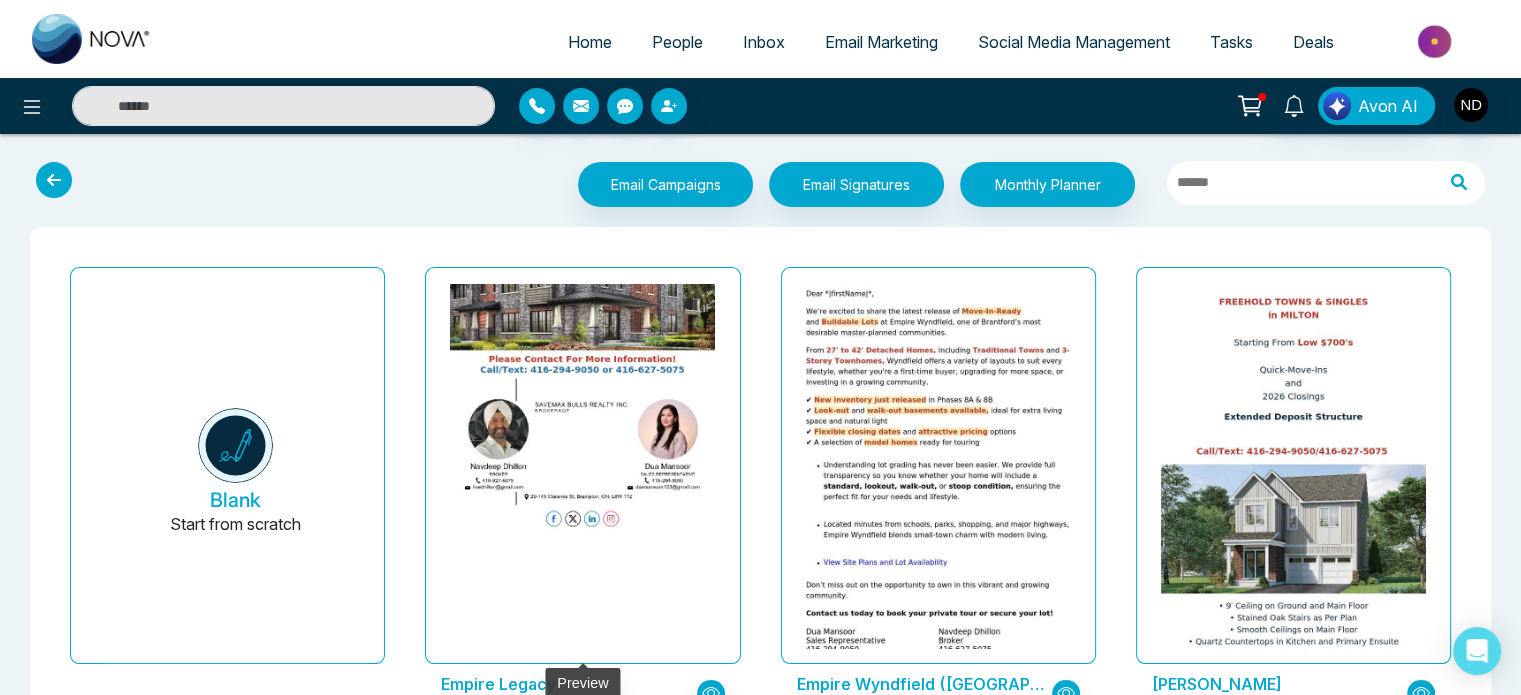 click at bounding box center (583, -156) 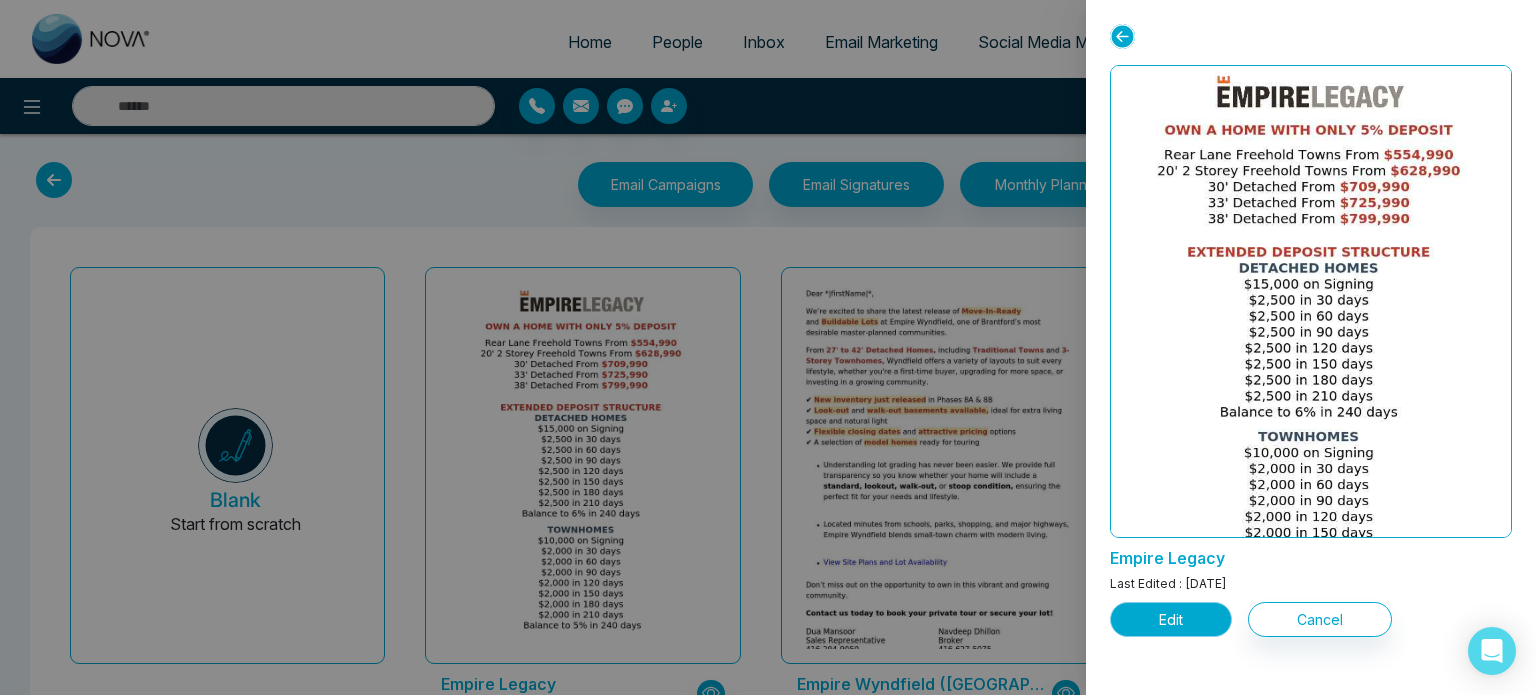click on "Edit" at bounding box center [1171, 619] 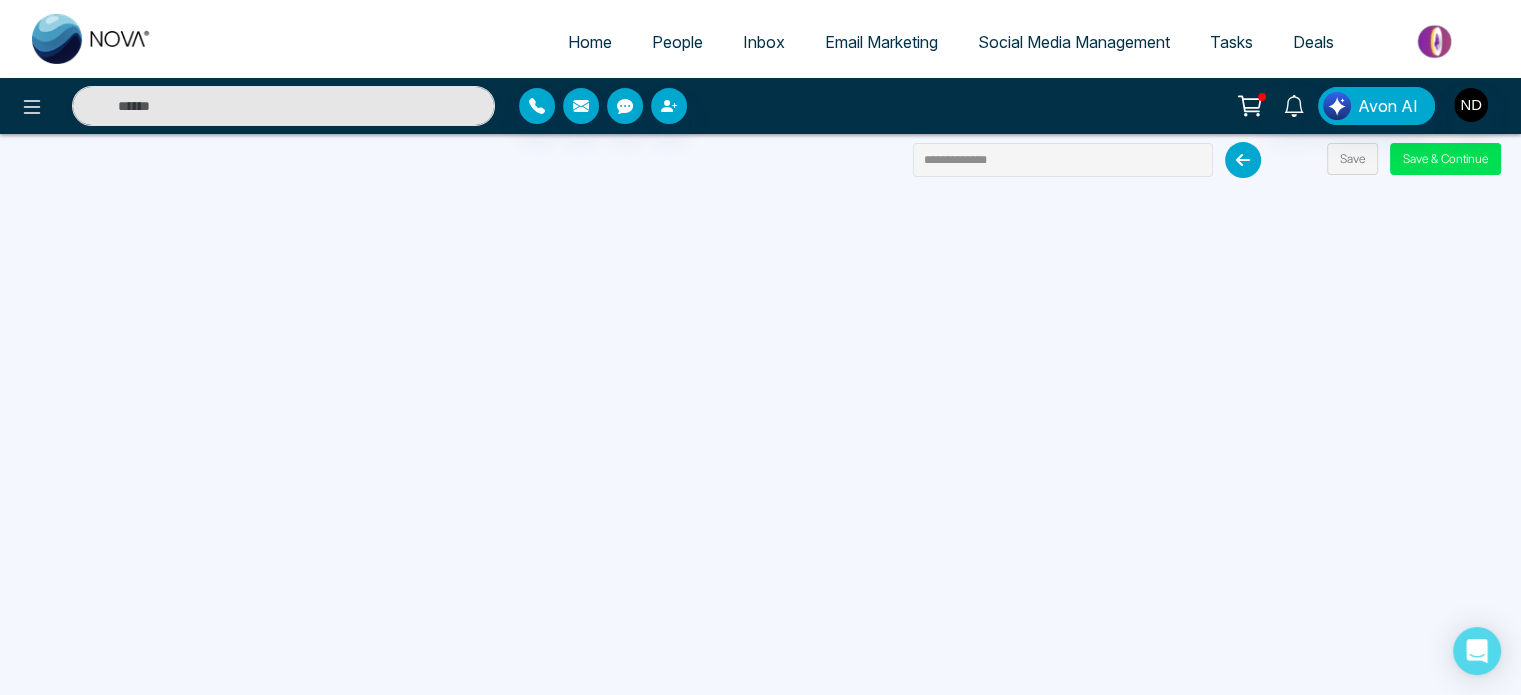 click on "People" at bounding box center [677, 42] 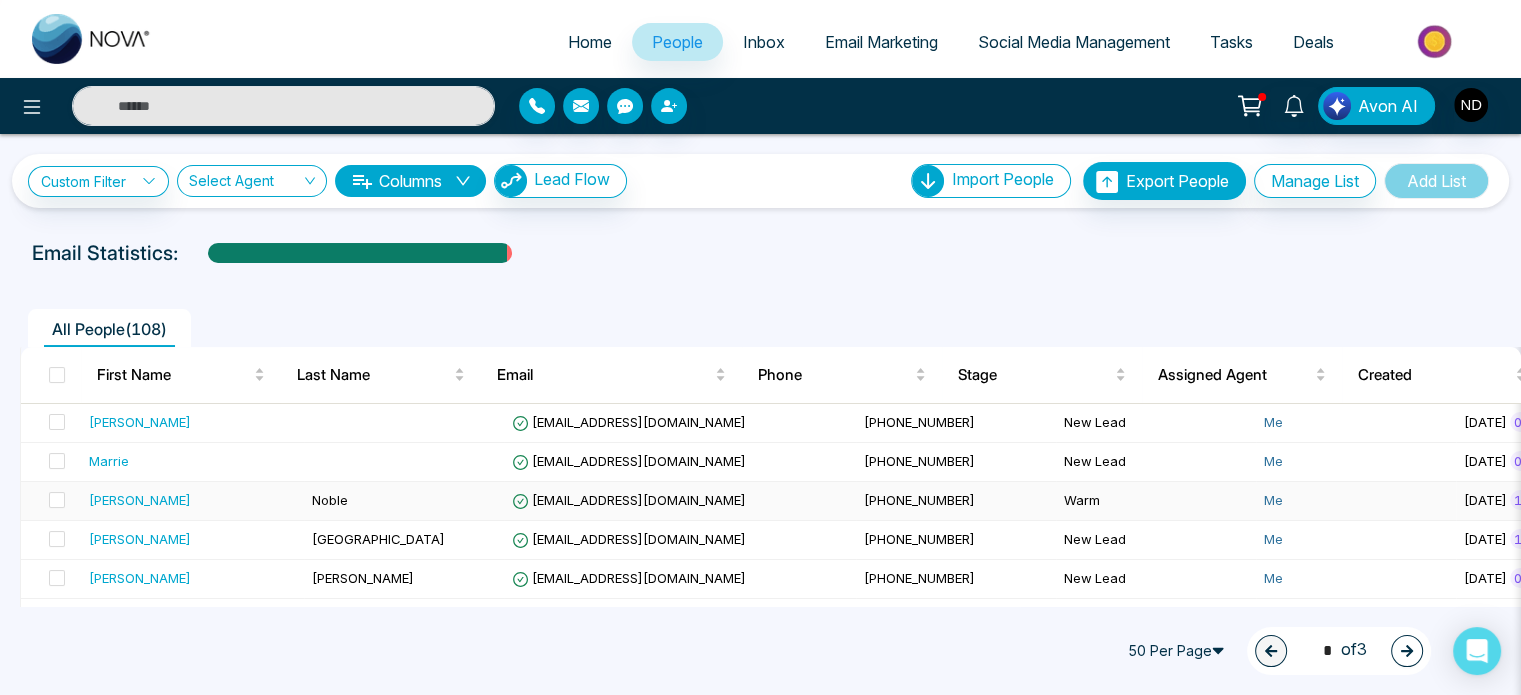 click on "Delroy" at bounding box center (192, 500) 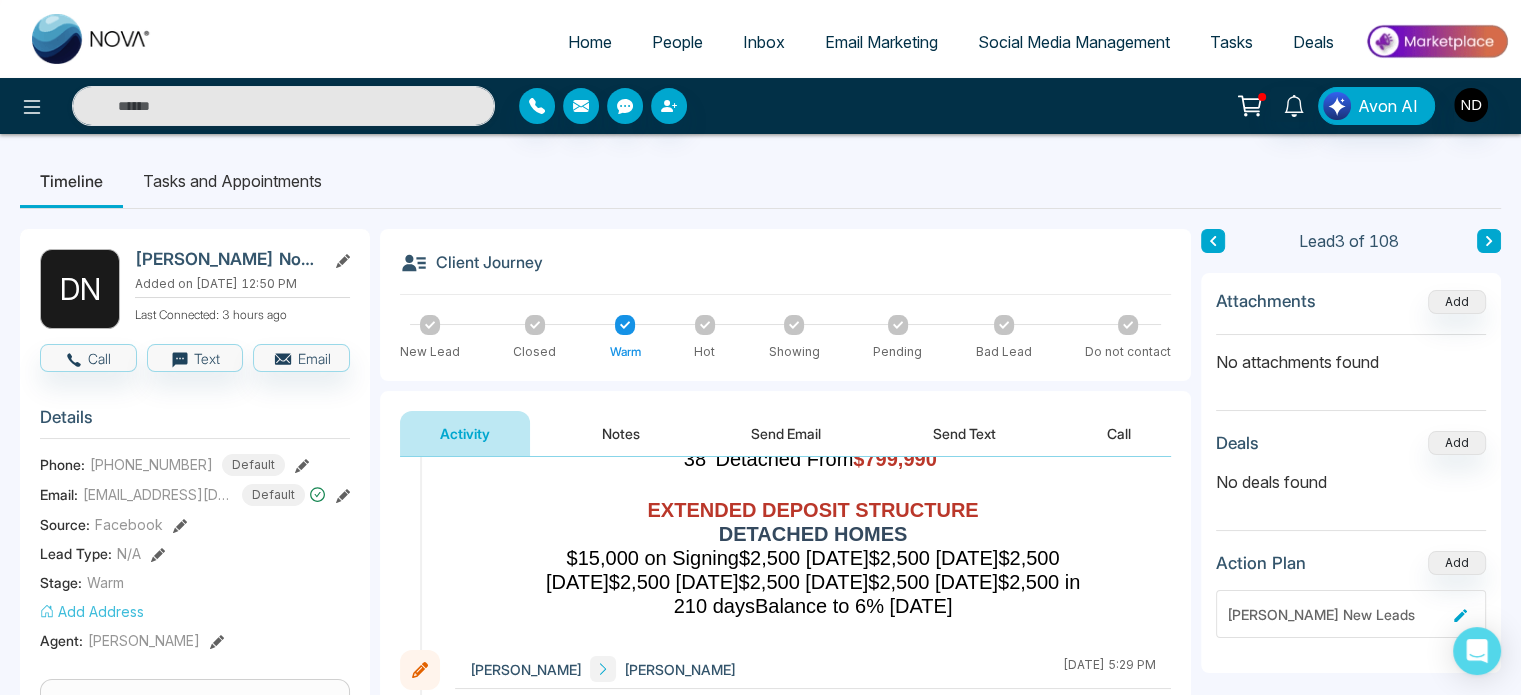 scroll, scrollTop: 504, scrollLeft: 0, axis: vertical 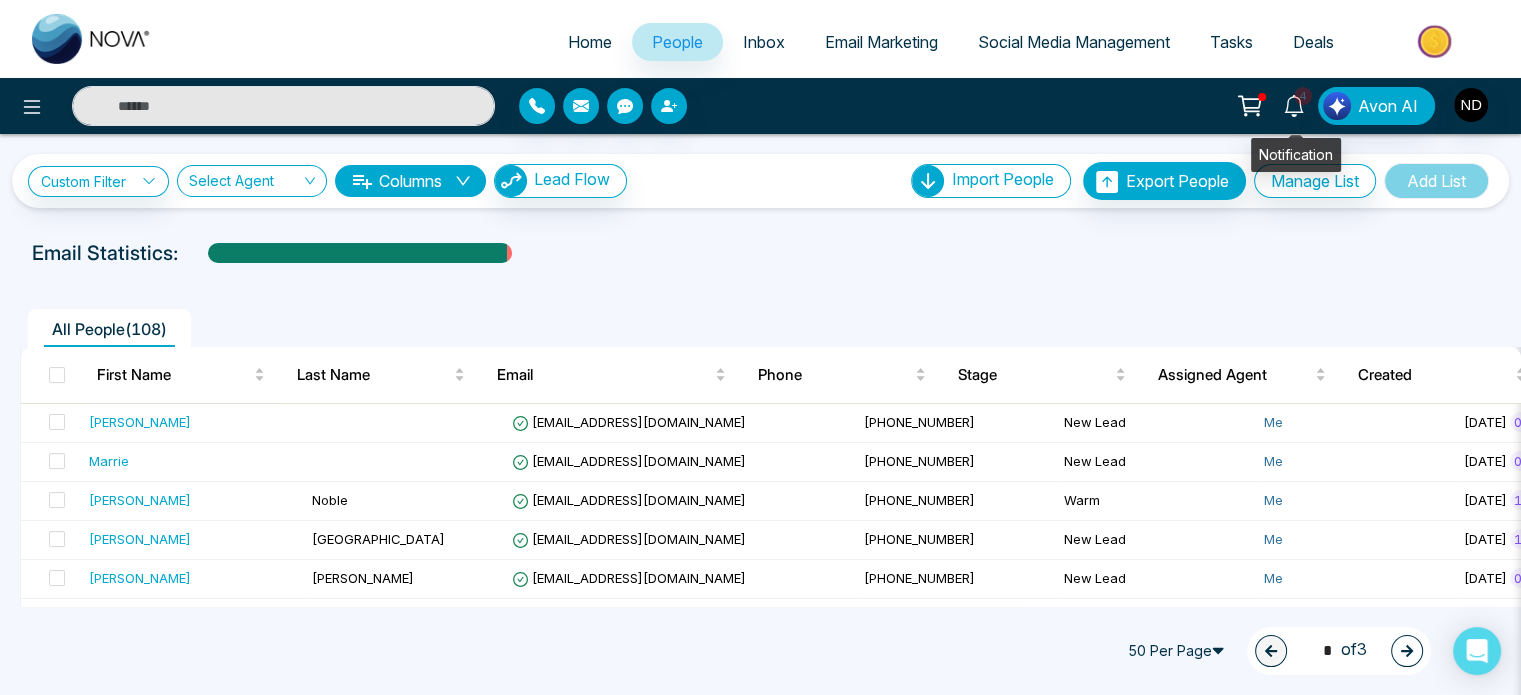 click 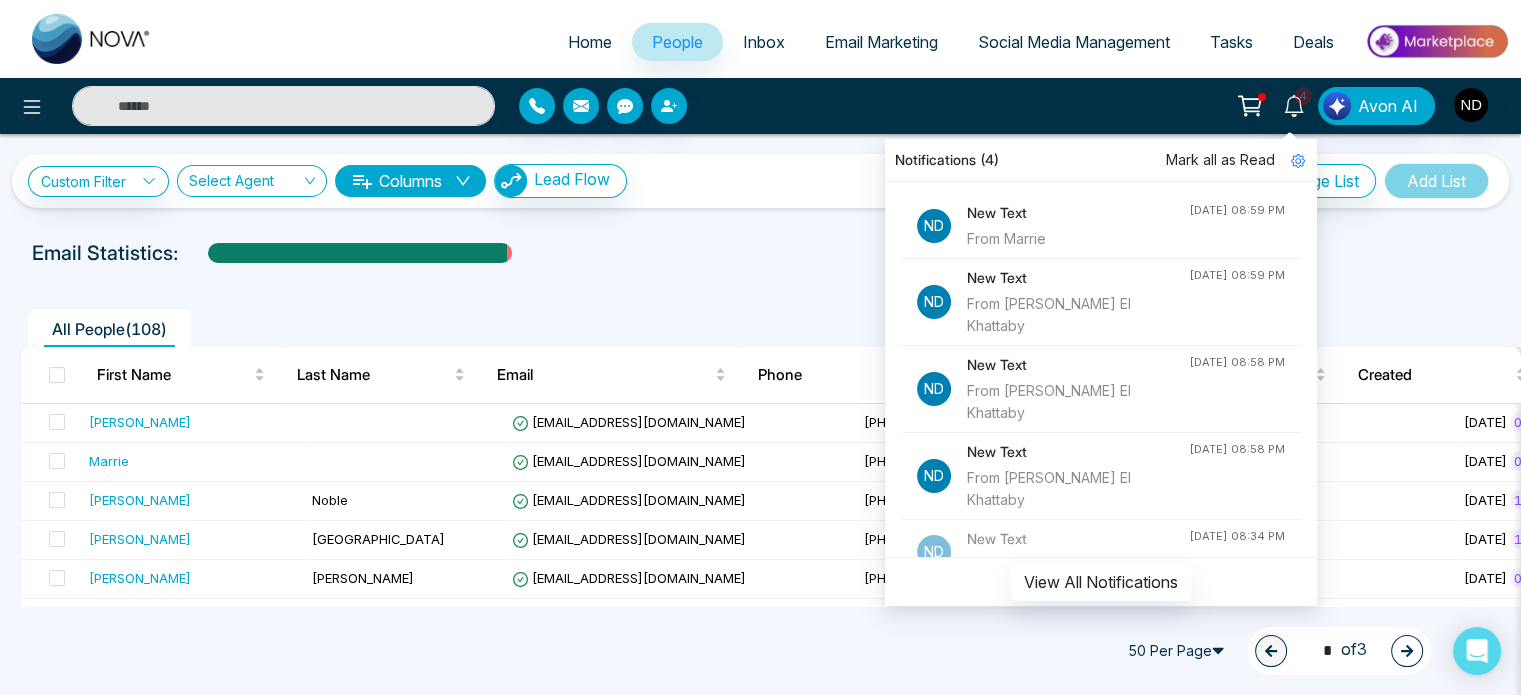 click on "New Text" at bounding box center (1078, 213) 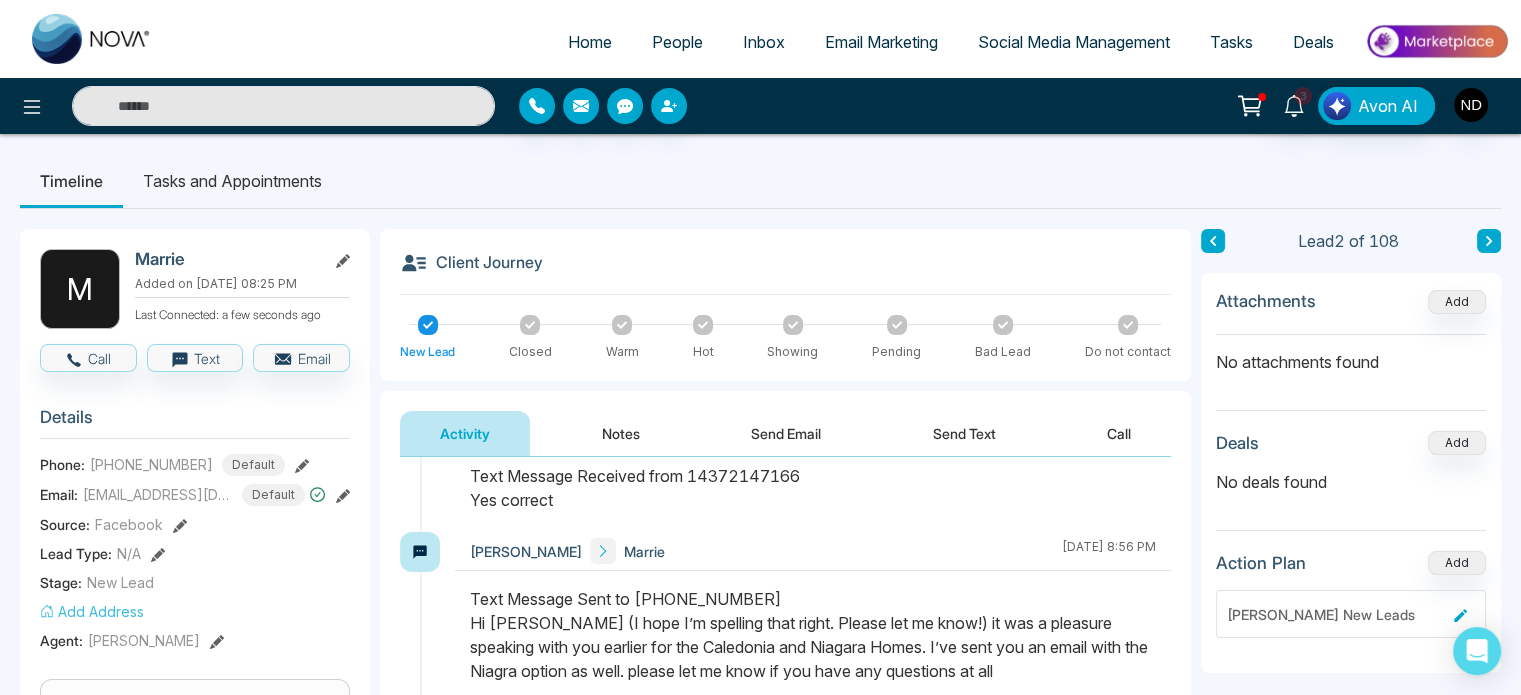 scroll, scrollTop: 70, scrollLeft: 0, axis: vertical 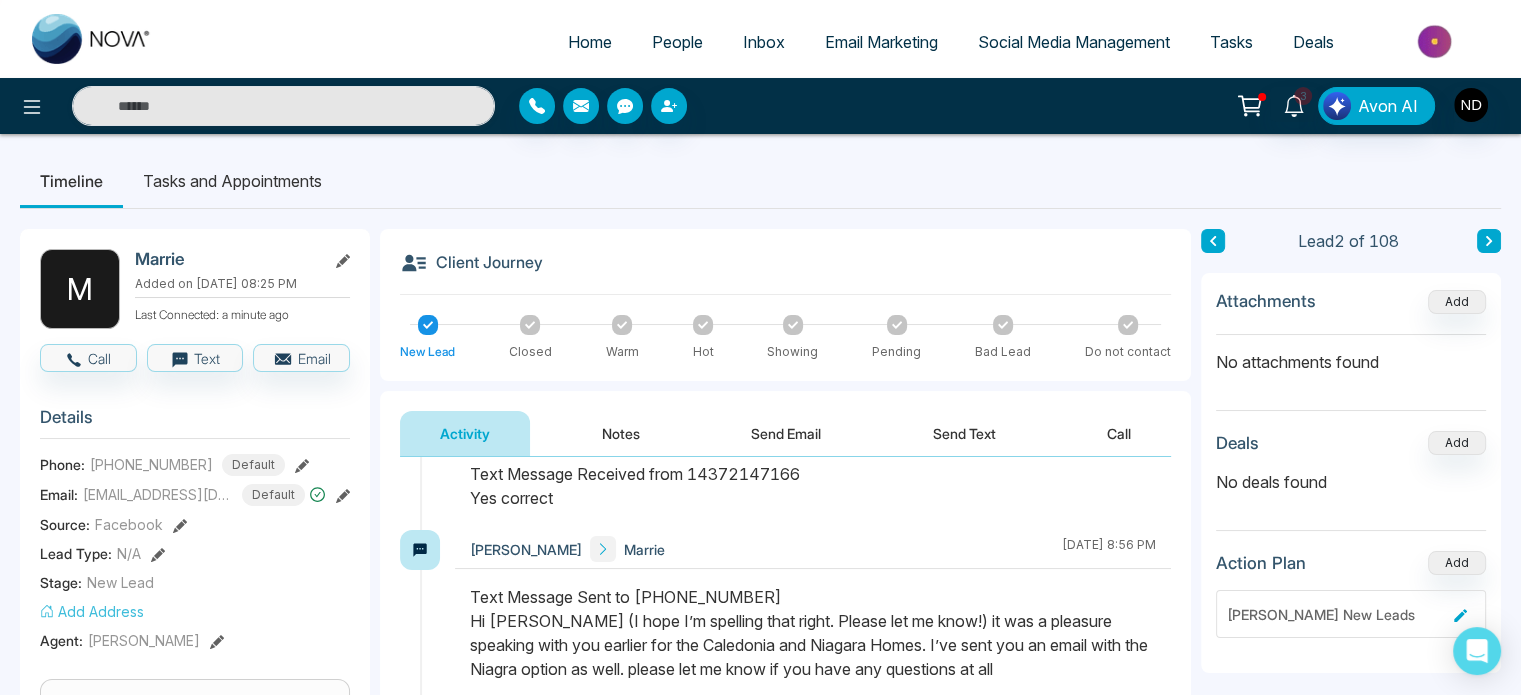 click on "Marrie" at bounding box center [242, 259] 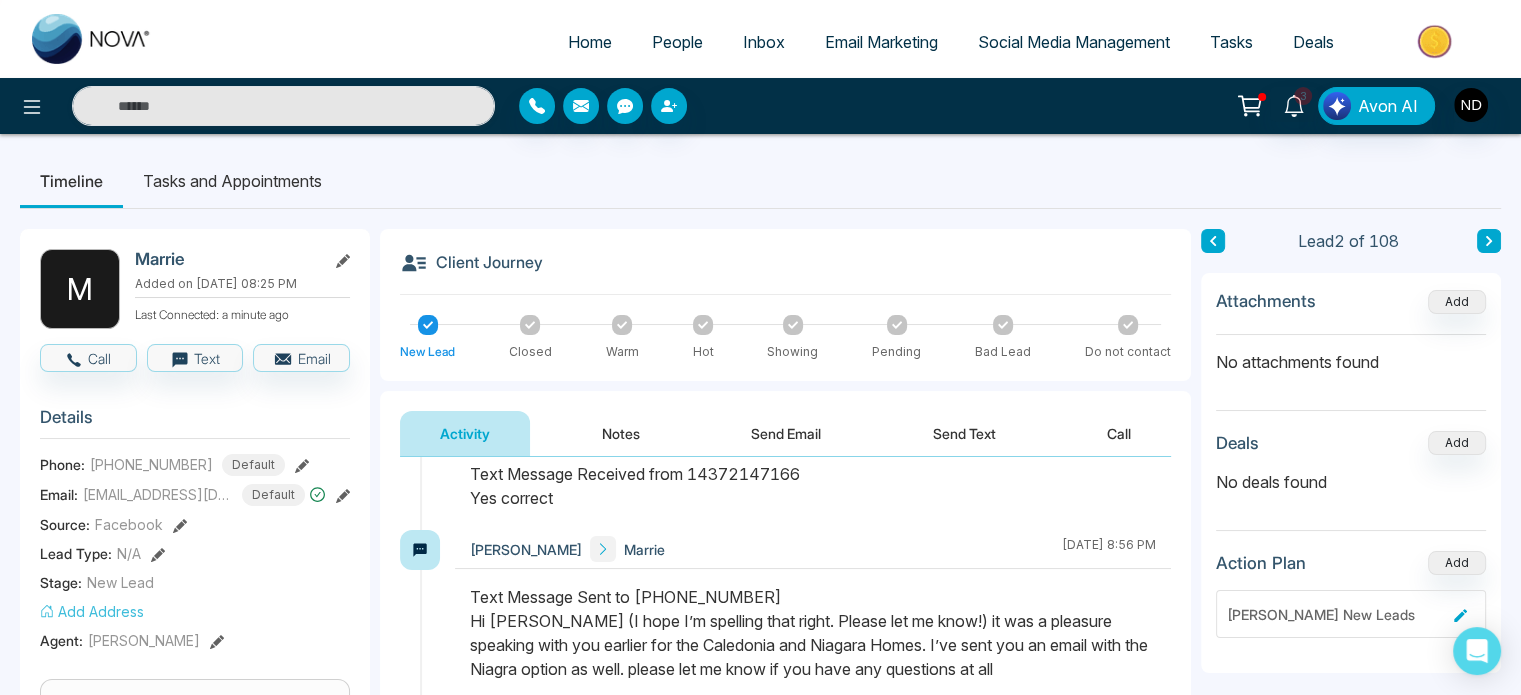 click 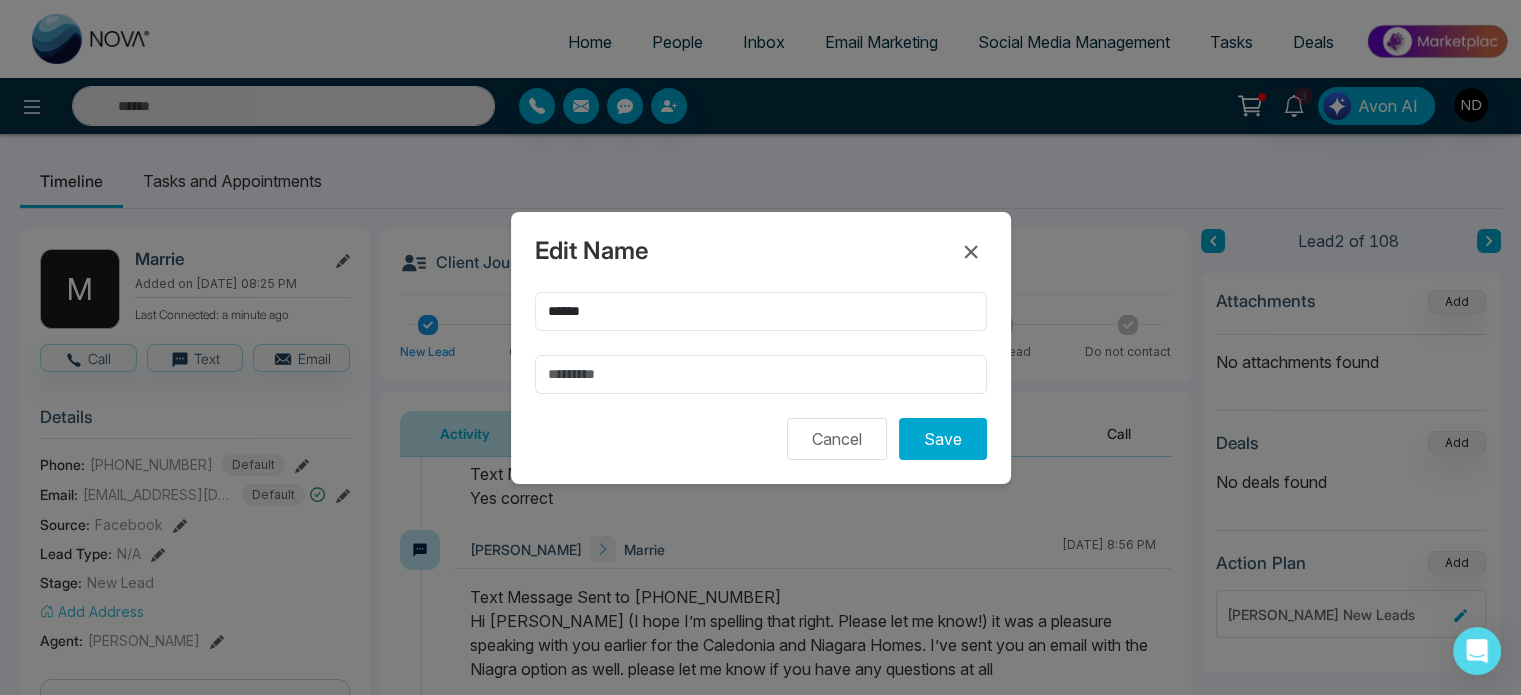 click on "******" at bounding box center (761, 311) 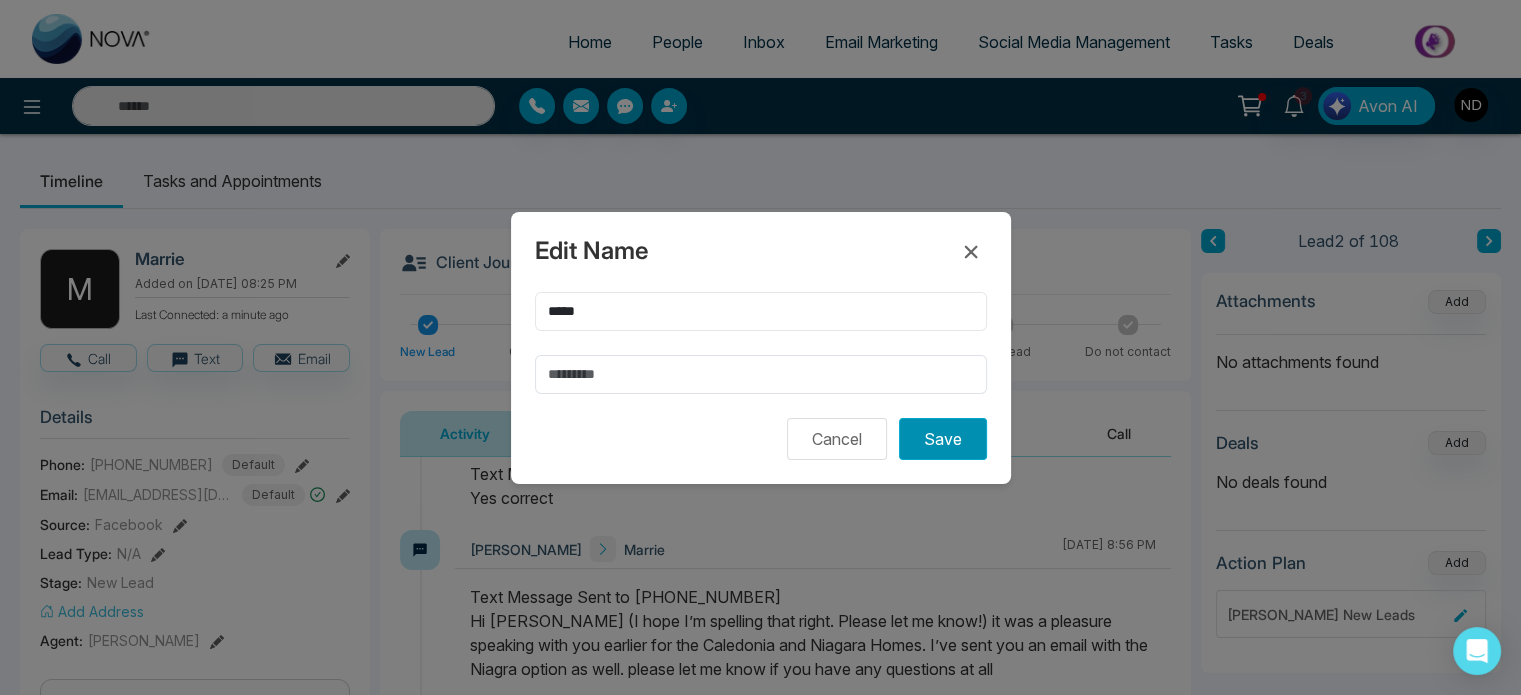 type on "*****" 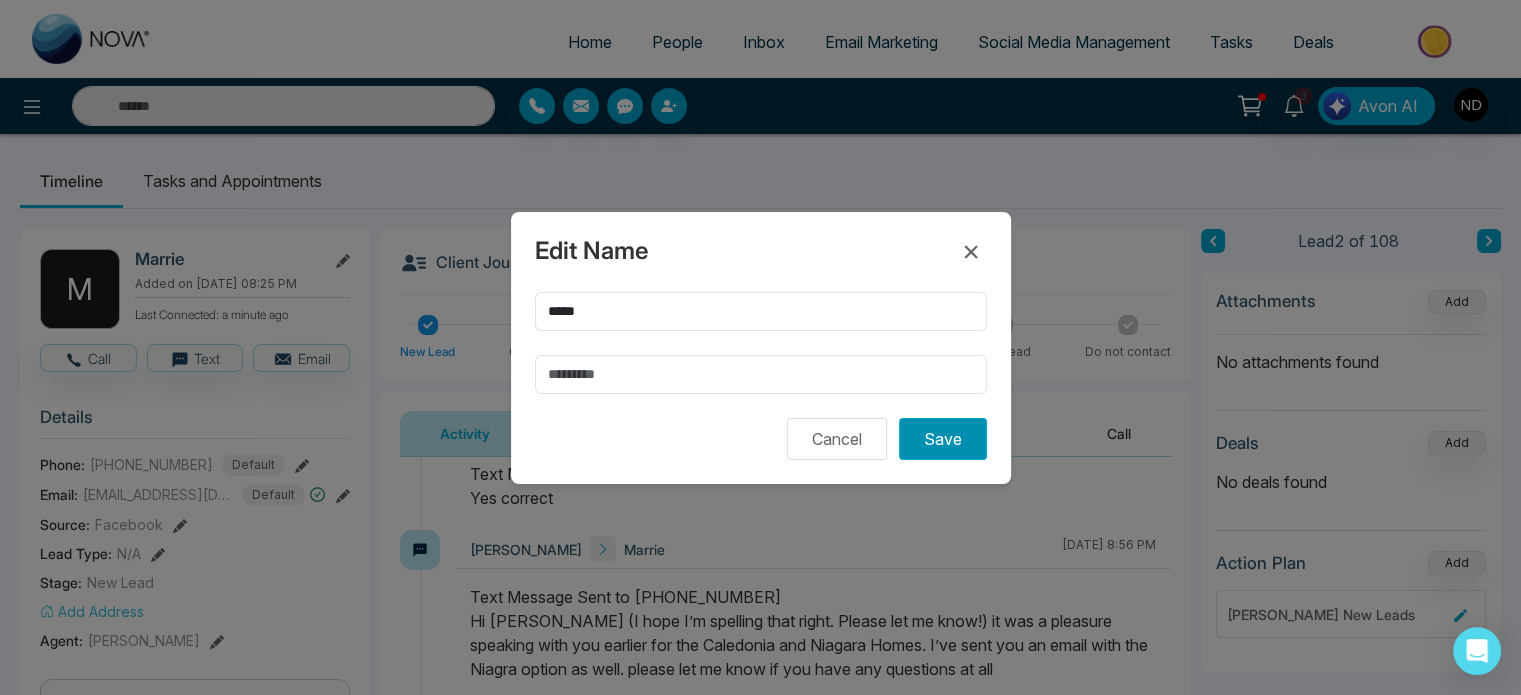 click on "Save" at bounding box center [943, 439] 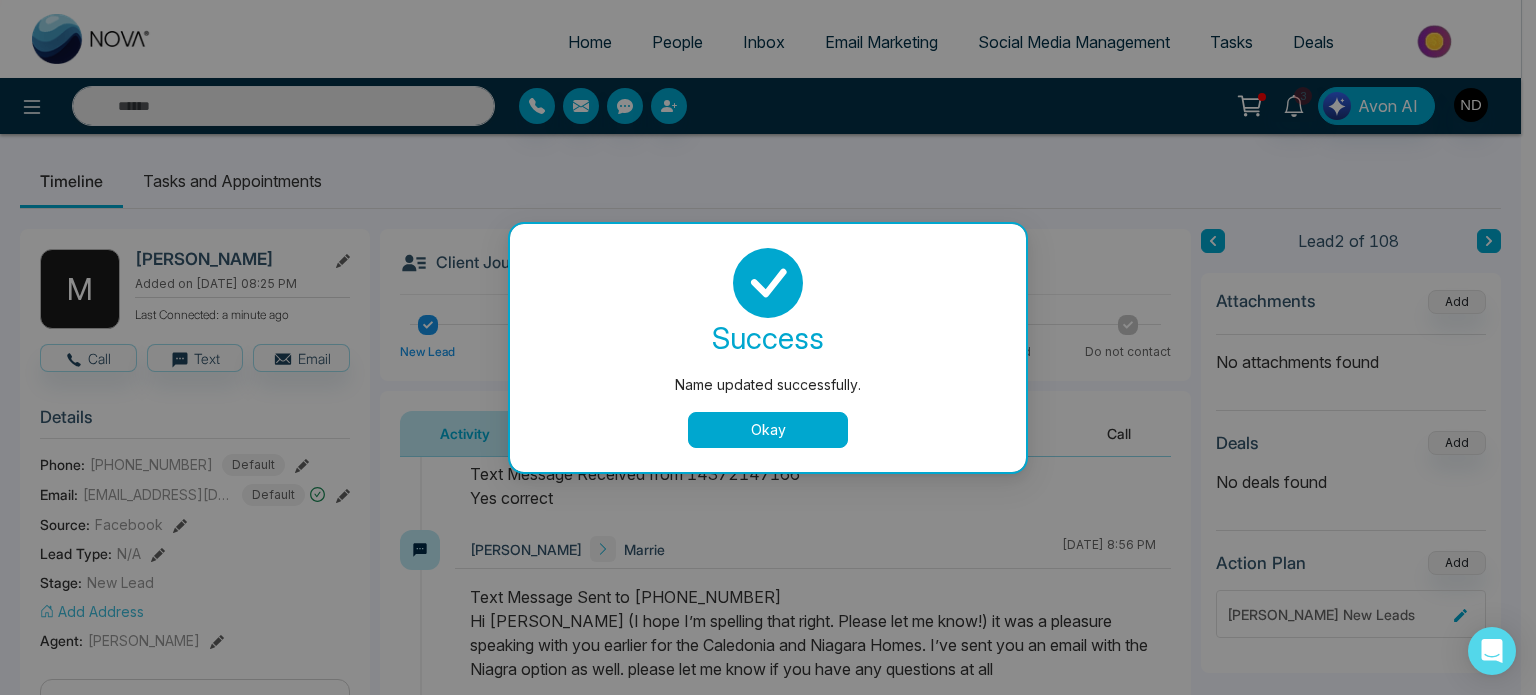 click on "Okay" at bounding box center (768, 430) 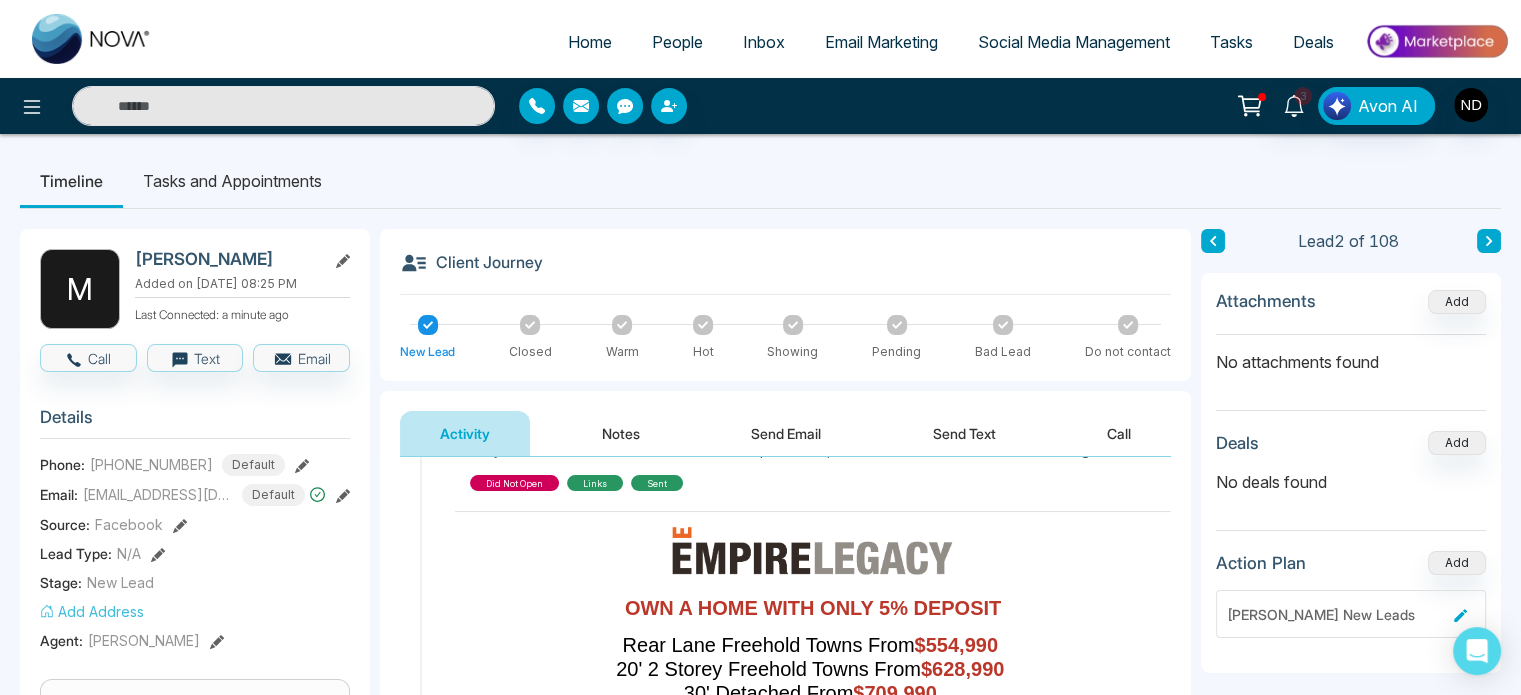 scroll, scrollTop: 512, scrollLeft: 0, axis: vertical 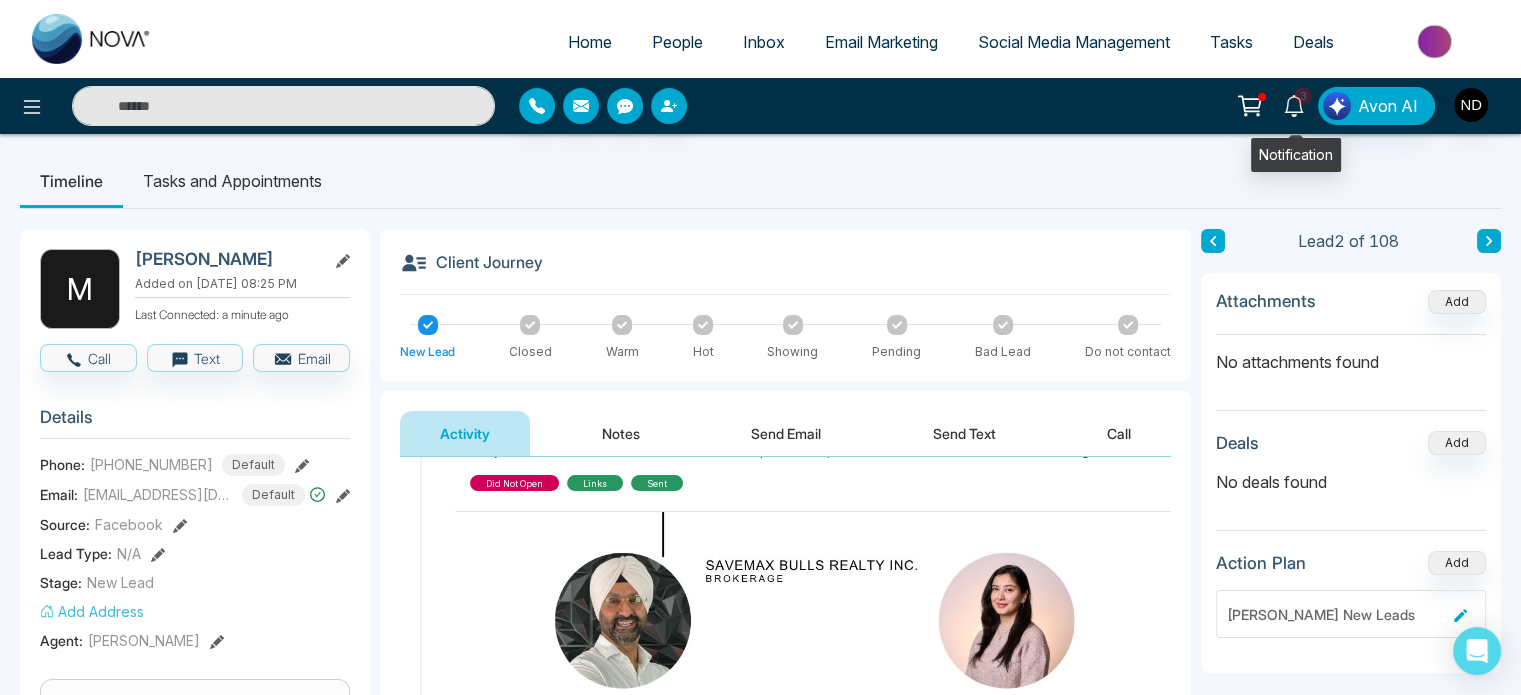 click 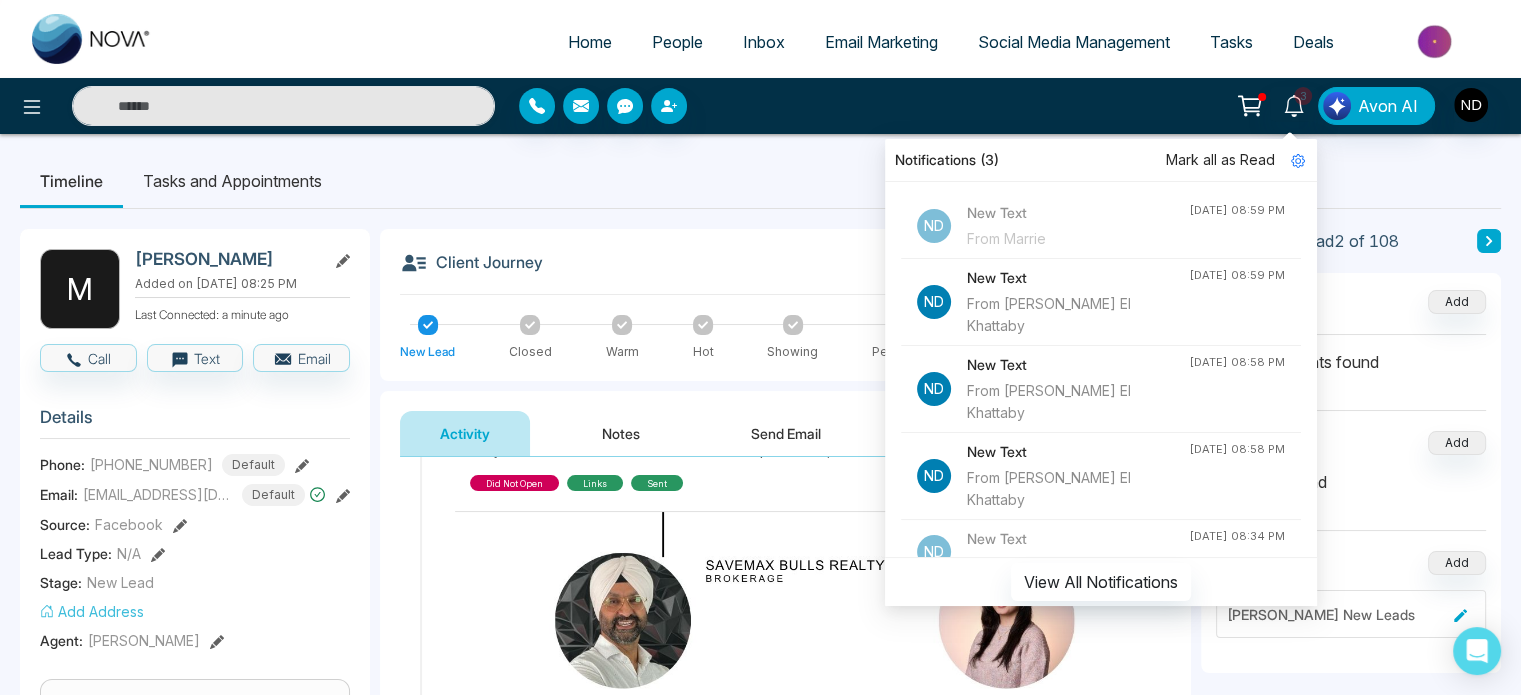 click on "New Text From Fouzia El Khattaby" at bounding box center [1078, 302] 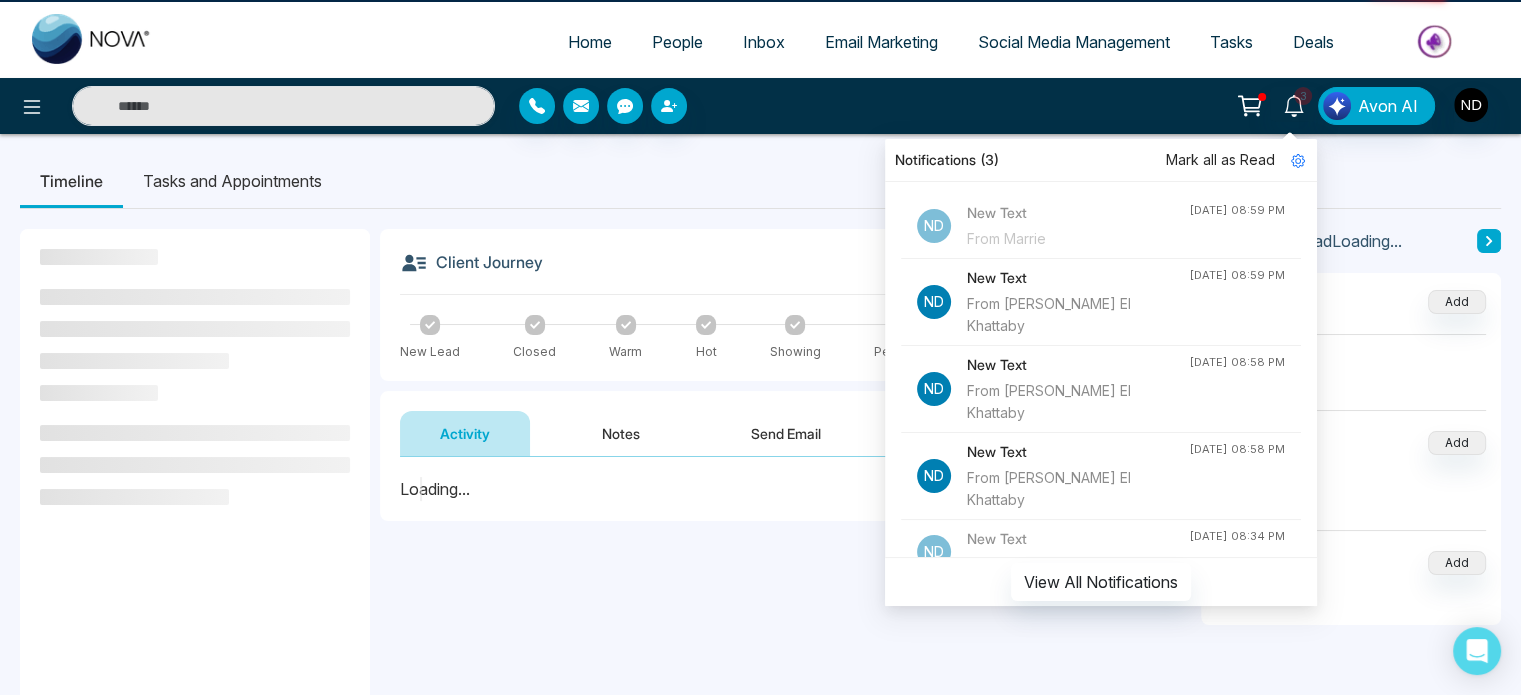 scroll, scrollTop: 0, scrollLeft: 0, axis: both 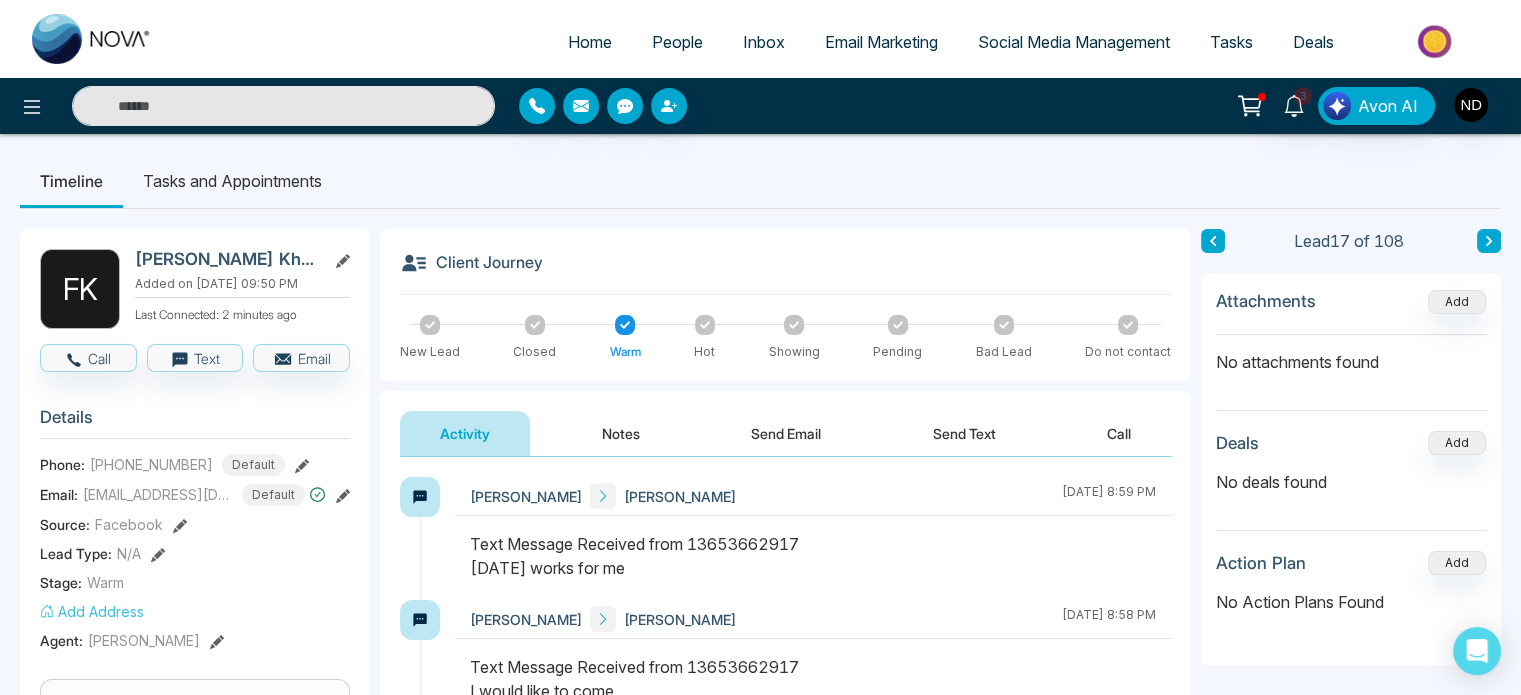click on "Text Message Received from 13653662917  Sunday works for me" at bounding box center (813, 556) 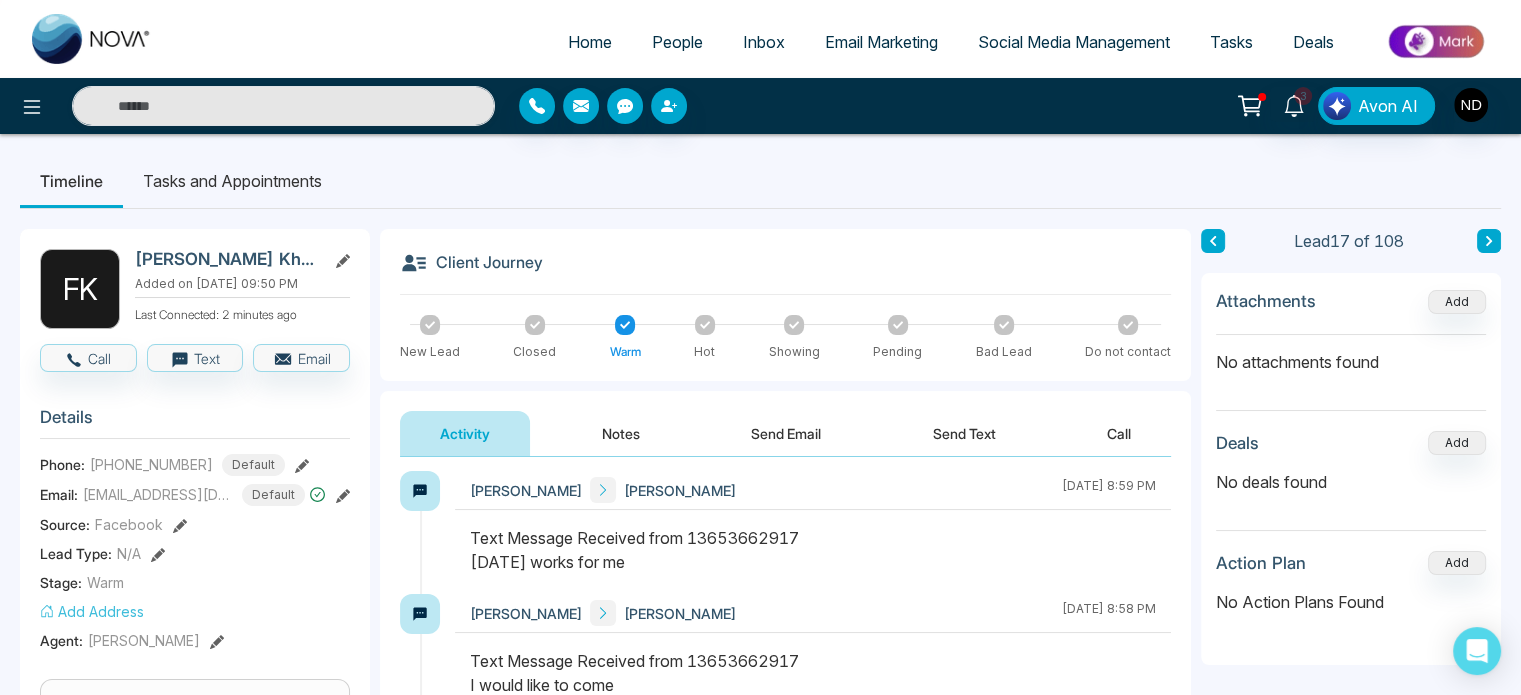 scroll, scrollTop: 0, scrollLeft: 0, axis: both 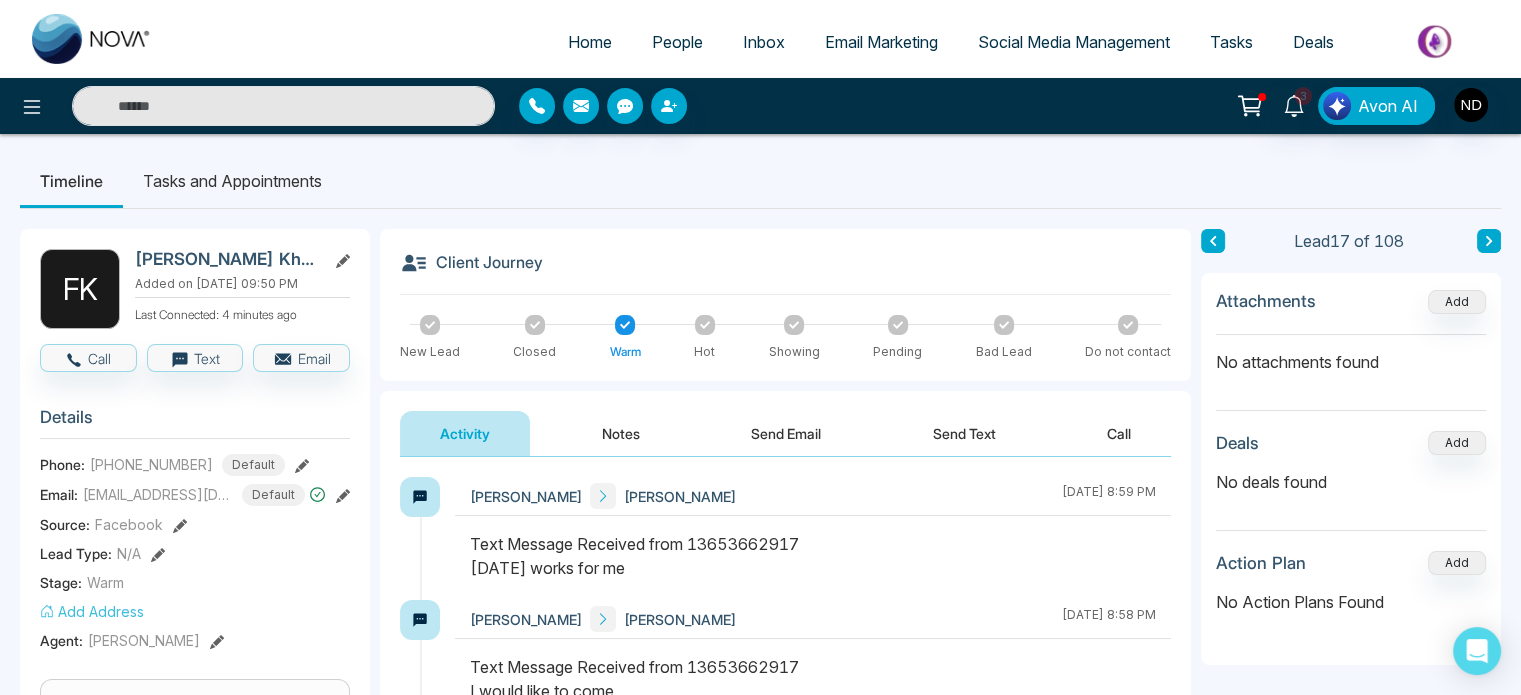click on "Send Text" at bounding box center [964, 433] 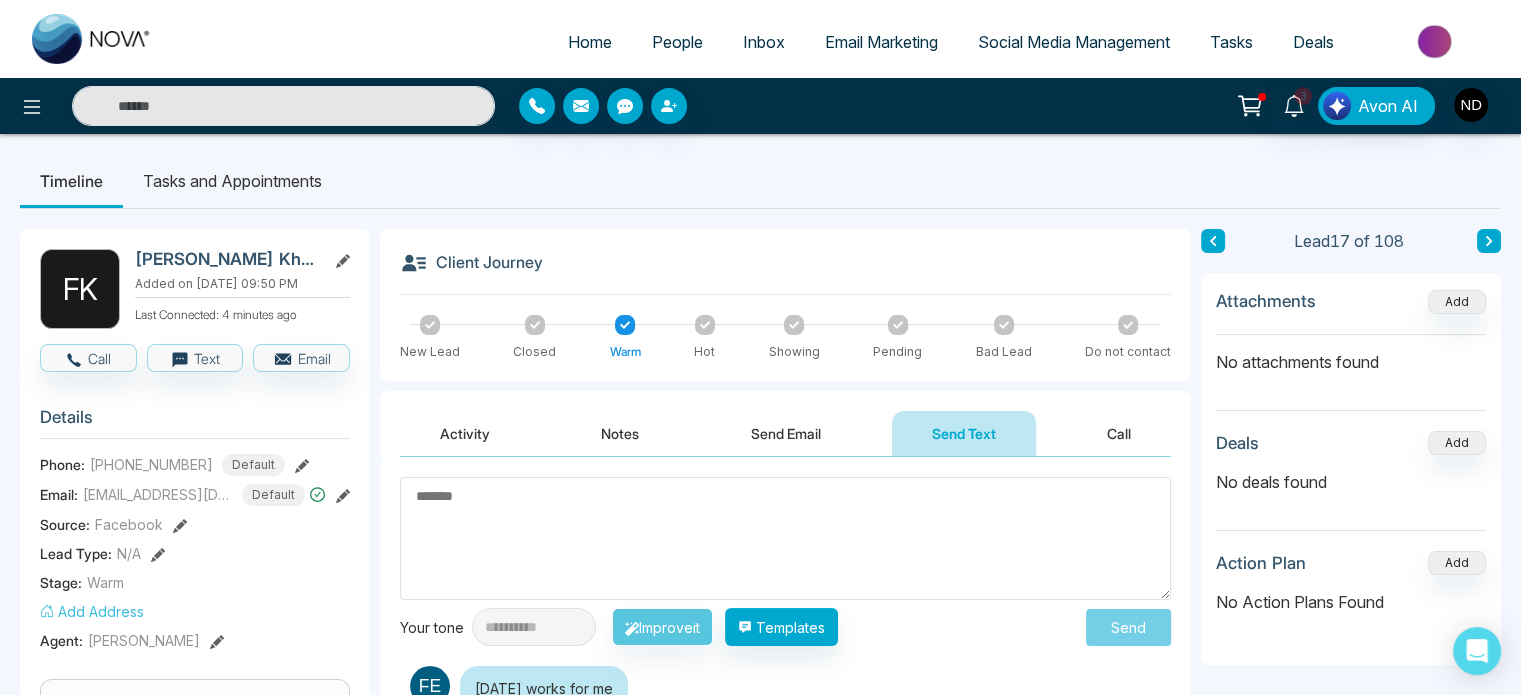 click at bounding box center (785, 538) 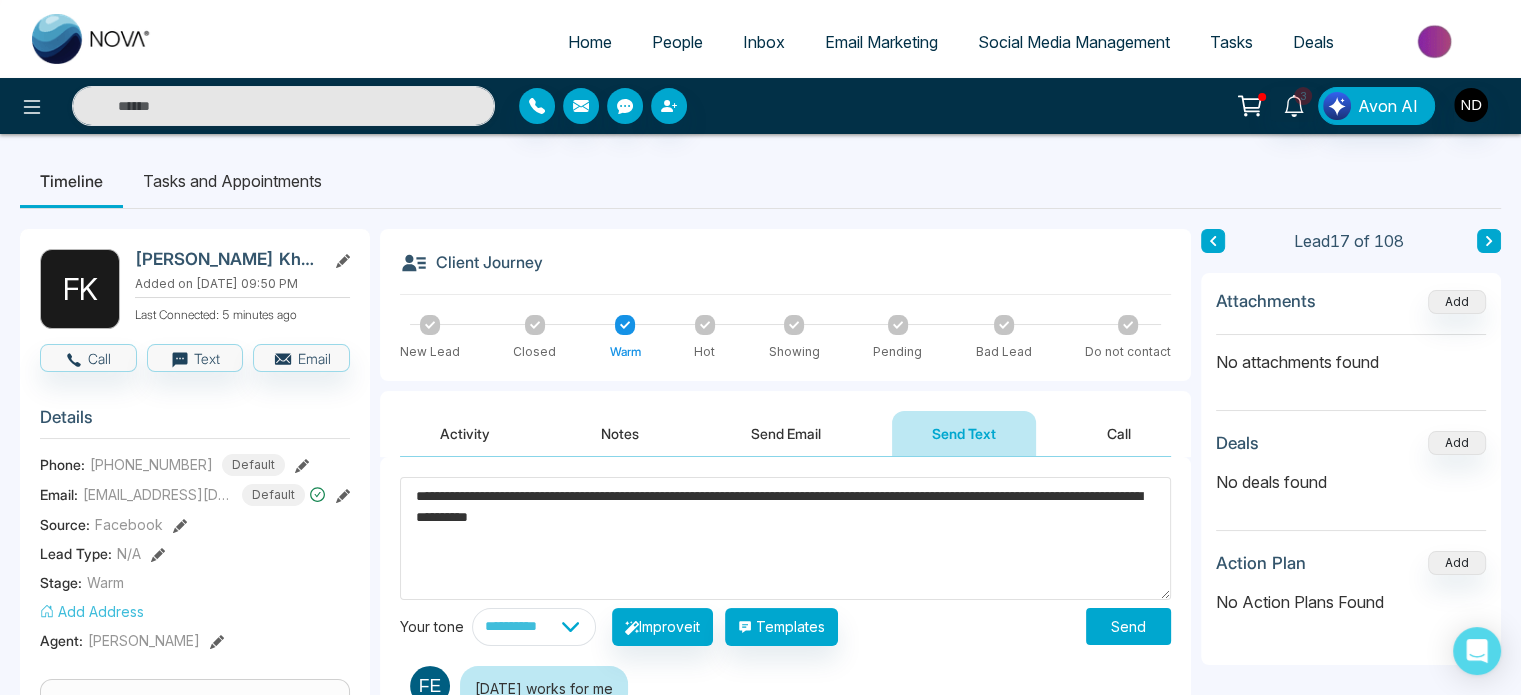 type on "**********" 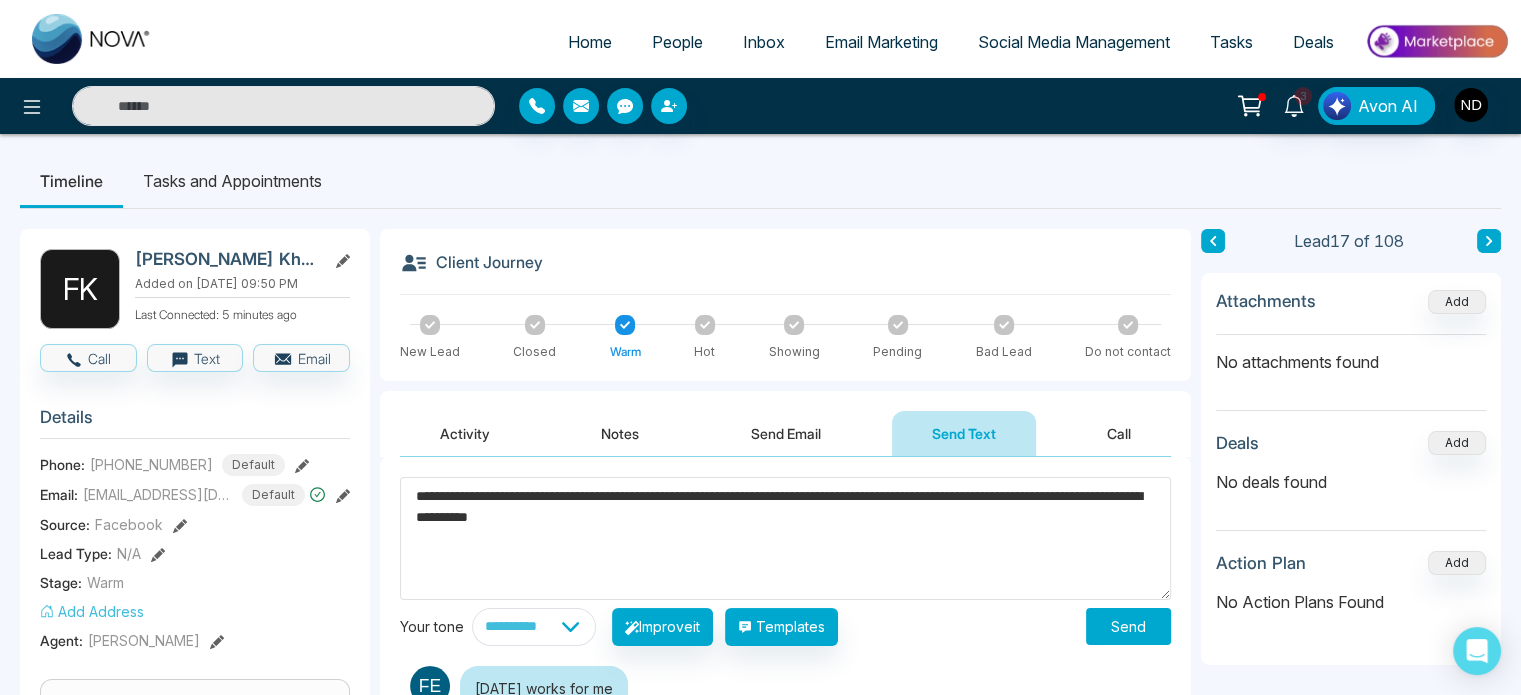 click on "Send" at bounding box center [1128, 626] 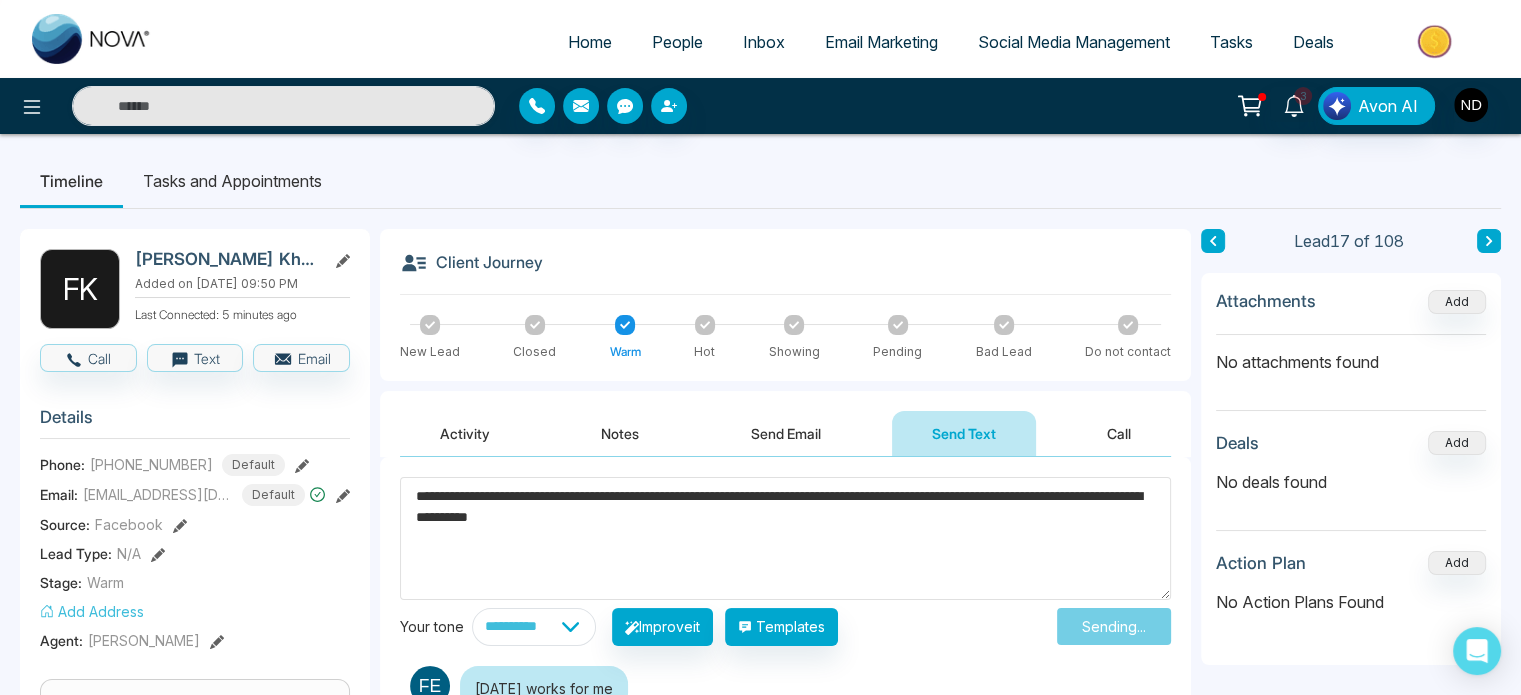 type 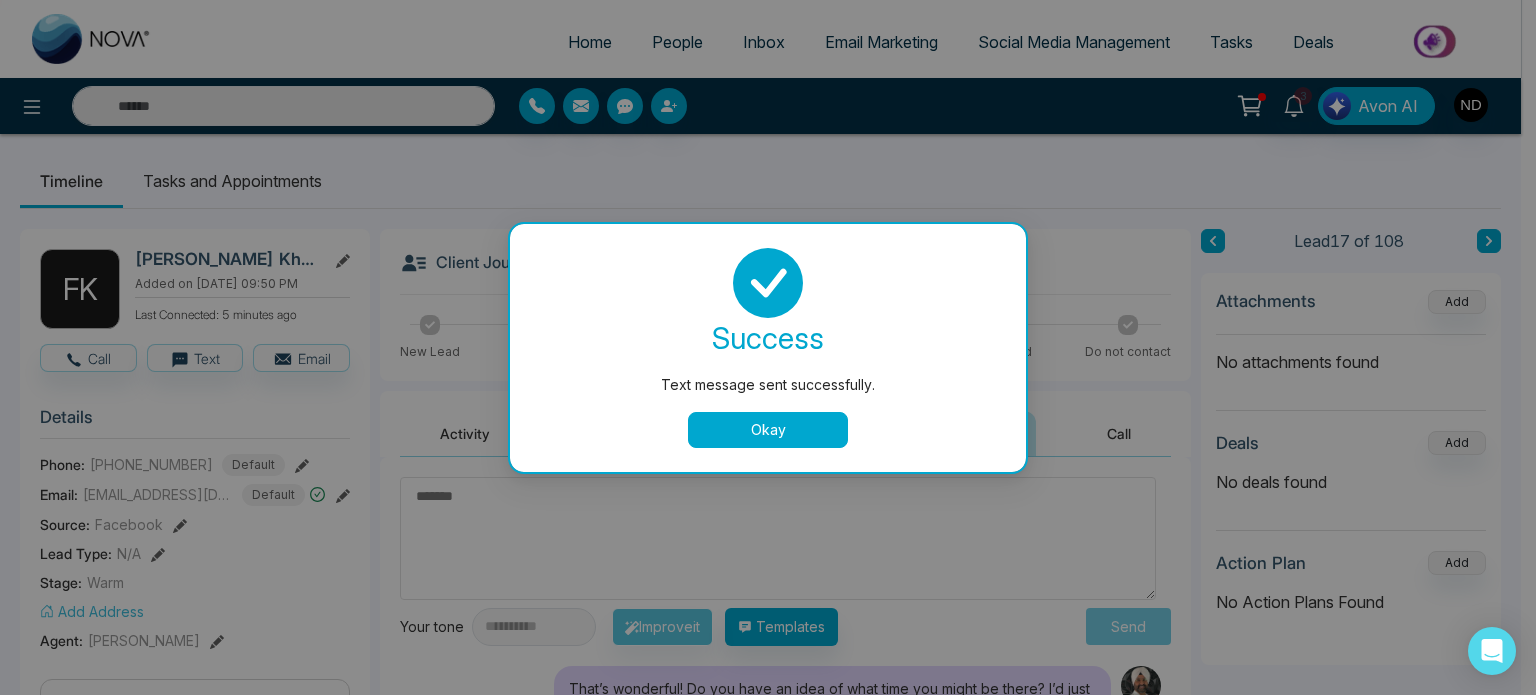 click on "Okay" at bounding box center (768, 430) 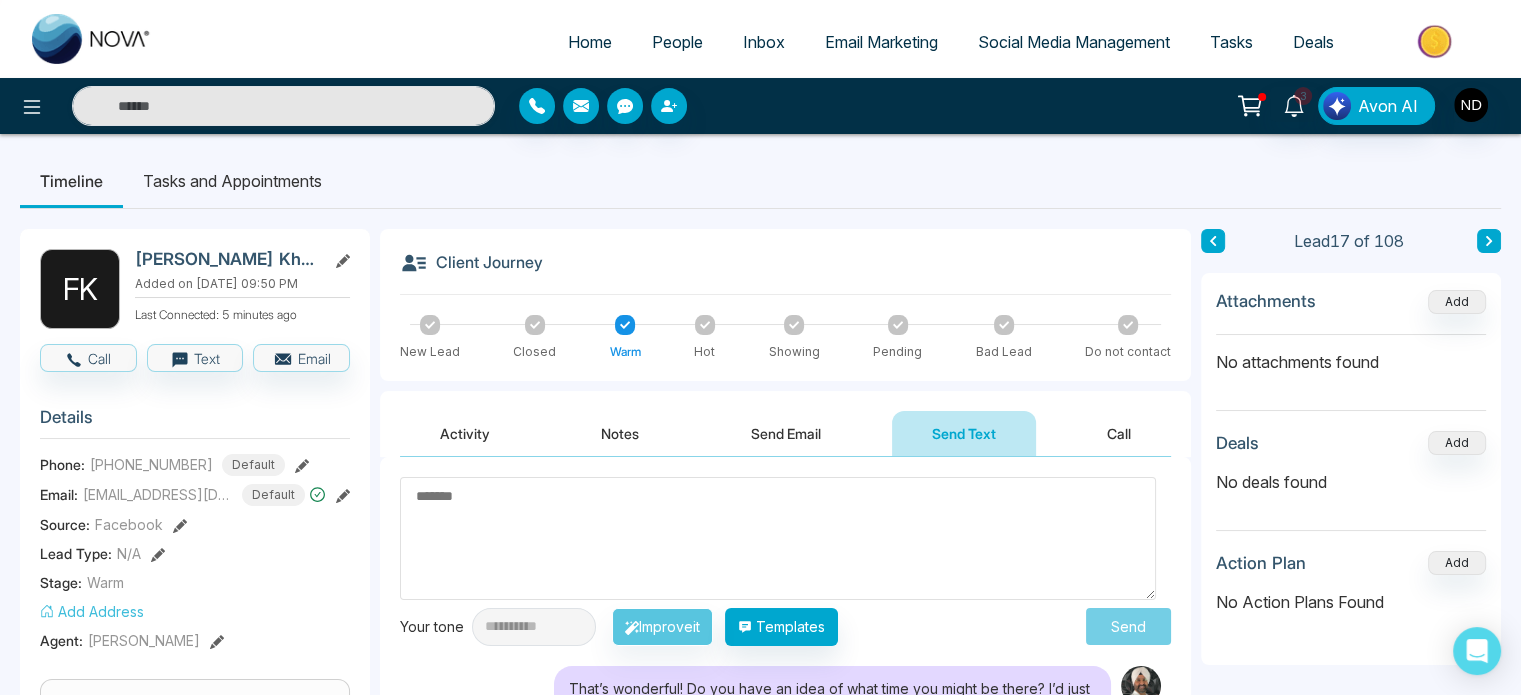 click on "Activity" at bounding box center [465, 433] 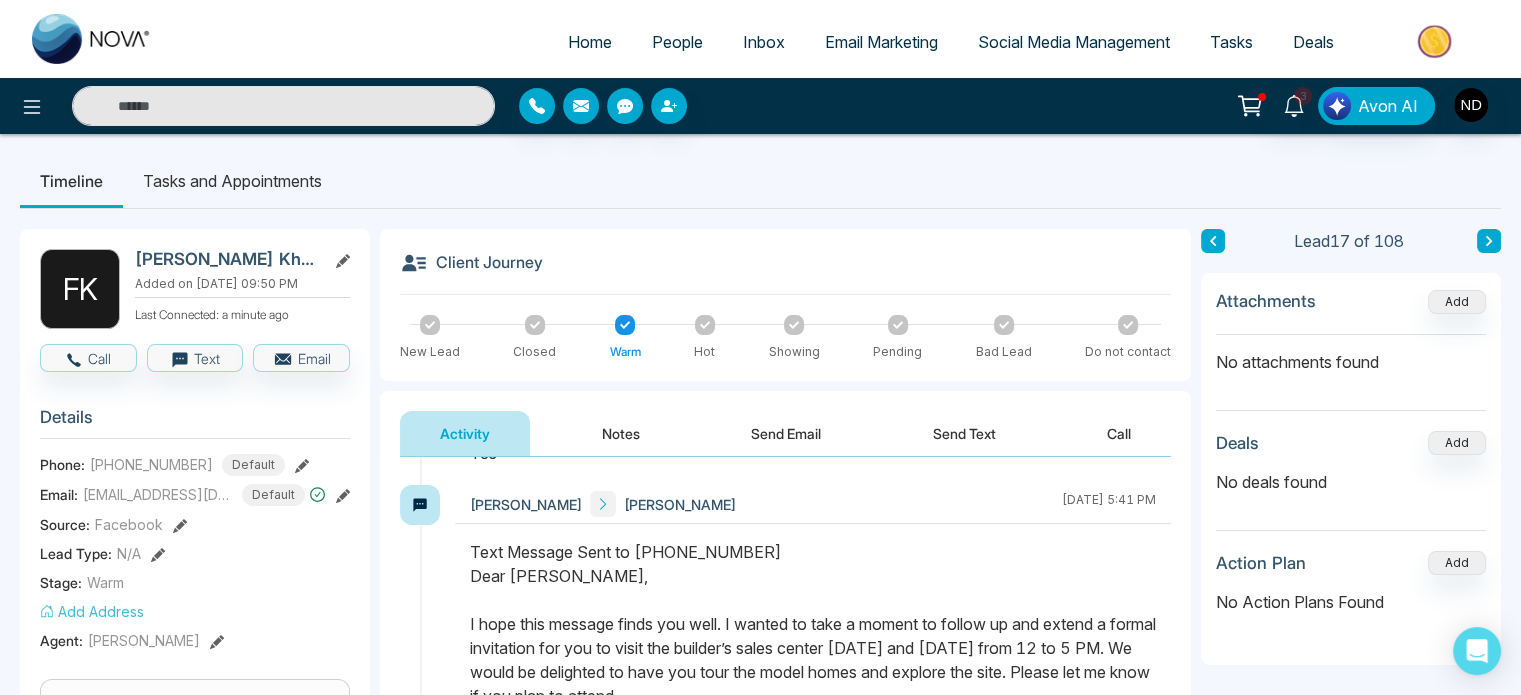 scroll, scrollTop: 0, scrollLeft: 0, axis: both 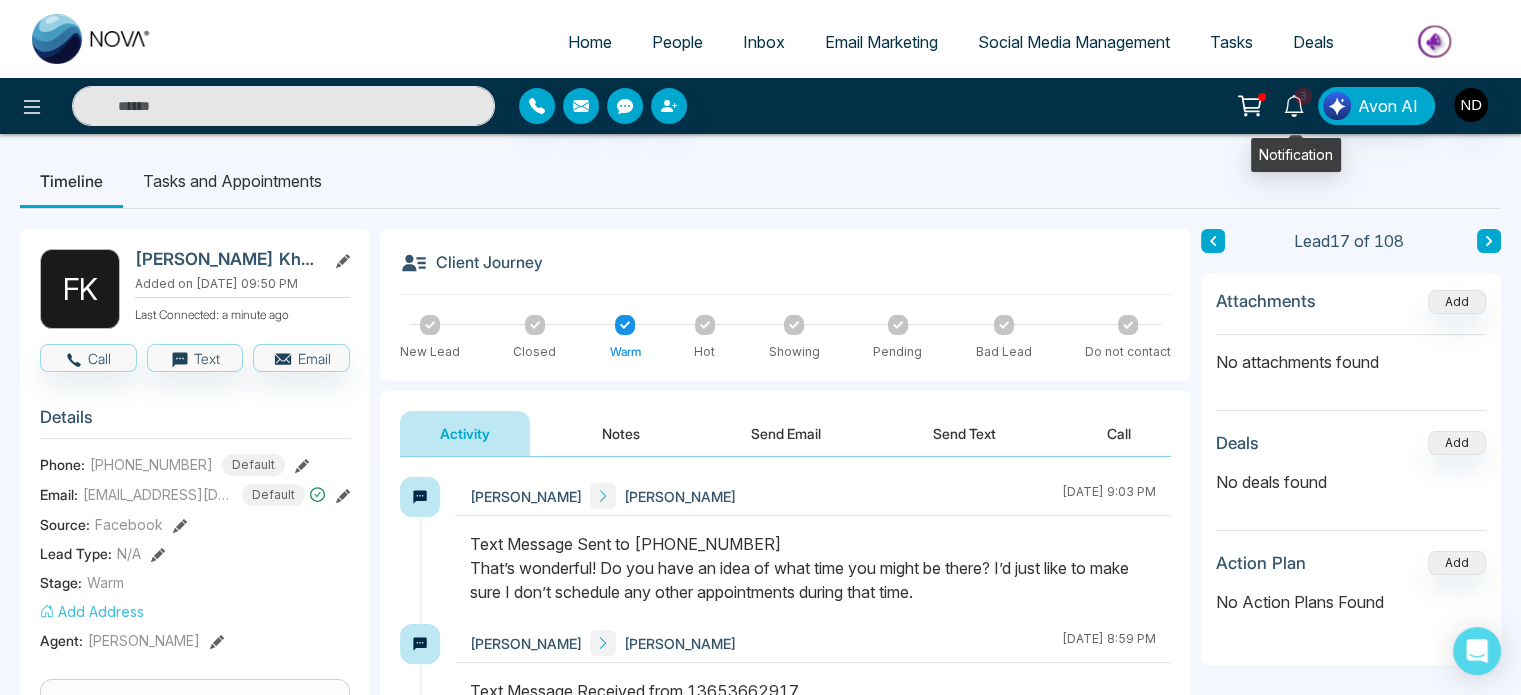 click 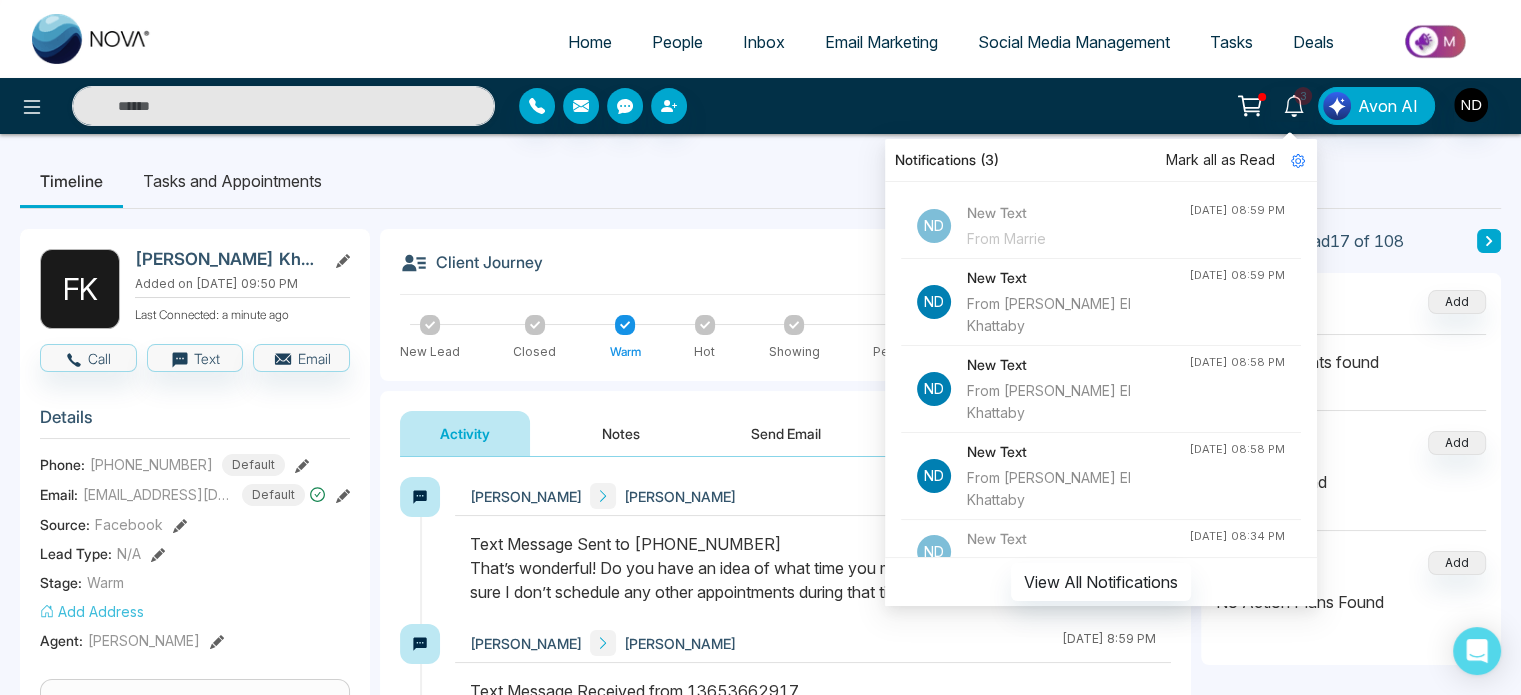 click on "Mark all as Read" at bounding box center [1220, 160] 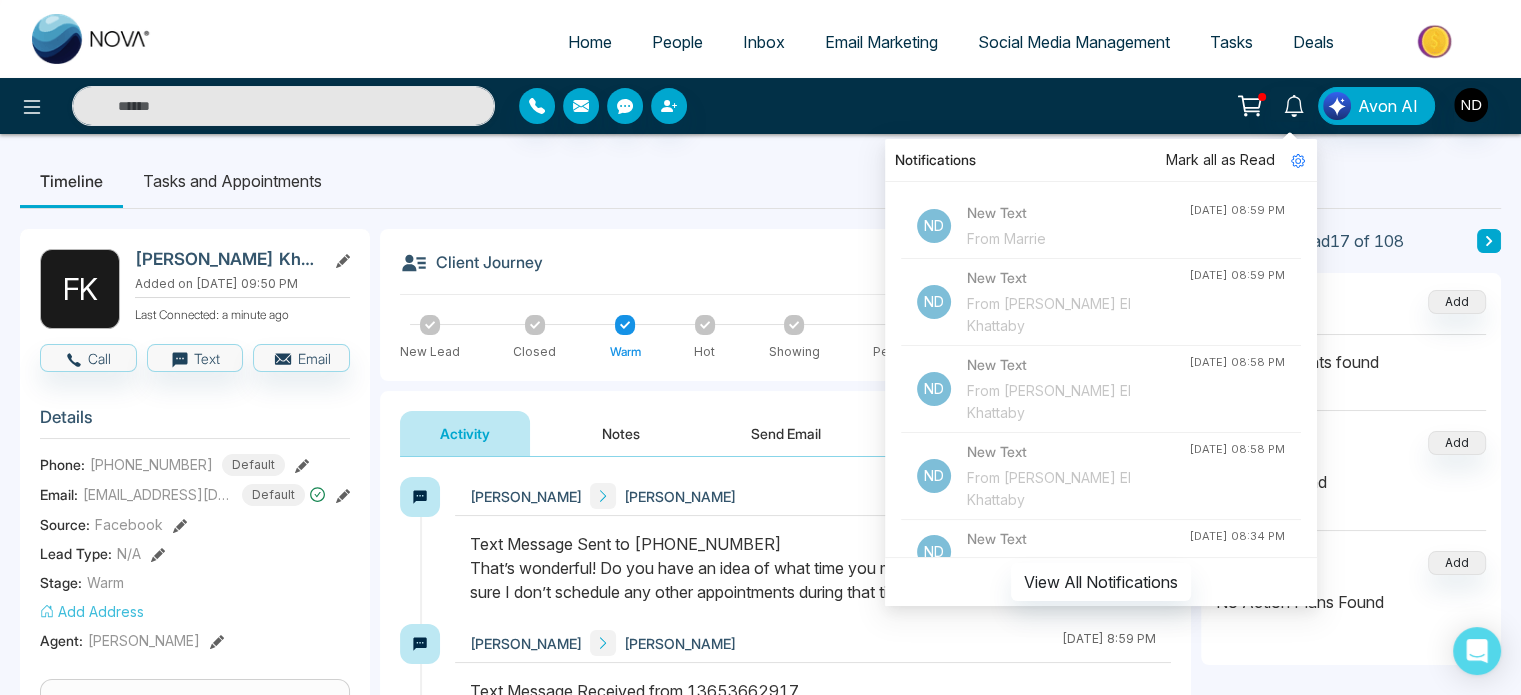 click on "Timeline Tasks and Appointments" at bounding box center [760, 181] 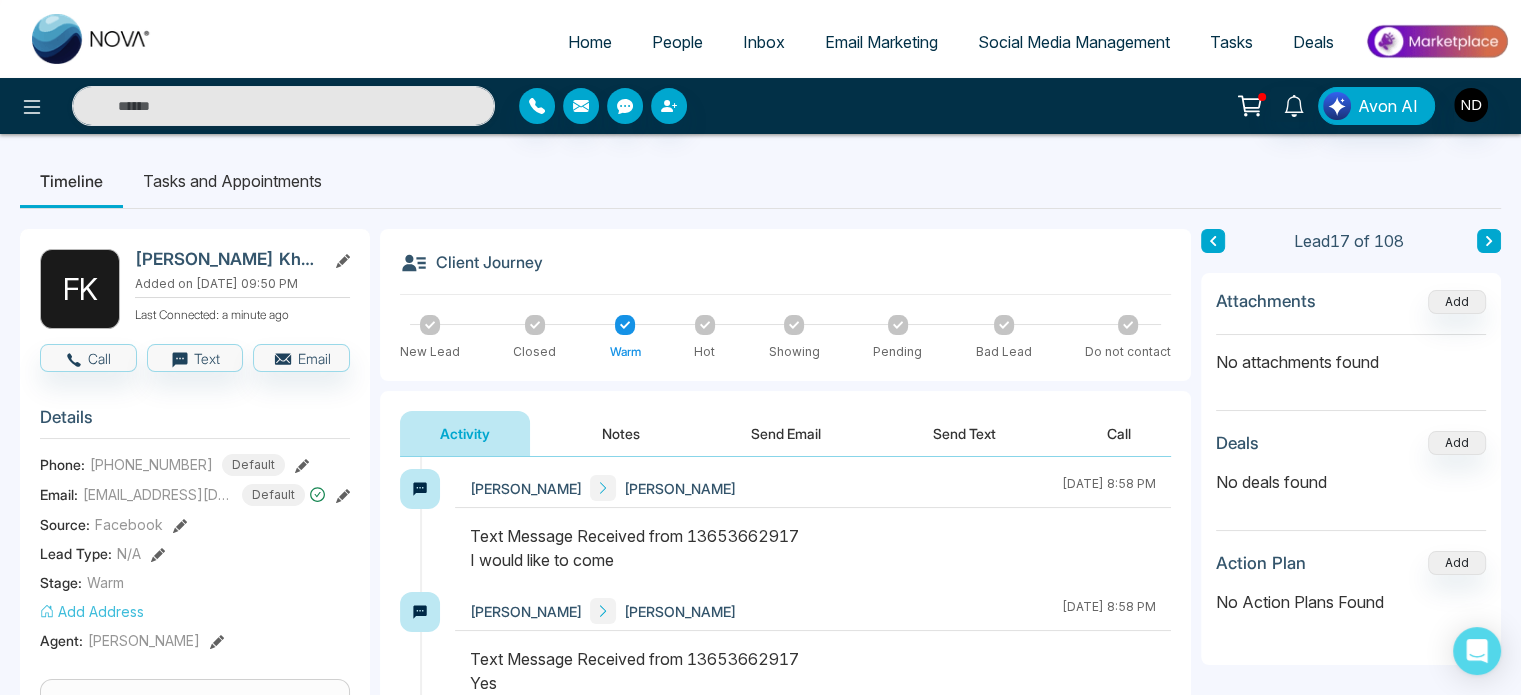 scroll, scrollTop: 0, scrollLeft: 0, axis: both 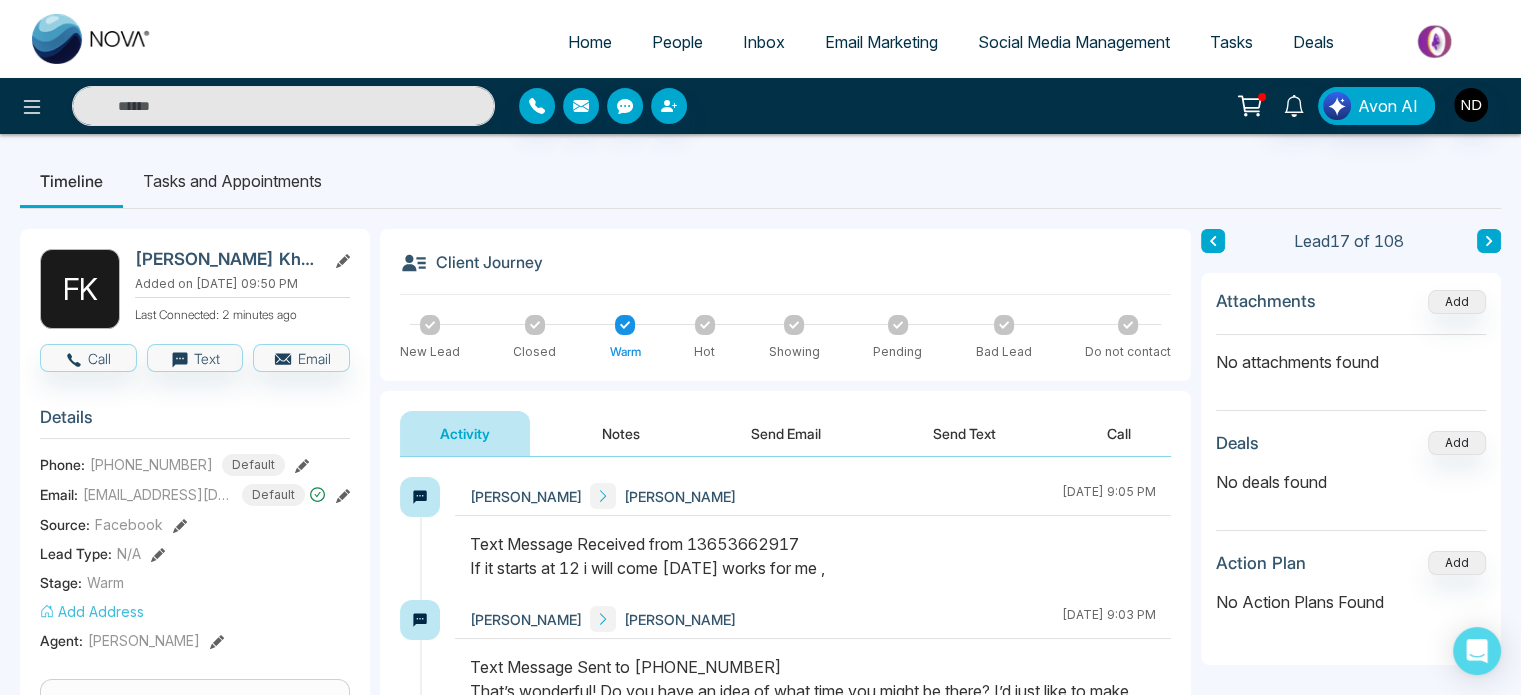 click on "Text Message Received from 13653662917  If it starts at 12 i will come on sunday works for me ," at bounding box center (813, 556) 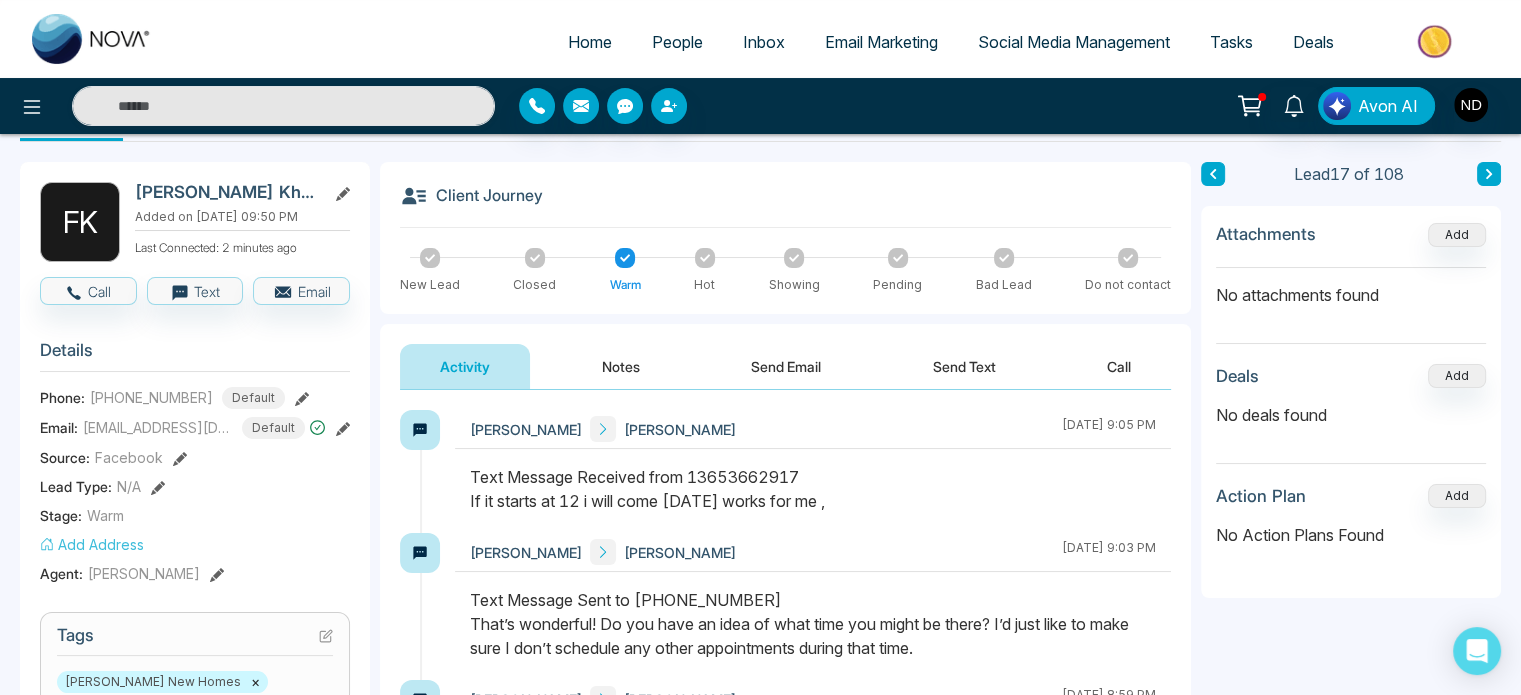 scroll, scrollTop: 66, scrollLeft: 0, axis: vertical 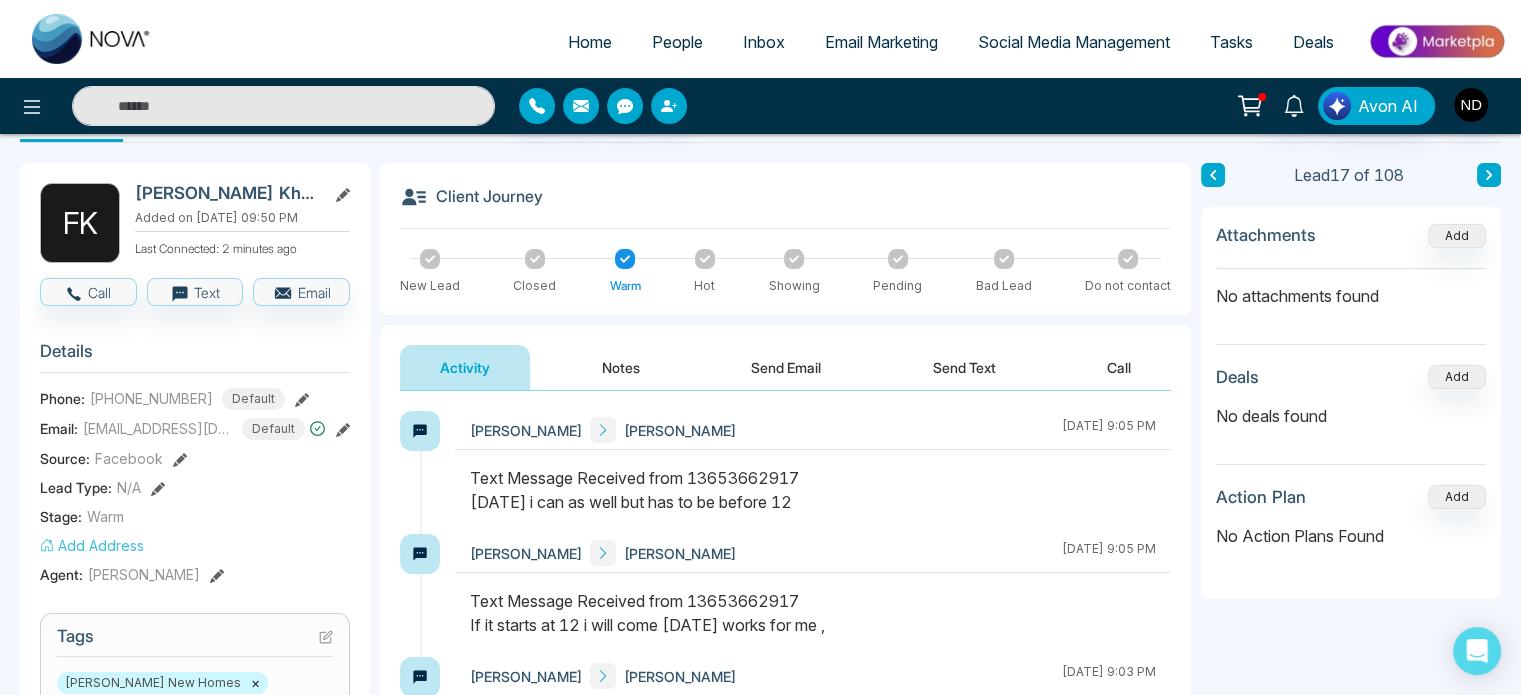 click on "Fouzia El Navdeep Dhillon July 4 2025 | 9:05 PM" at bounding box center [813, 553] 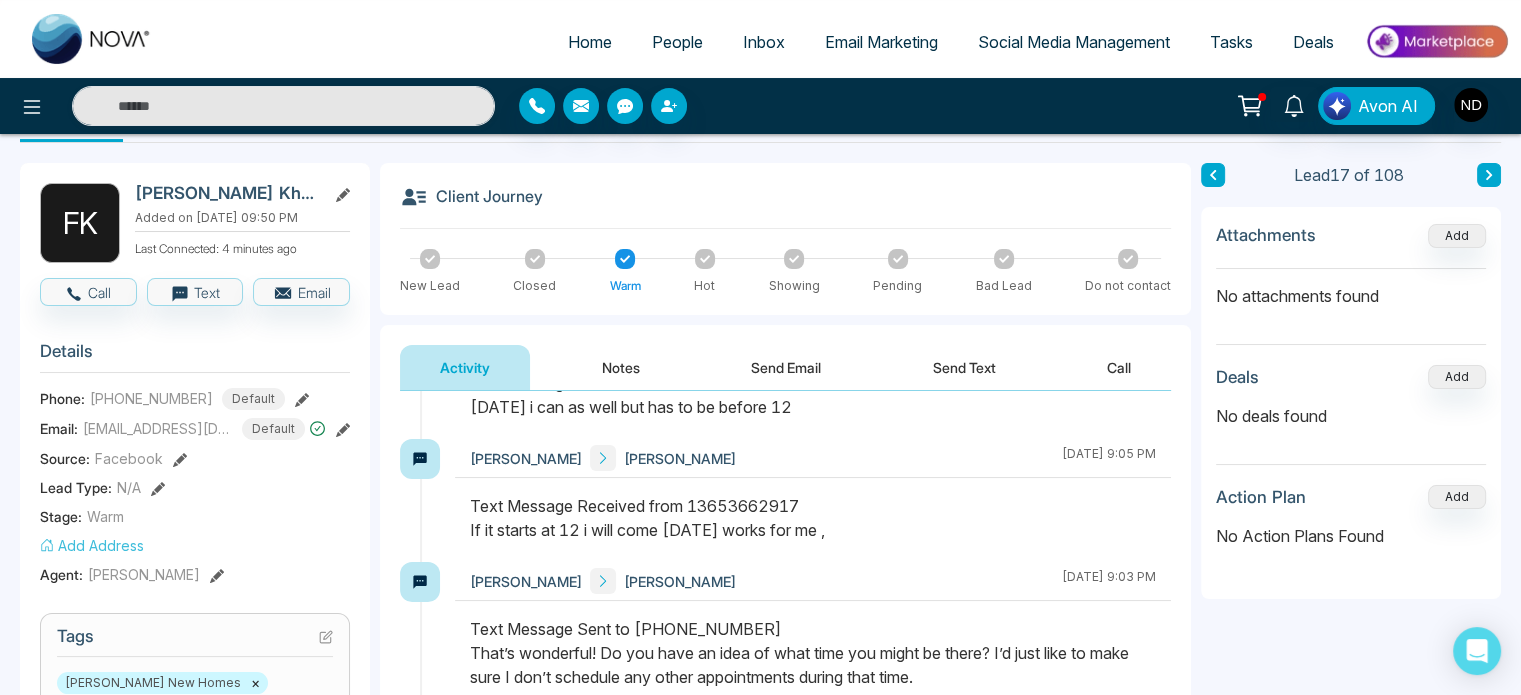 scroll, scrollTop: 0, scrollLeft: 0, axis: both 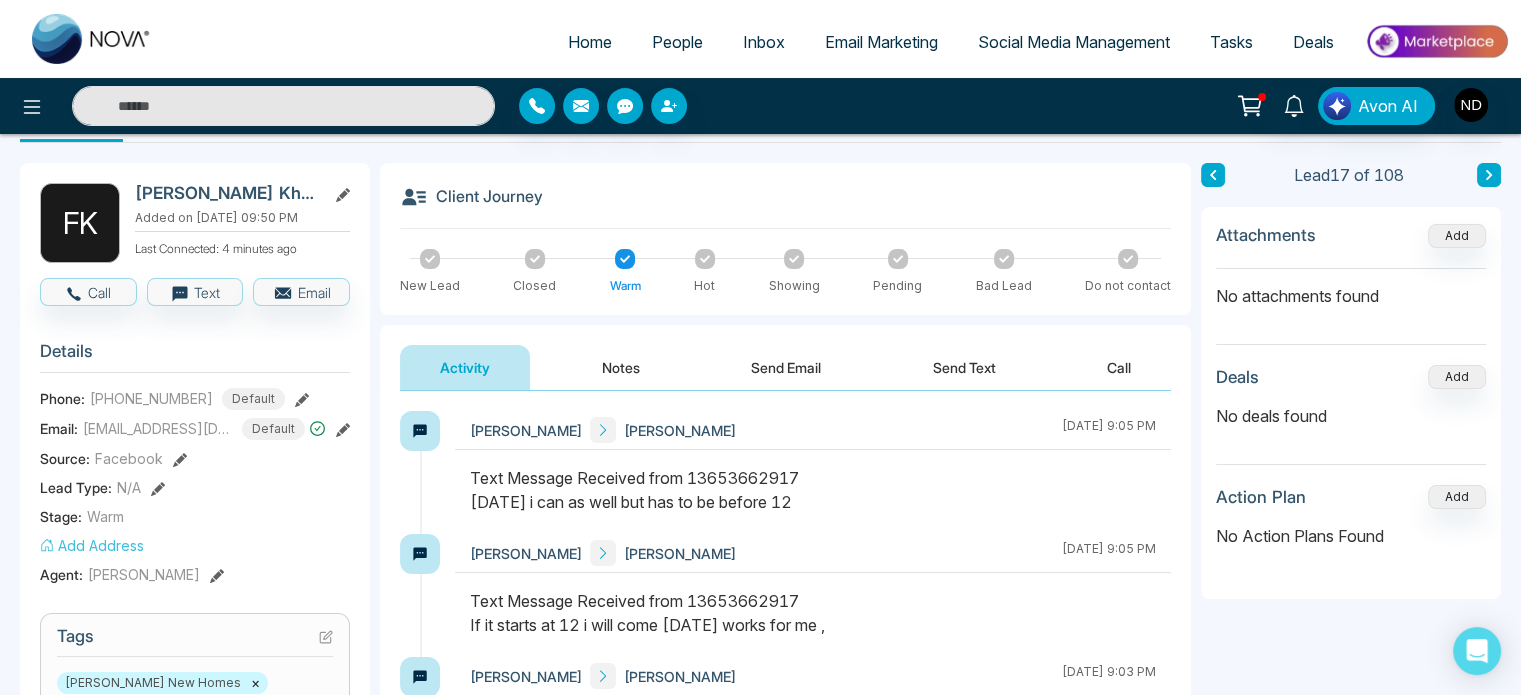 click on "Send Text" at bounding box center [964, 367] 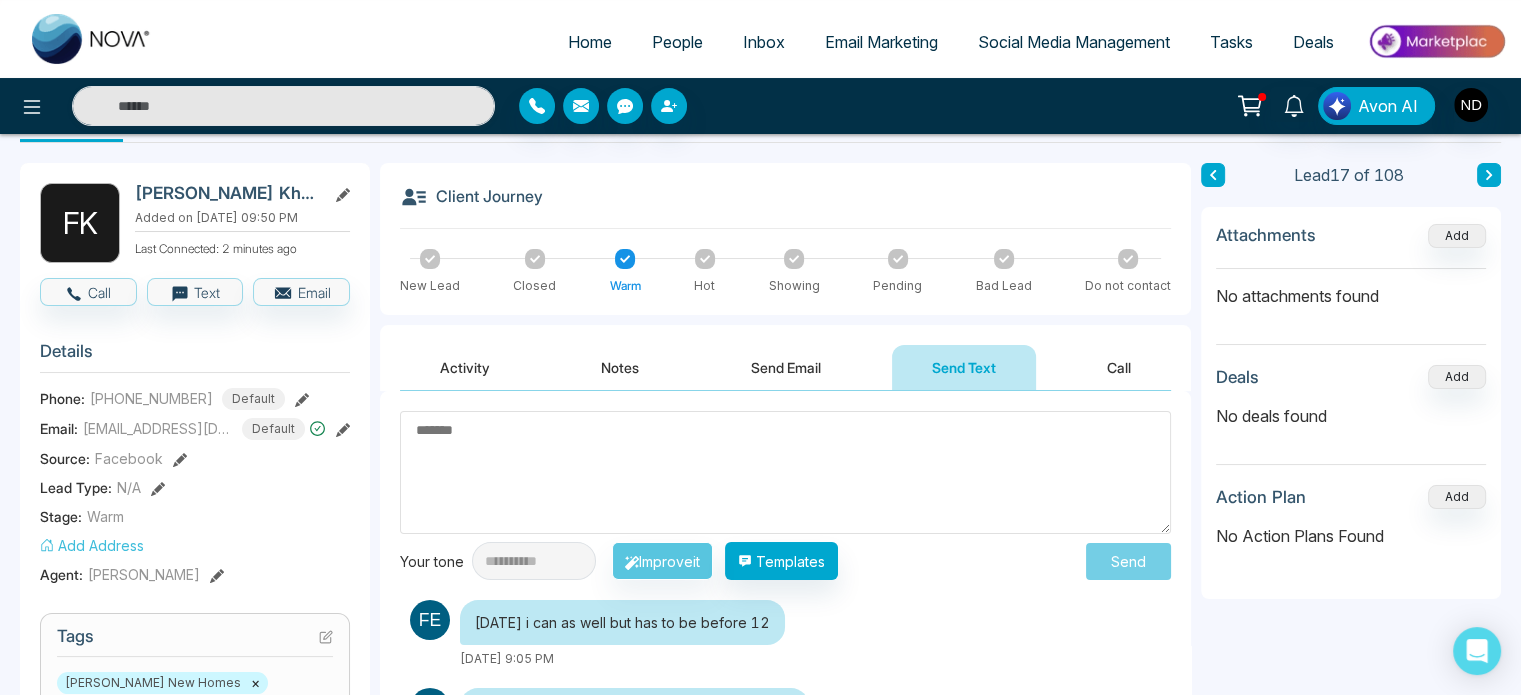 click at bounding box center [785, 472] 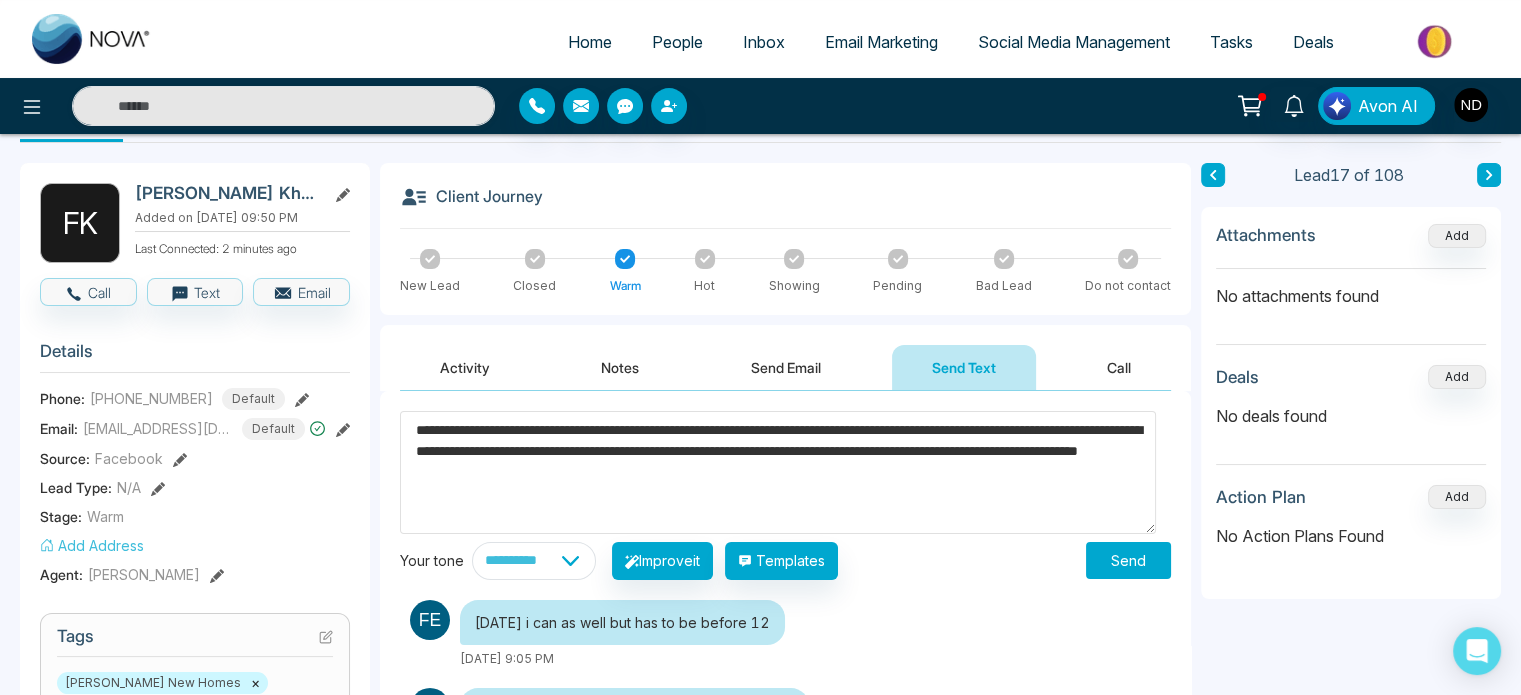 type on "**********" 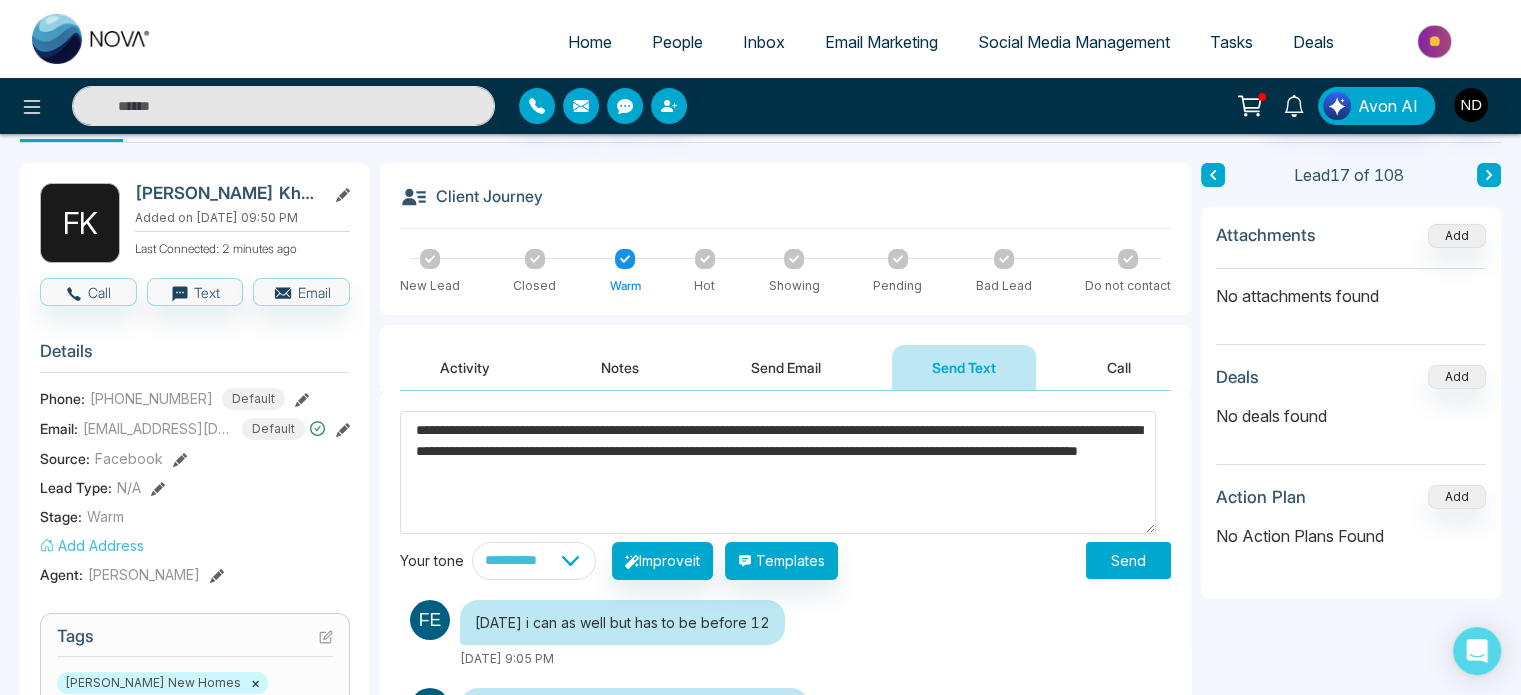 click on "Send" at bounding box center (1128, 560) 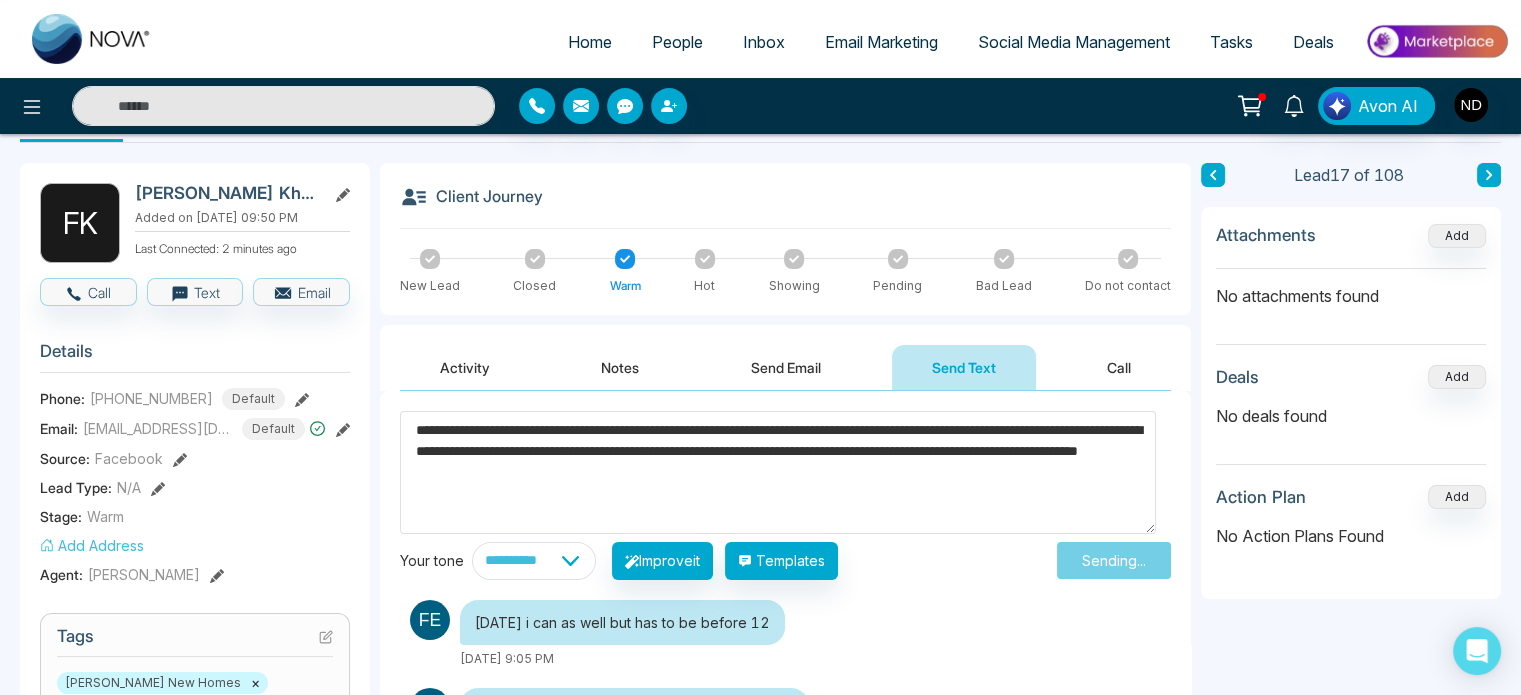 type 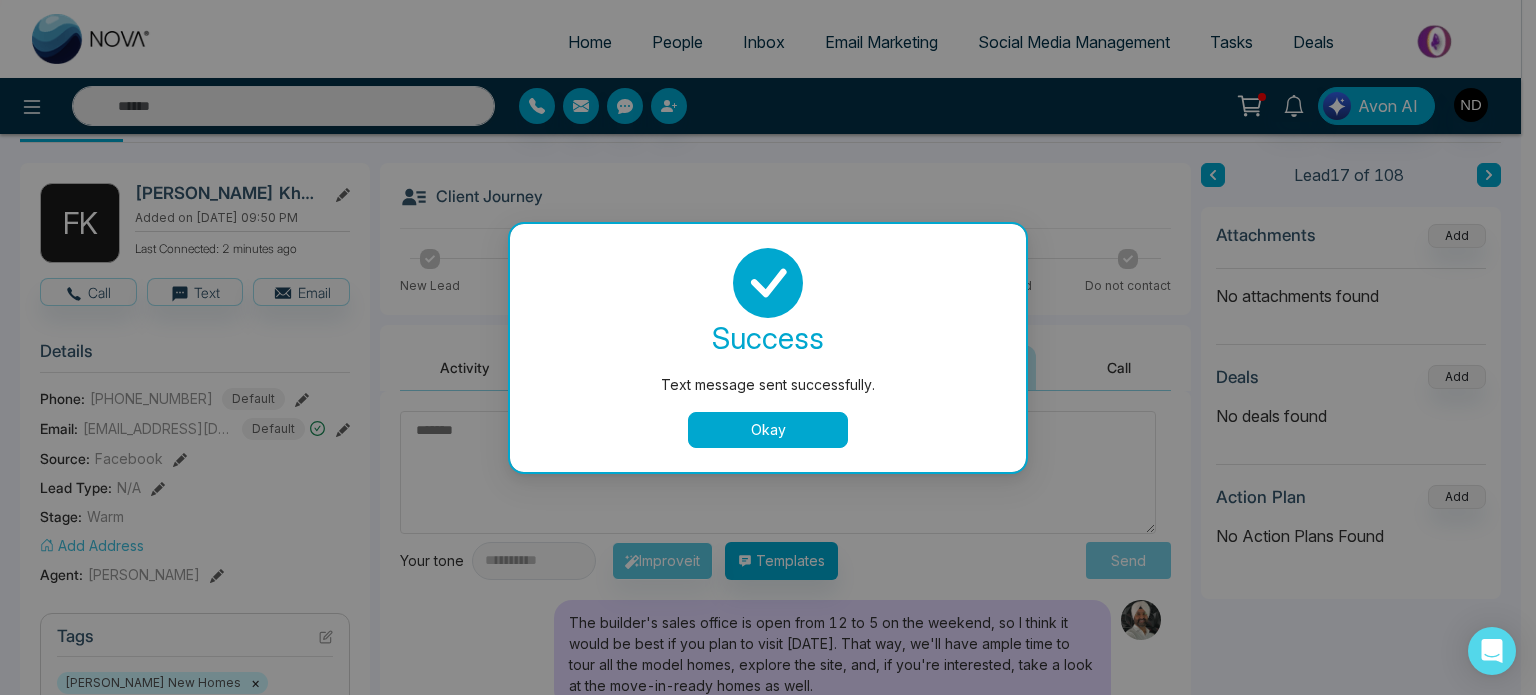 click on "Okay" at bounding box center [768, 430] 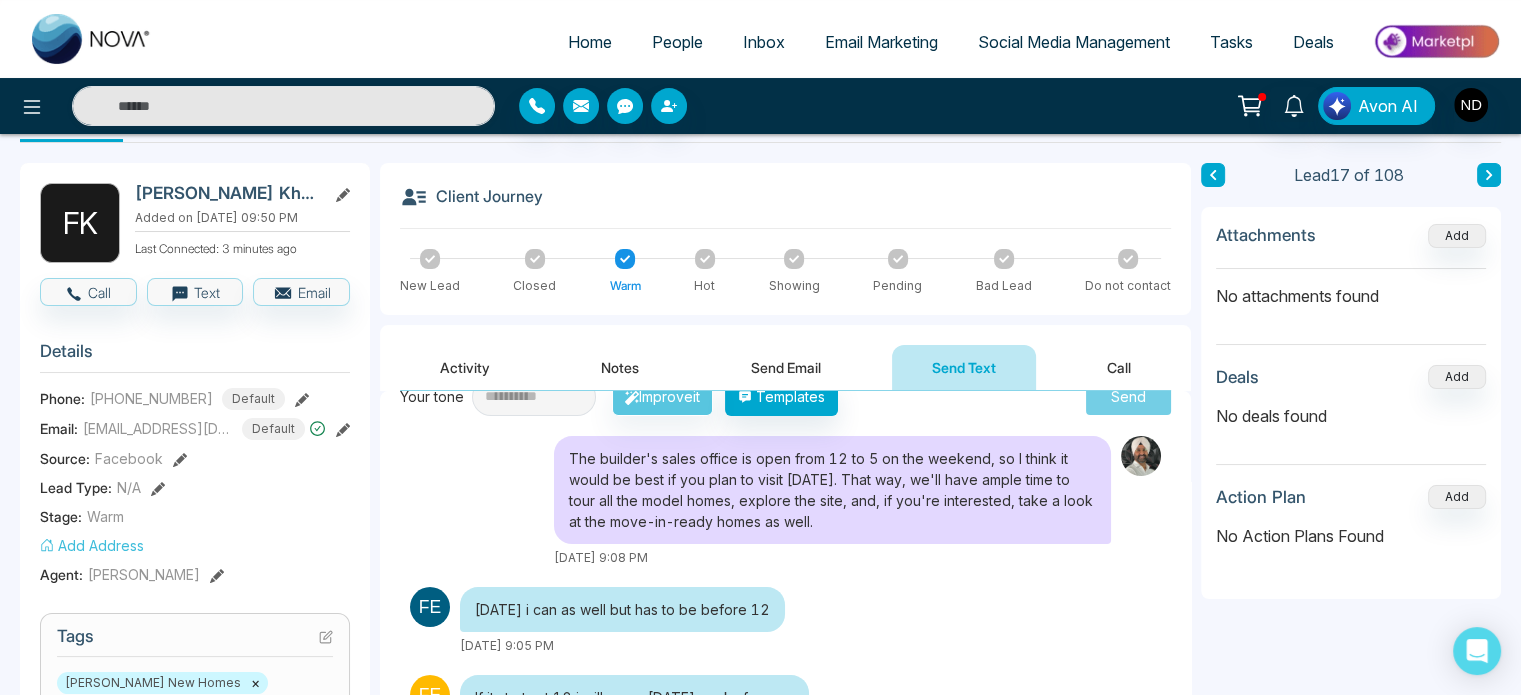 scroll, scrollTop: 162, scrollLeft: 0, axis: vertical 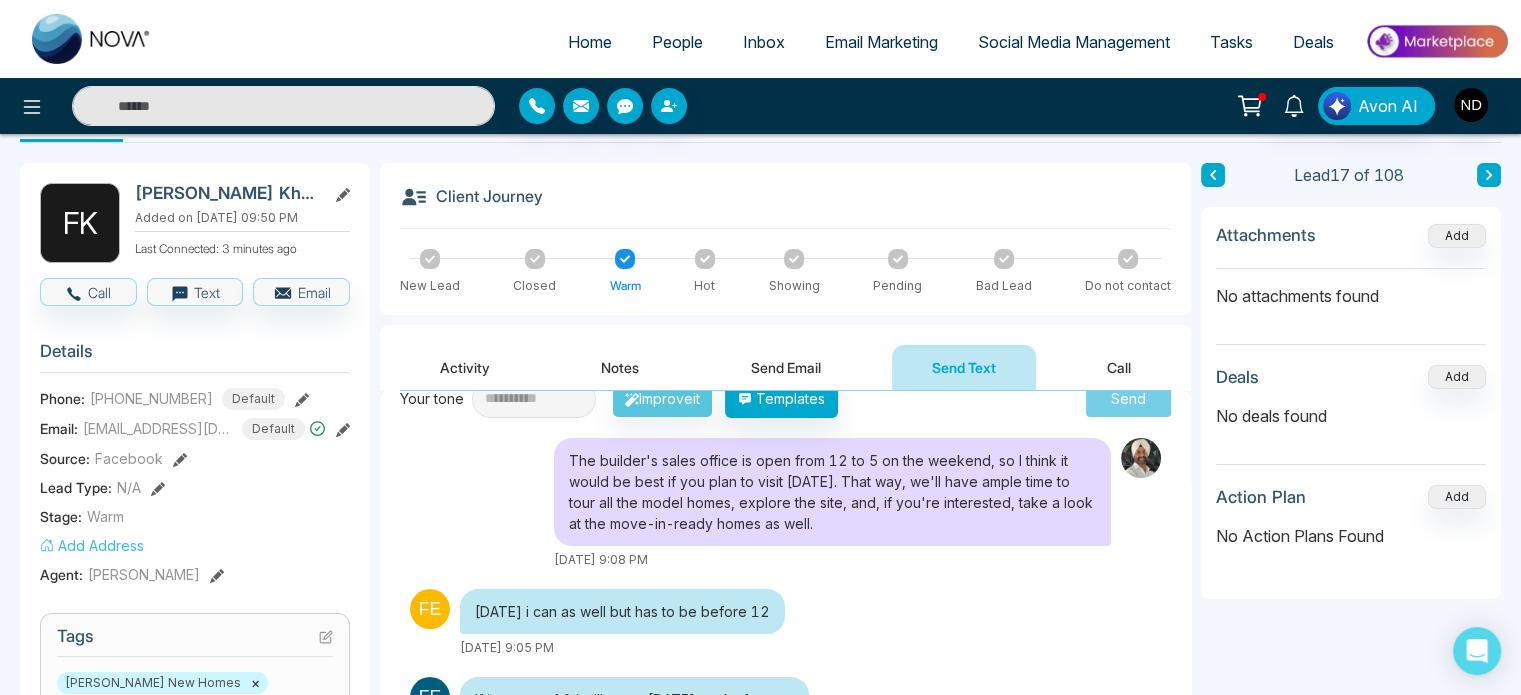click on "The builder's sales office is open from 12 to 5 on the weekend, so I think it would be best if you plan to visit on Sunday. That way, we'll have ample time to tour all the model homes, explore the site, and, if you're interested, take a look at the move-in-ready homes as well. July 4 2025 | 9:08 PM" at bounding box center (785, 503) 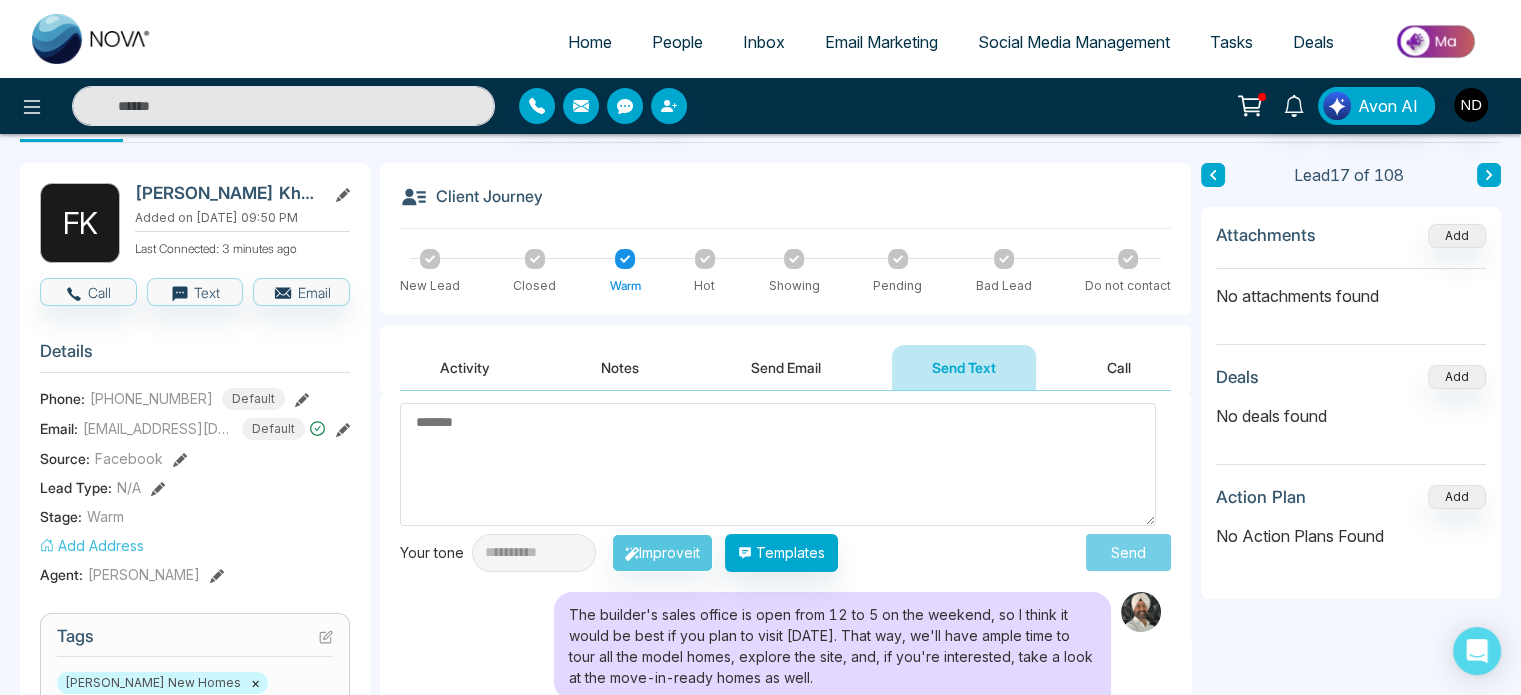 scroll, scrollTop: 0, scrollLeft: 0, axis: both 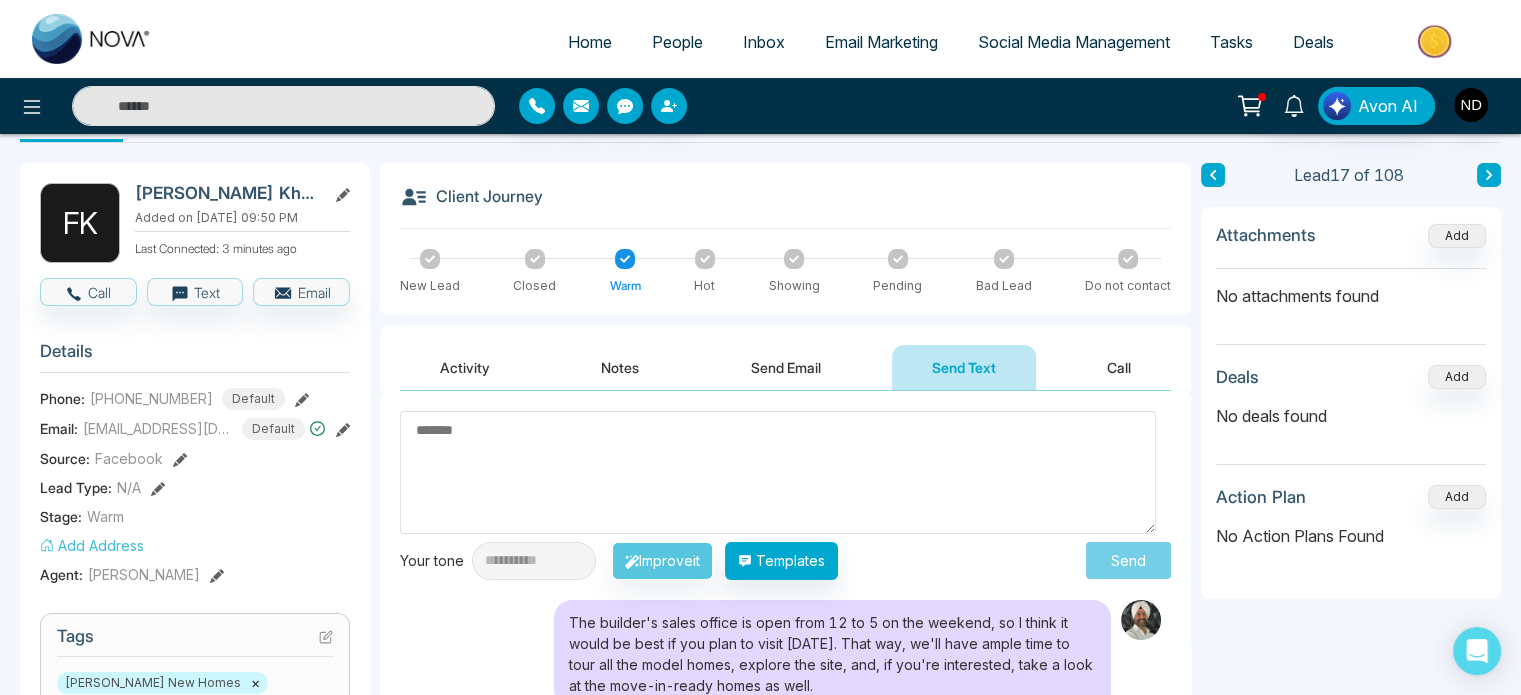 click on "Activity" at bounding box center (465, 367) 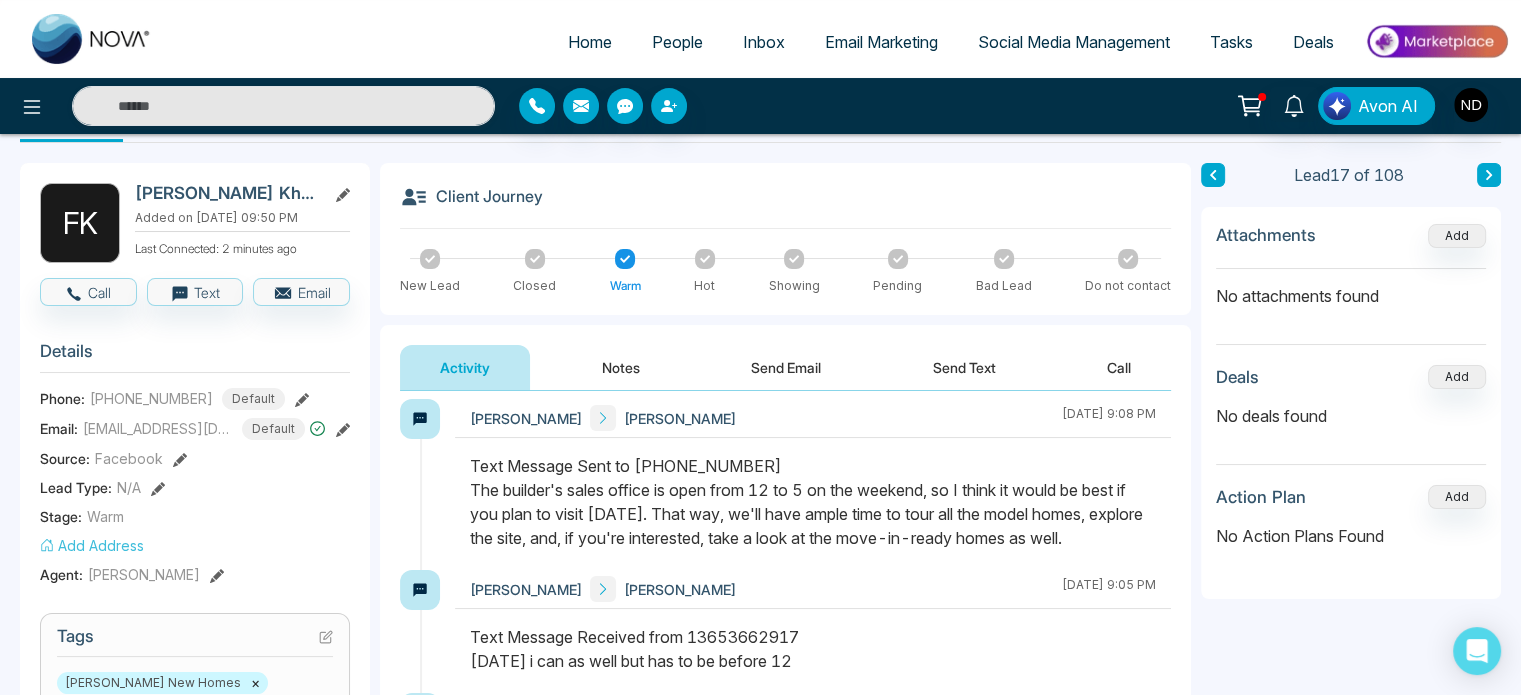 scroll, scrollTop: 0, scrollLeft: 0, axis: both 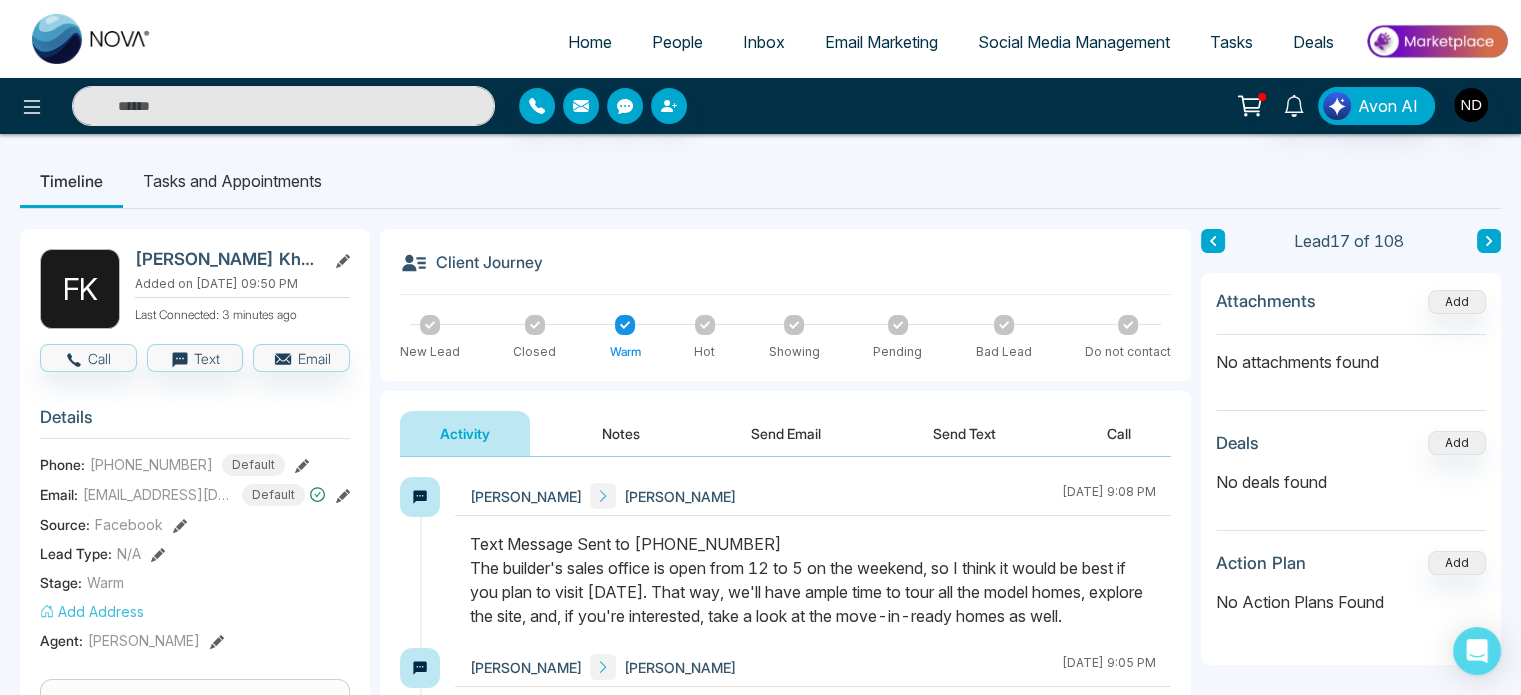 click on "People" at bounding box center [677, 42] 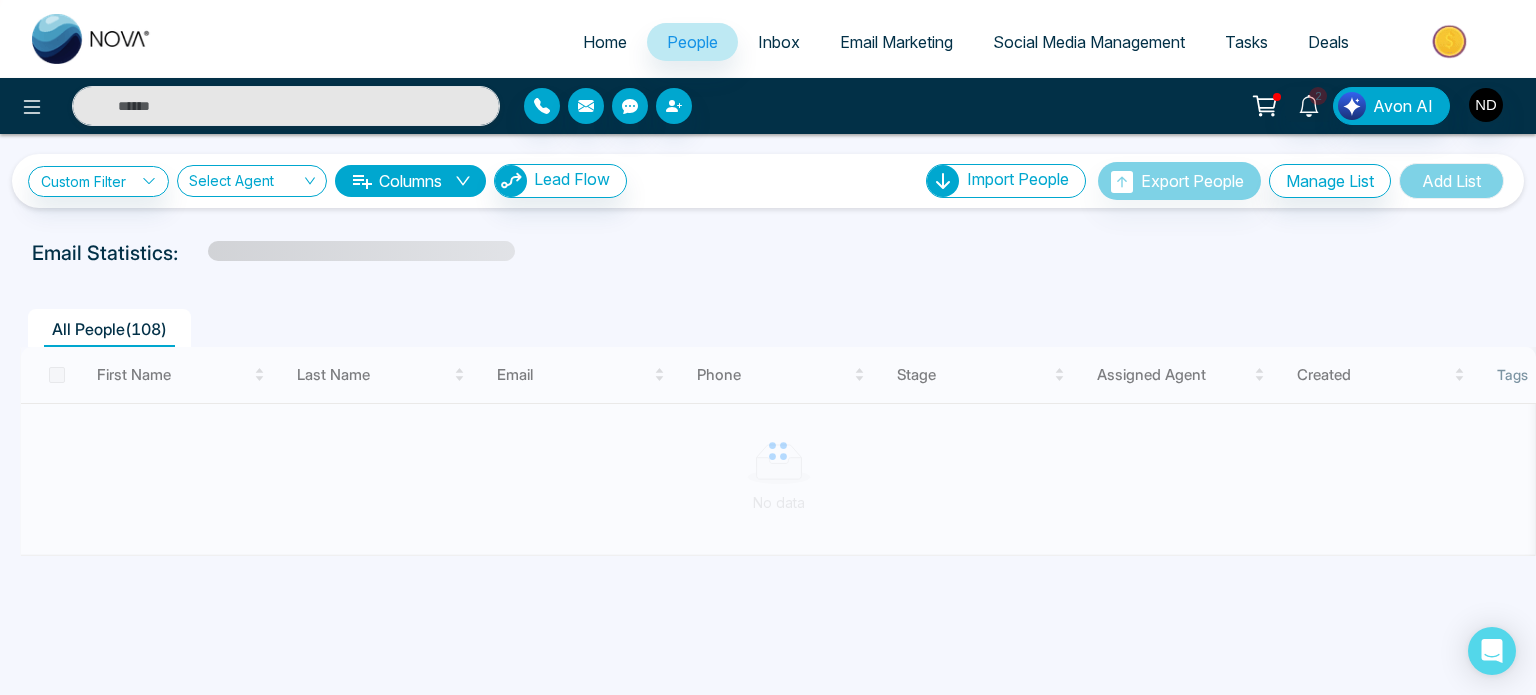 click on "**********" at bounding box center [768, 181] 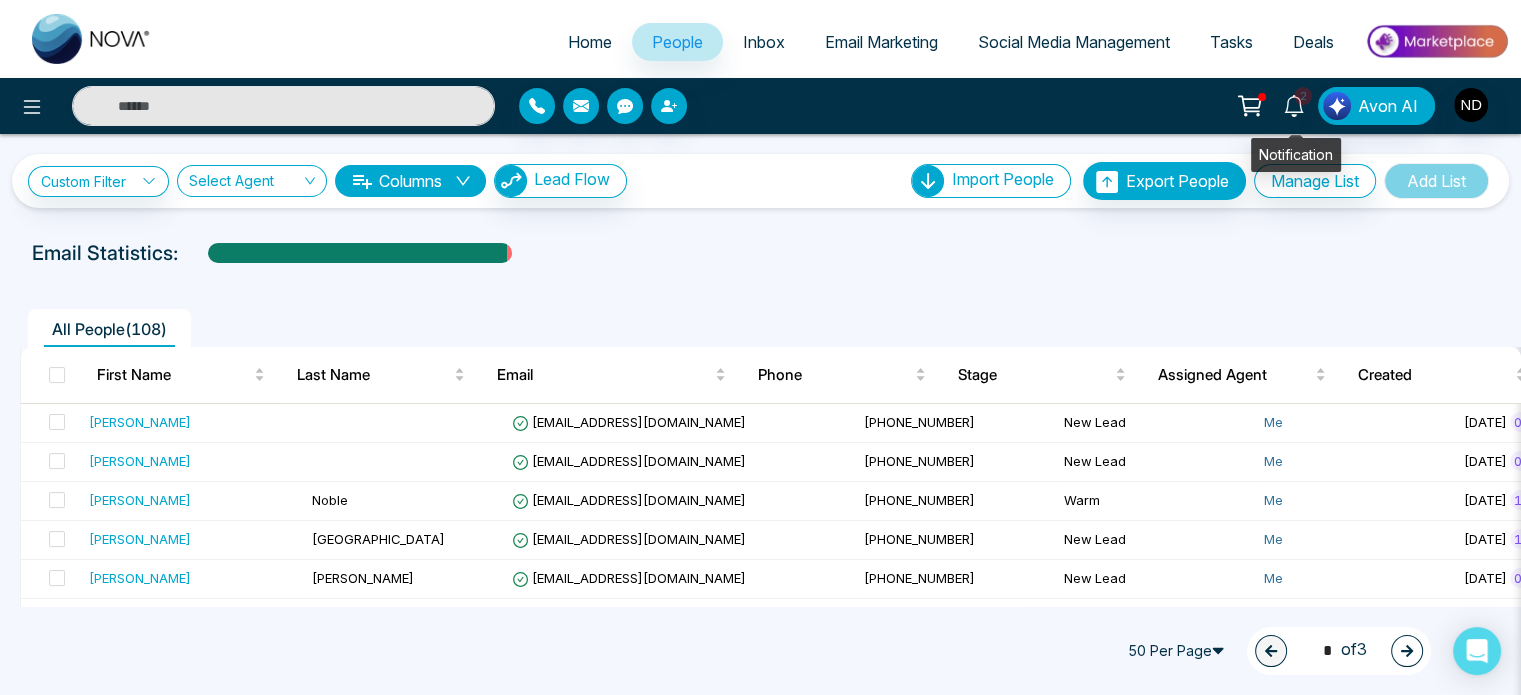click 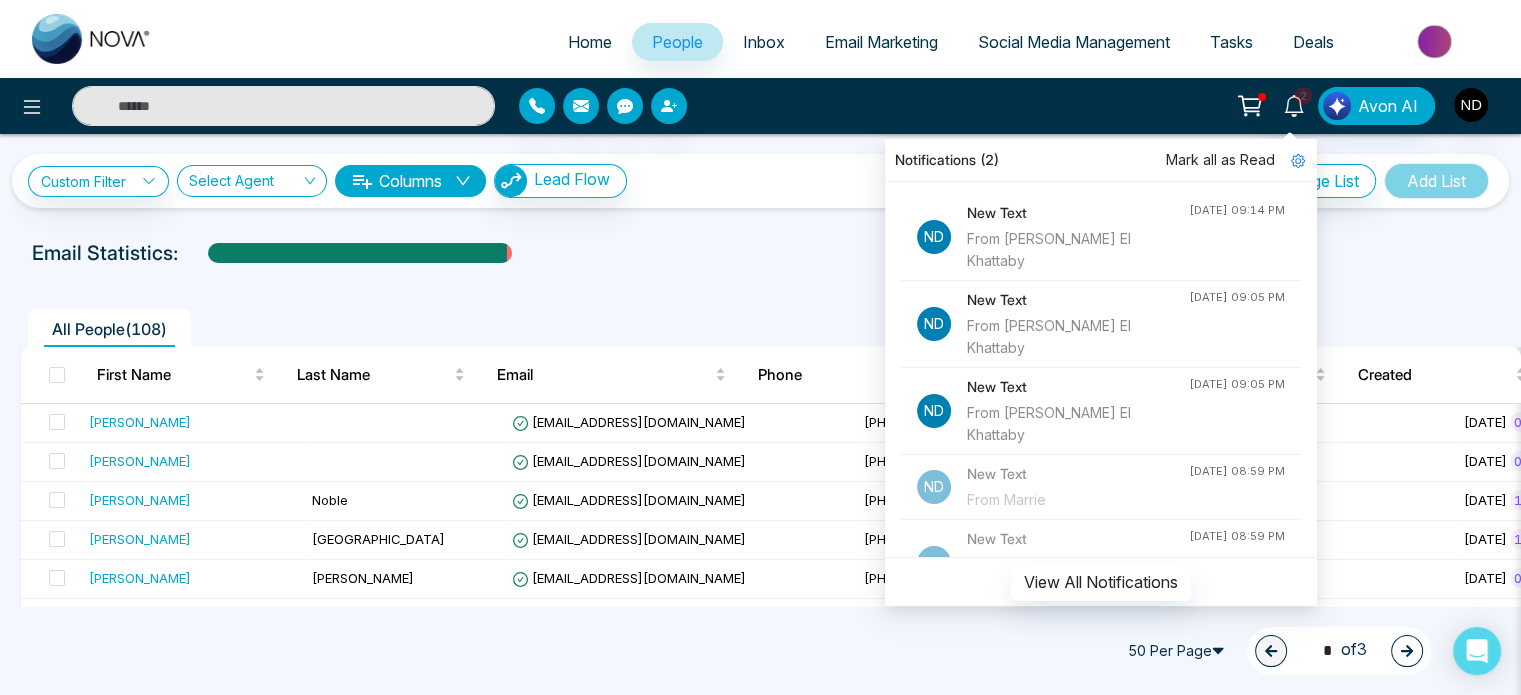 click on "New Text" at bounding box center [1078, 213] 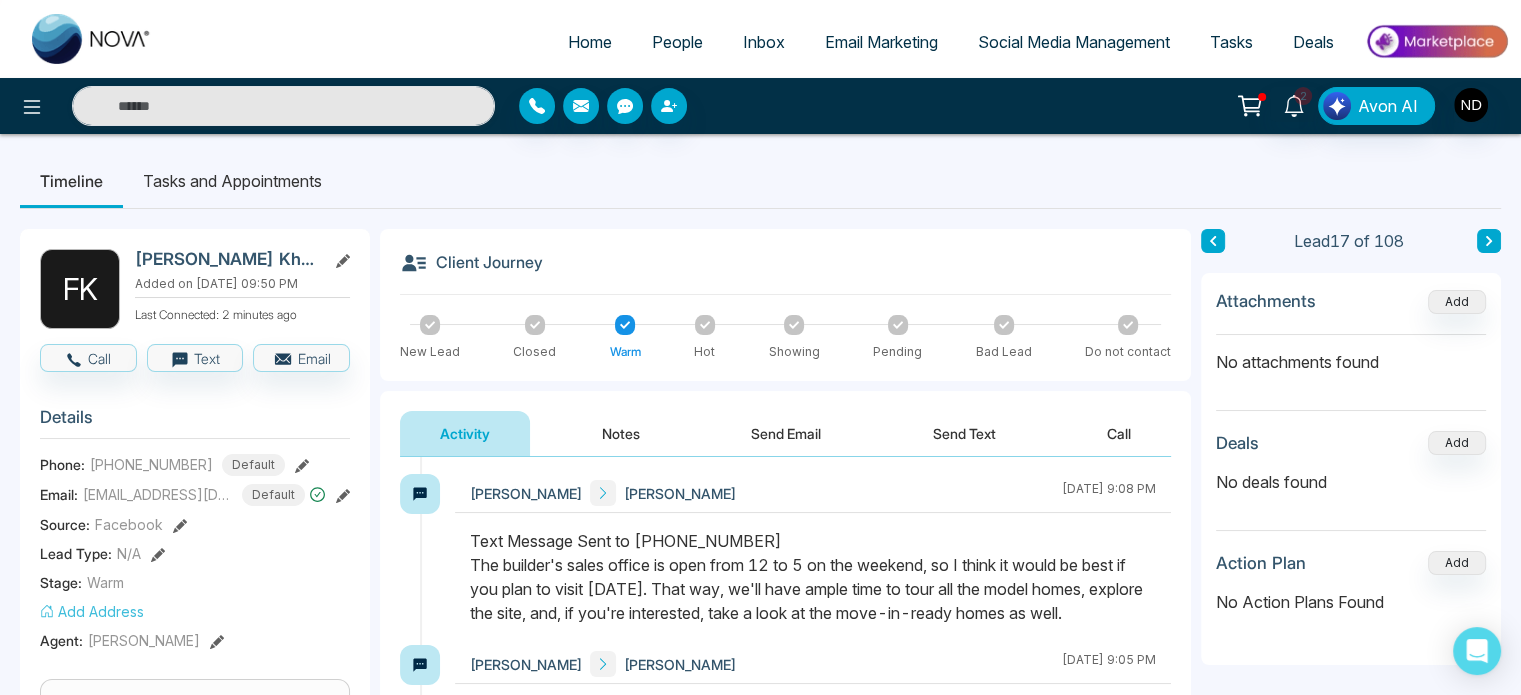 scroll, scrollTop: 0, scrollLeft: 0, axis: both 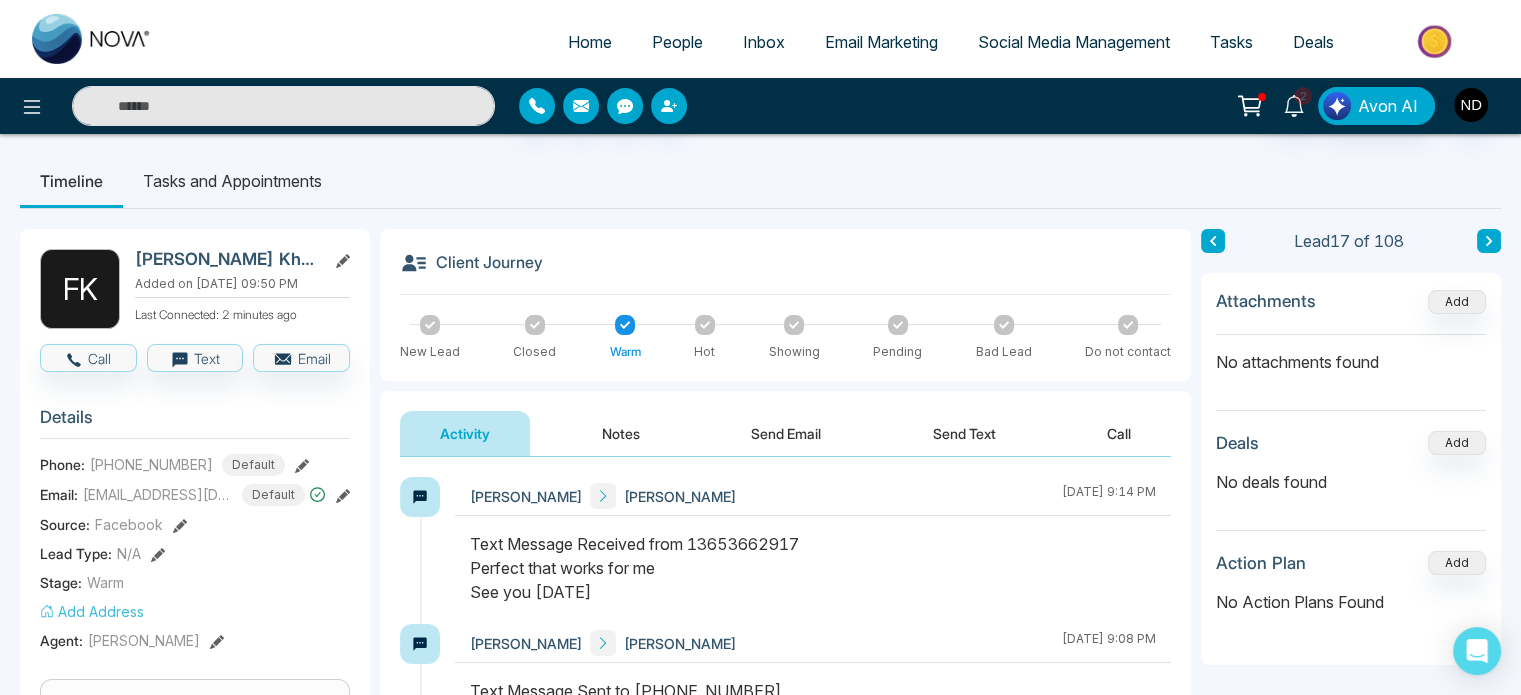drag, startPoint x: 620, startPoint y: 596, endPoint x: 468, endPoint y: 563, distance: 155.54099 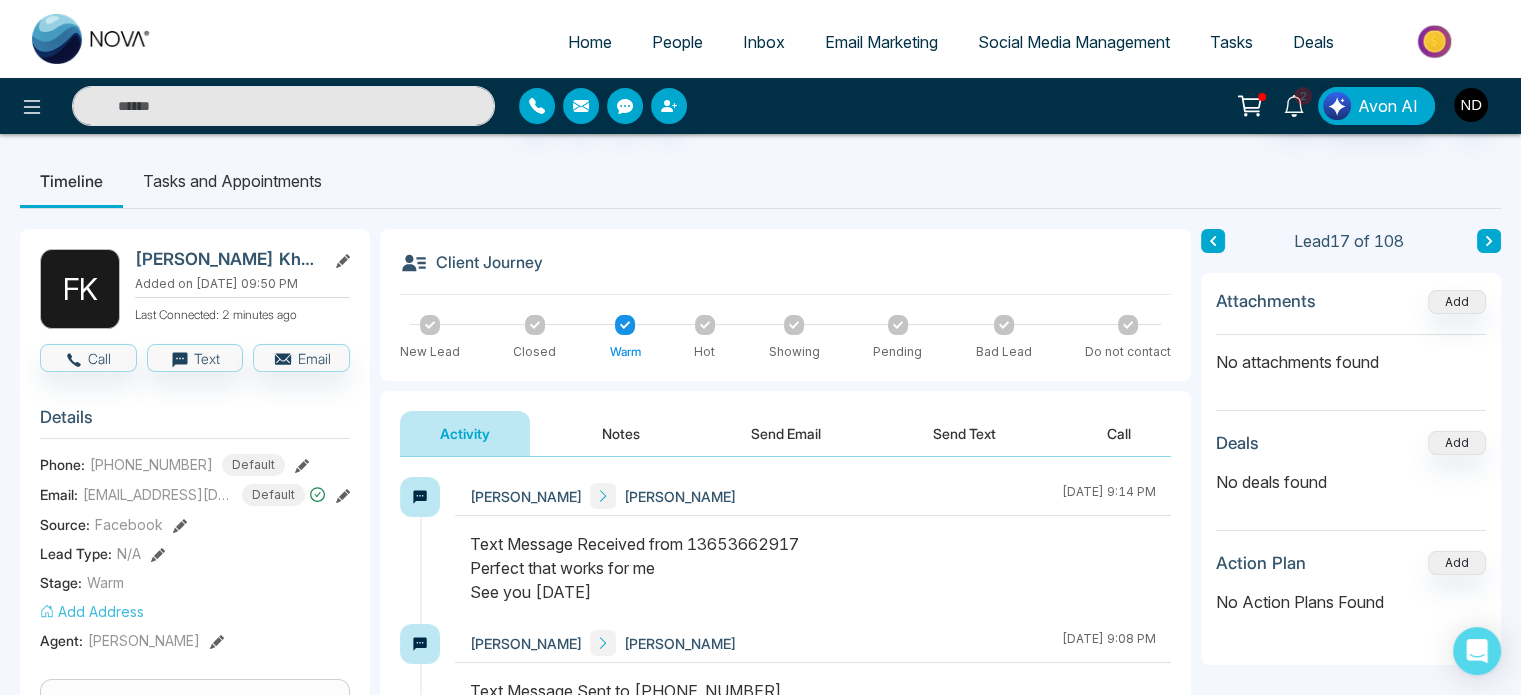click at bounding box center [813, 578] 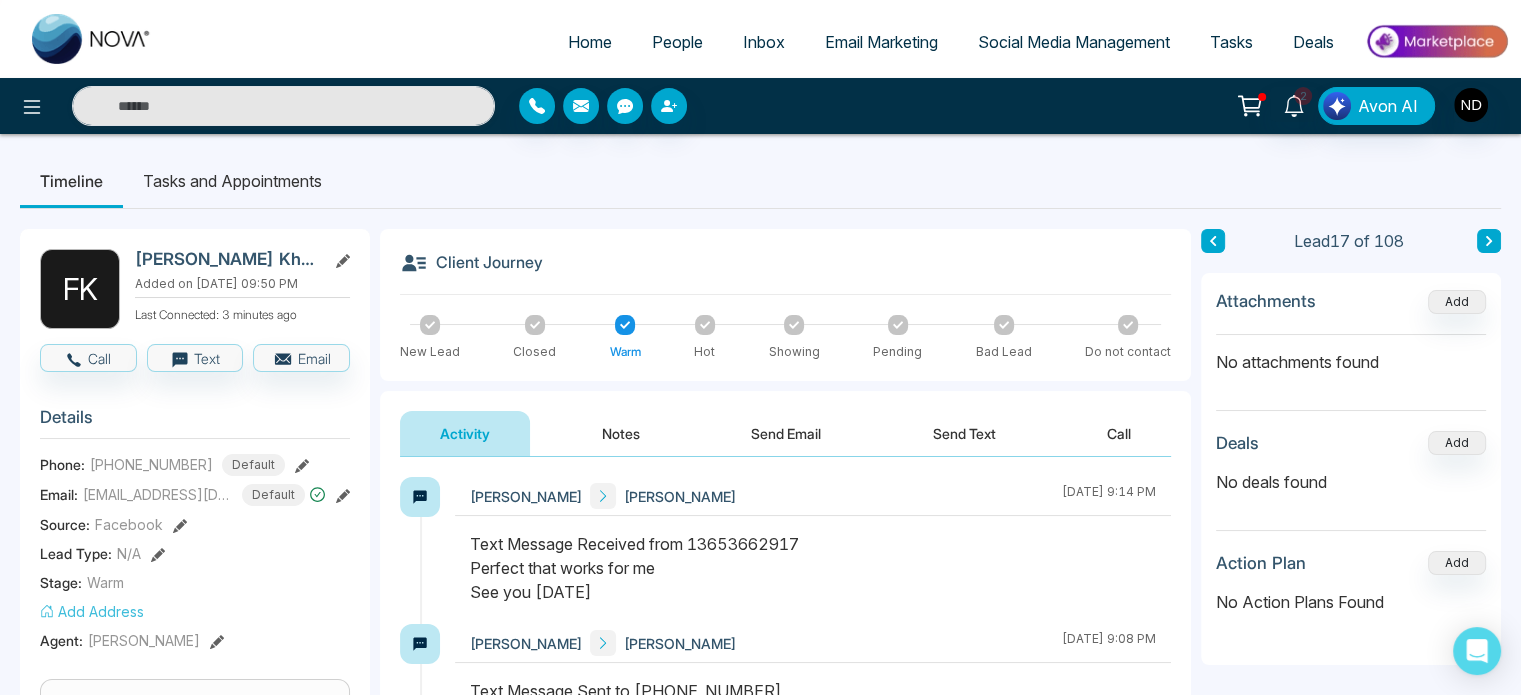 click on "Send Text" at bounding box center (964, 433) 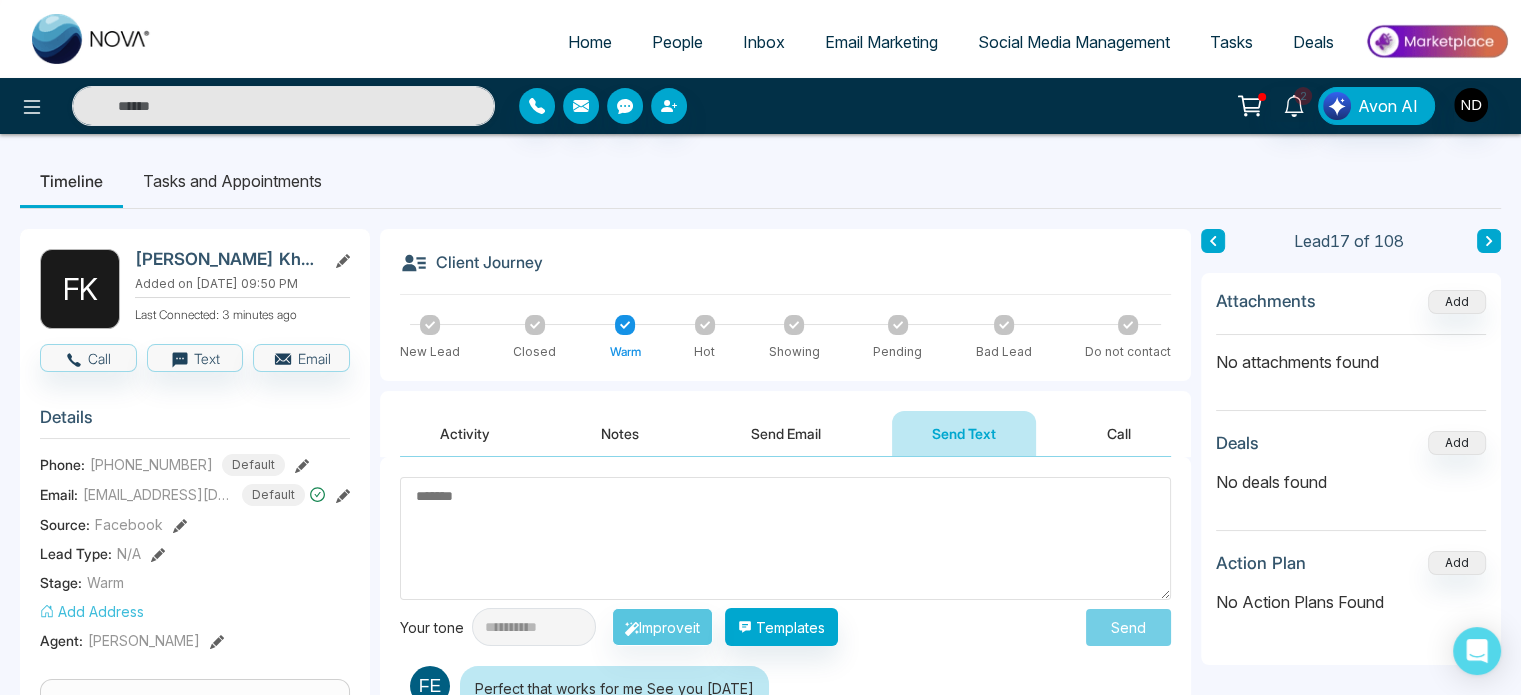 click at bounding box center (785, 538) 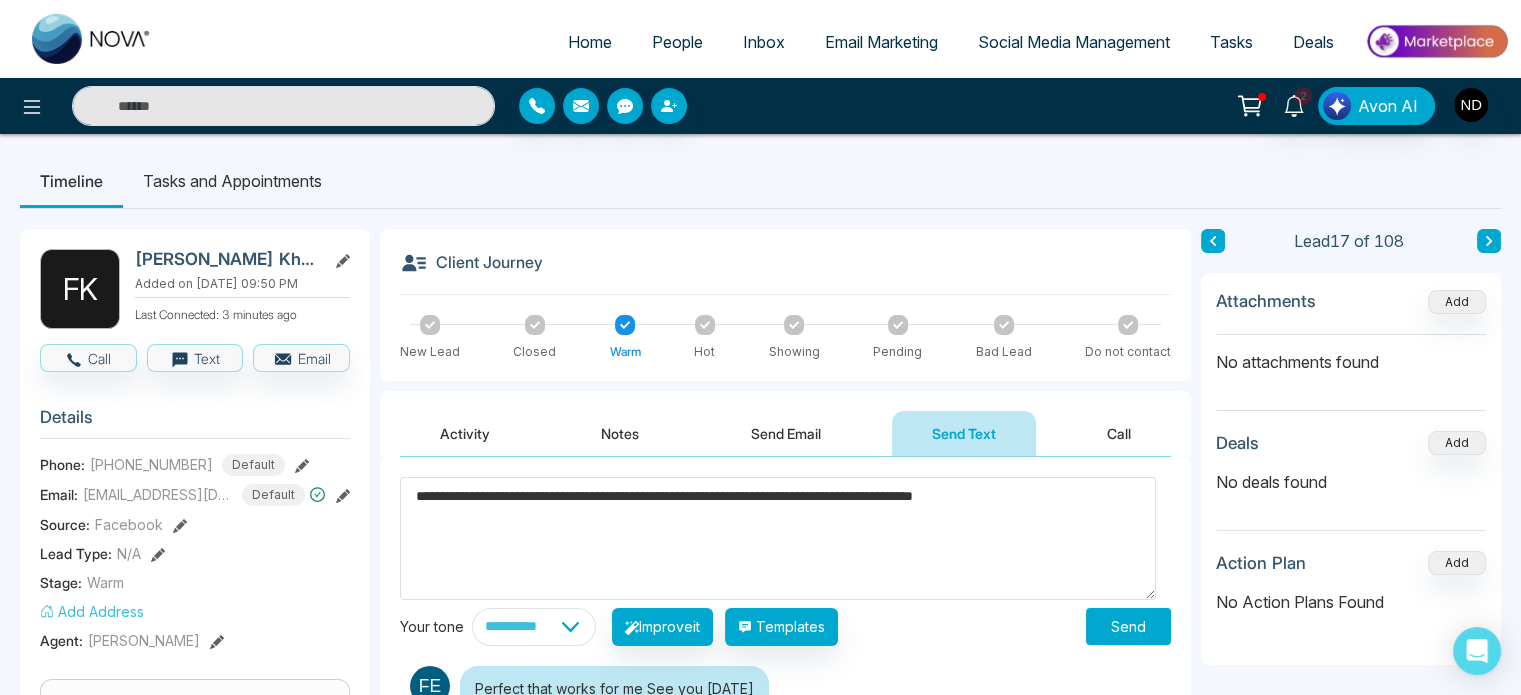 type on "**********" 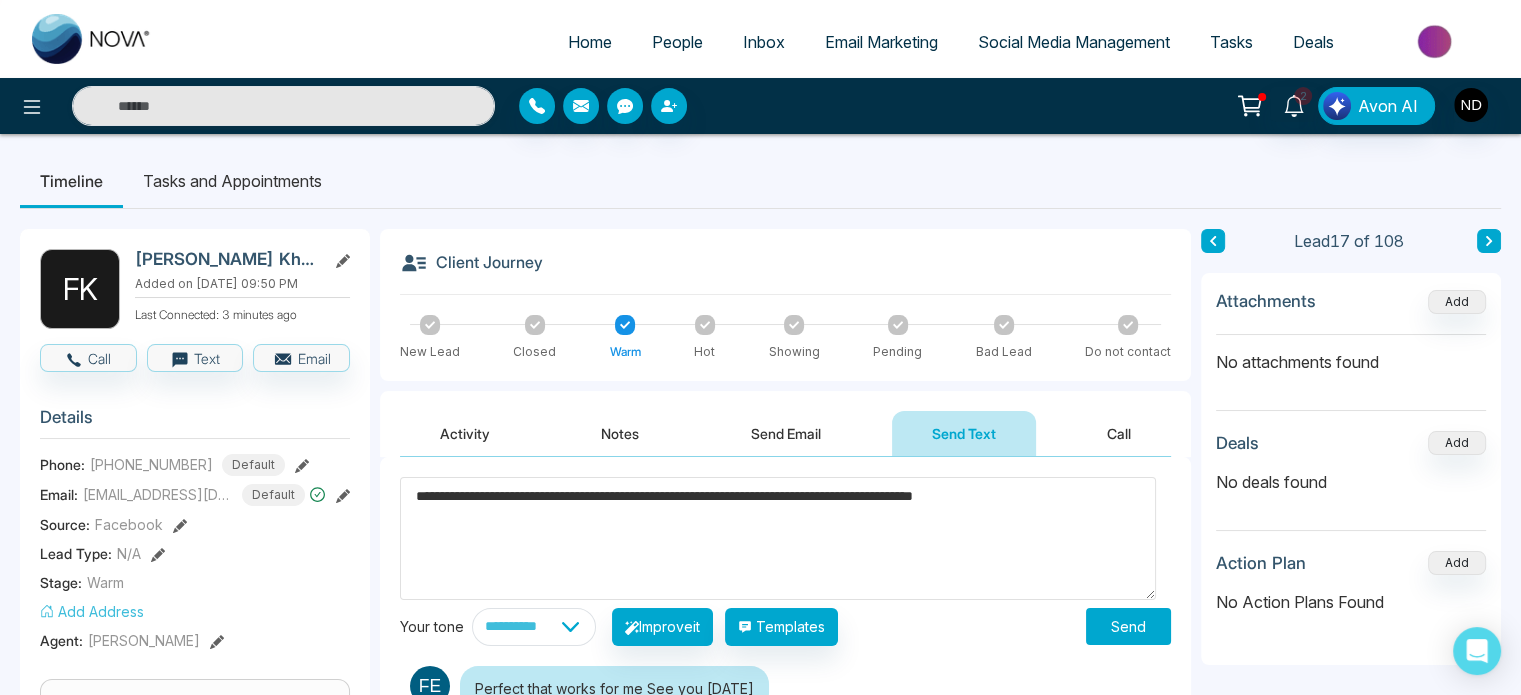 click on "Send" at bounding box center (1128, 626) 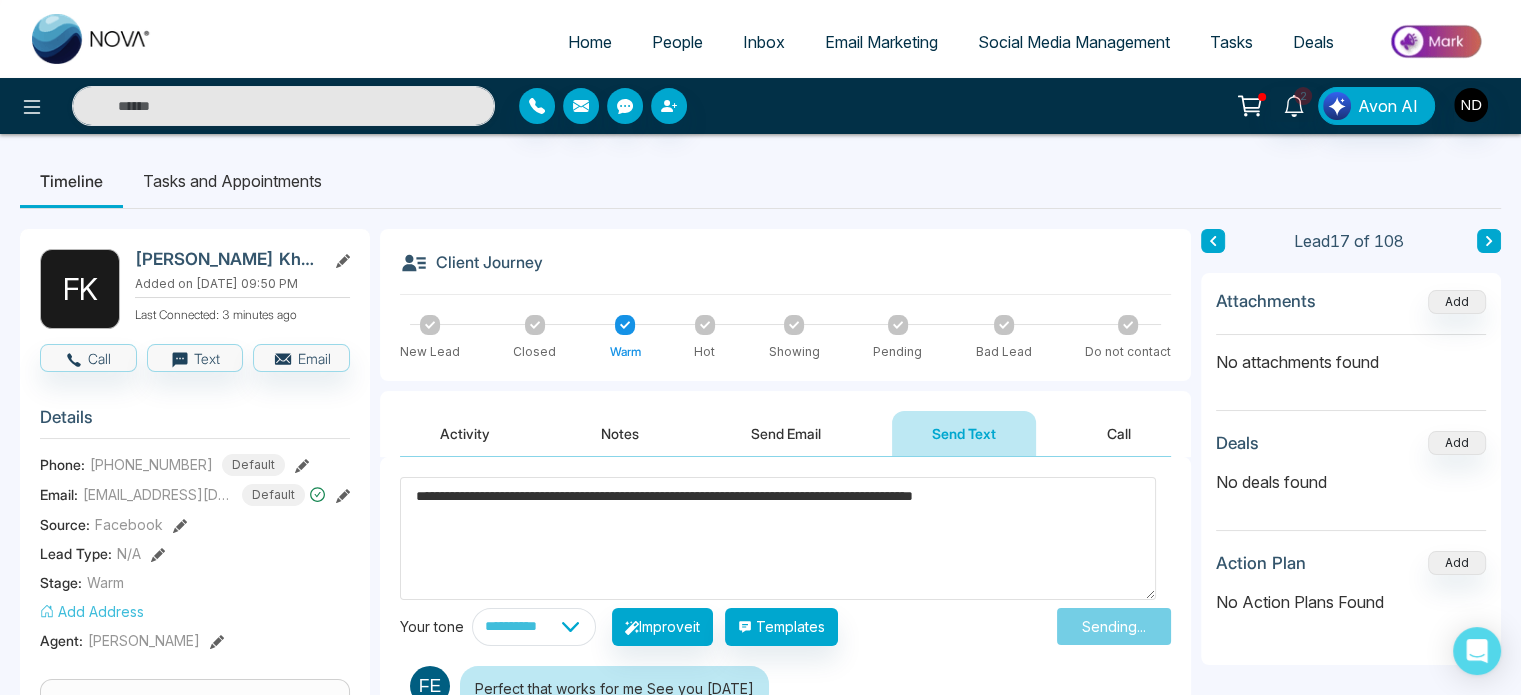 type 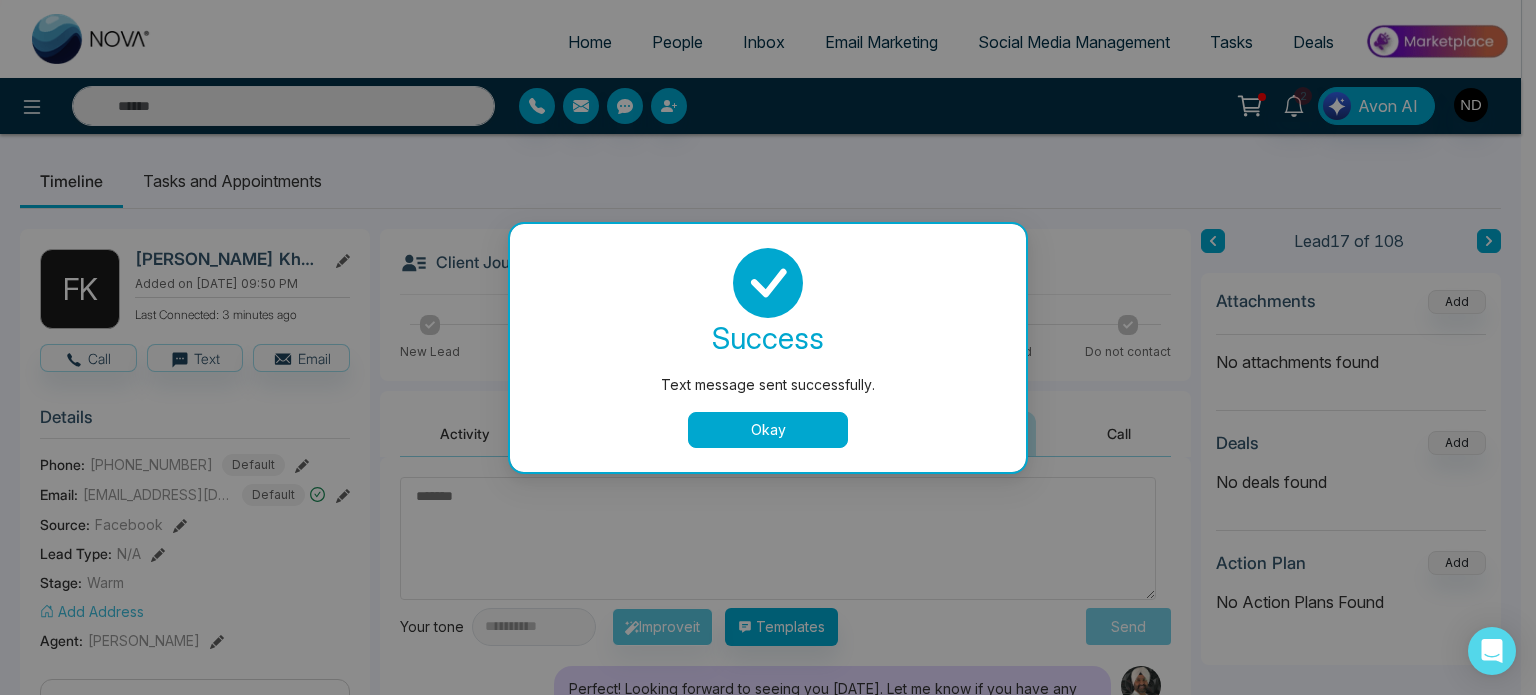 click on "Okay" at bounding box center (768, 430) 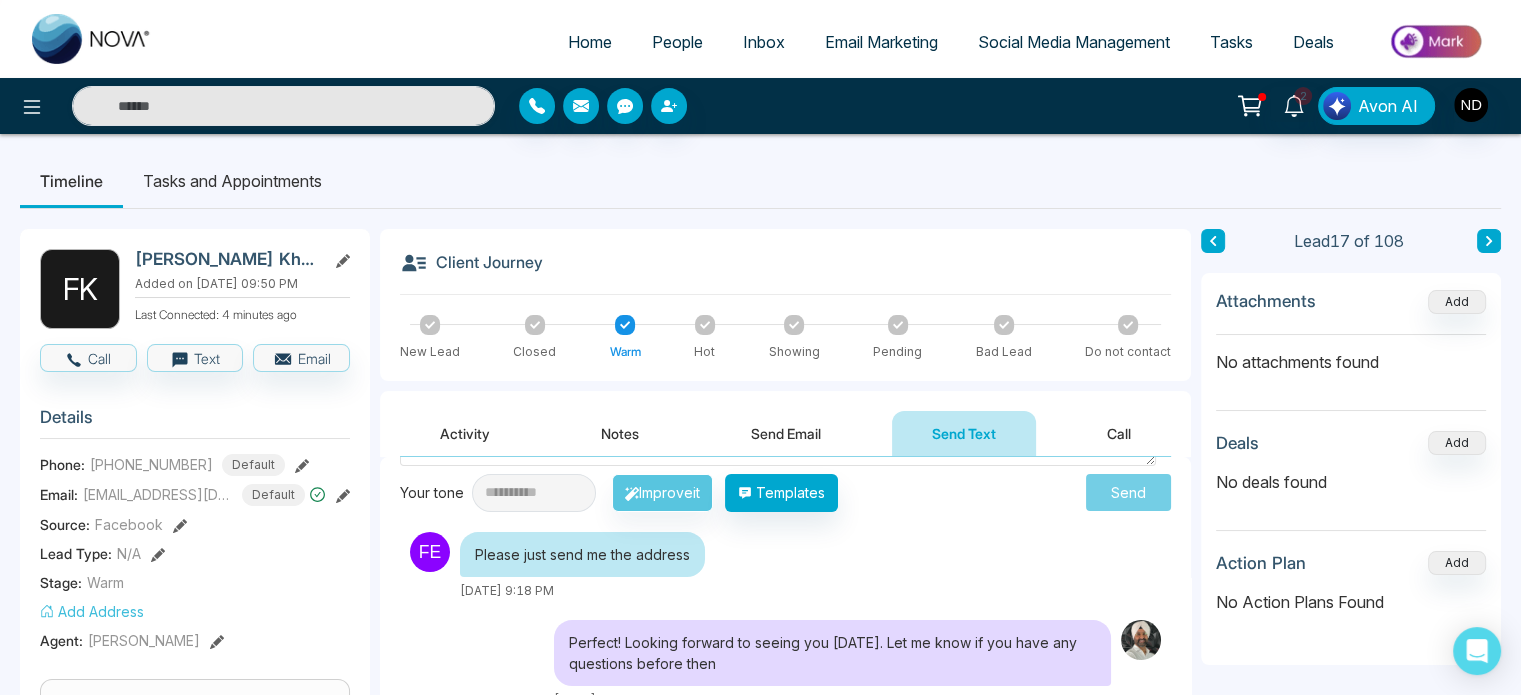 scroll, scrollTop: 135, scrollLeft: 0, axis: vertical 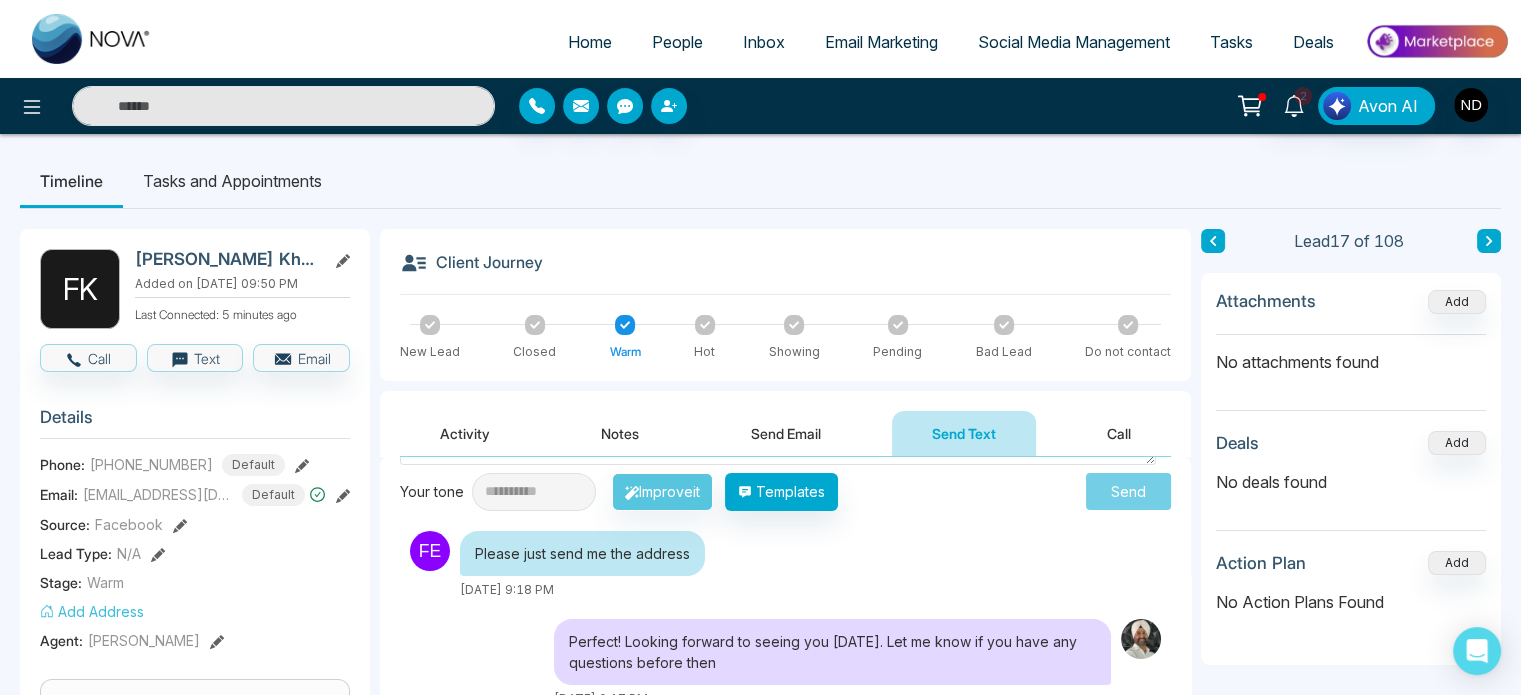 click on "Send Text" at bounding box center [964, 433] 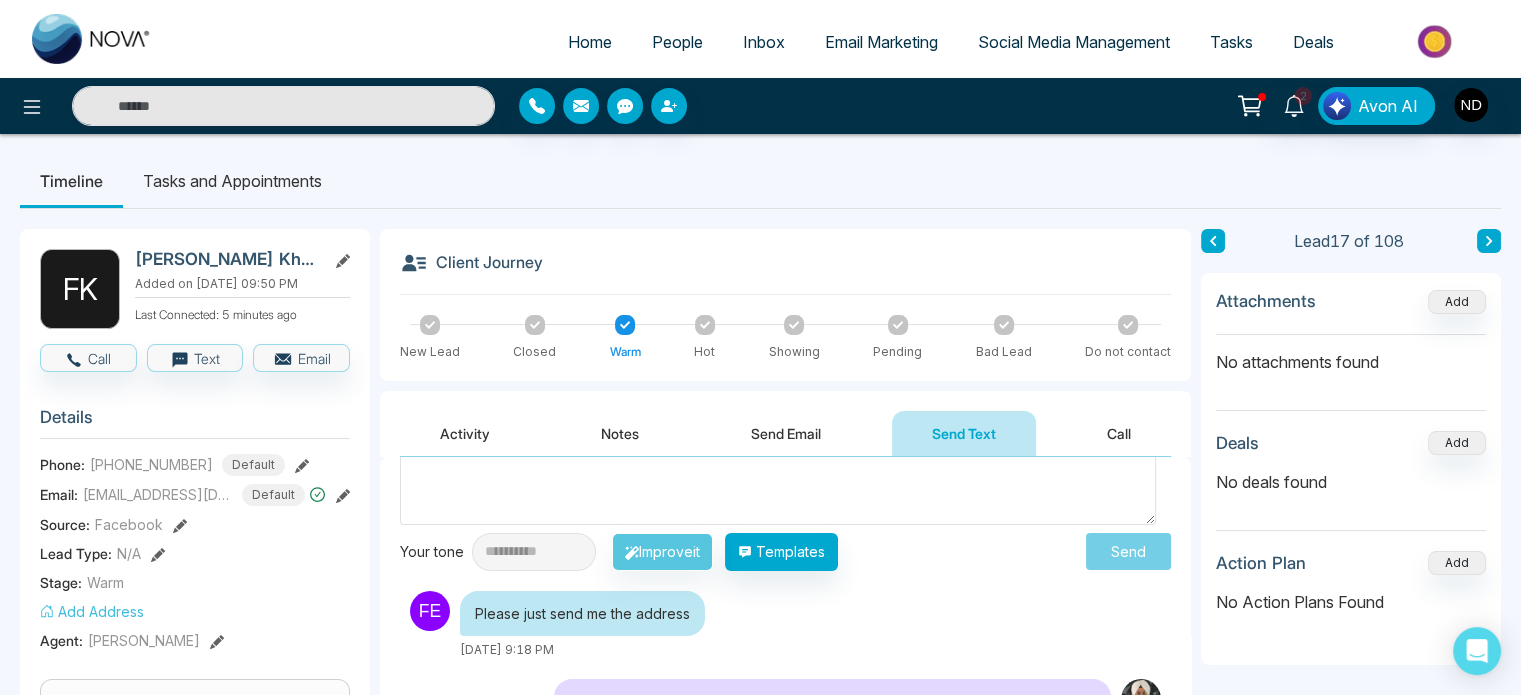 scroll, scrollTop: 0, scrollLeft: 0, axis: both 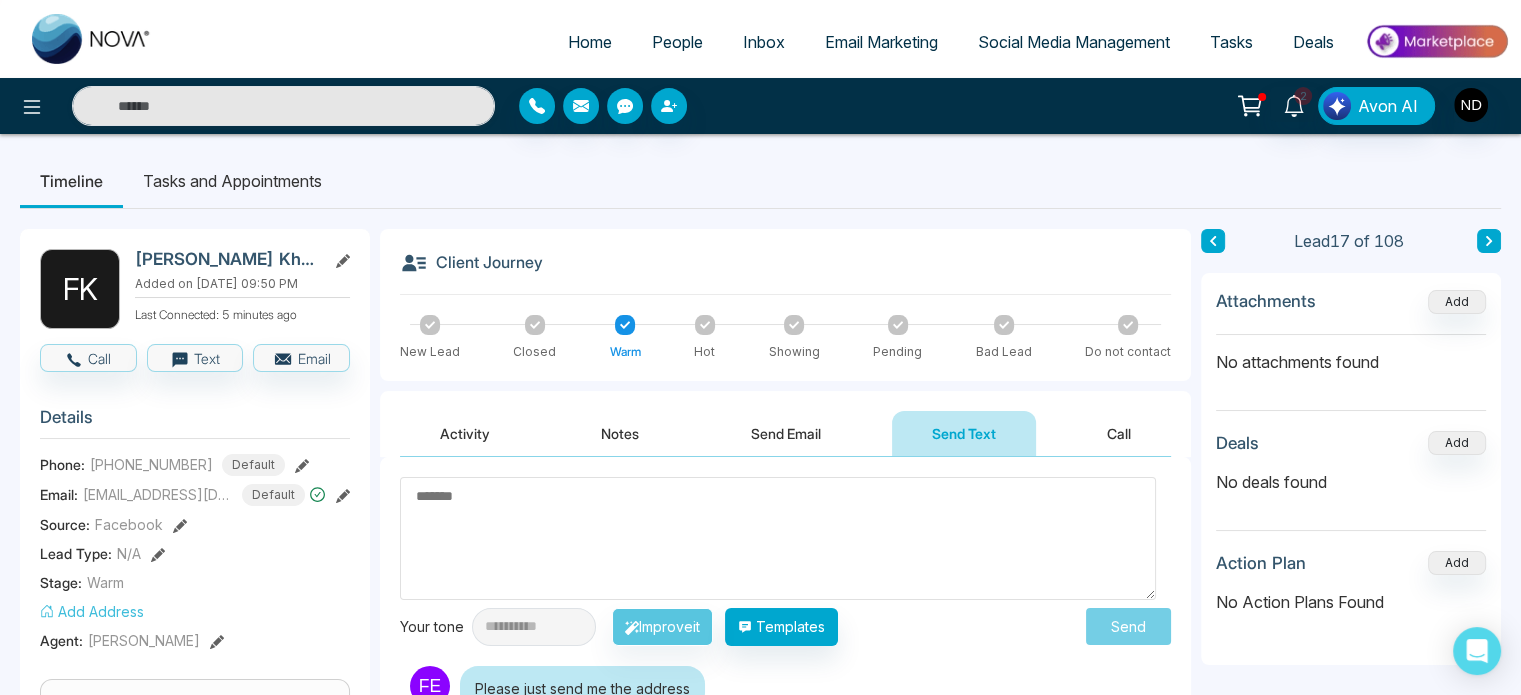 type 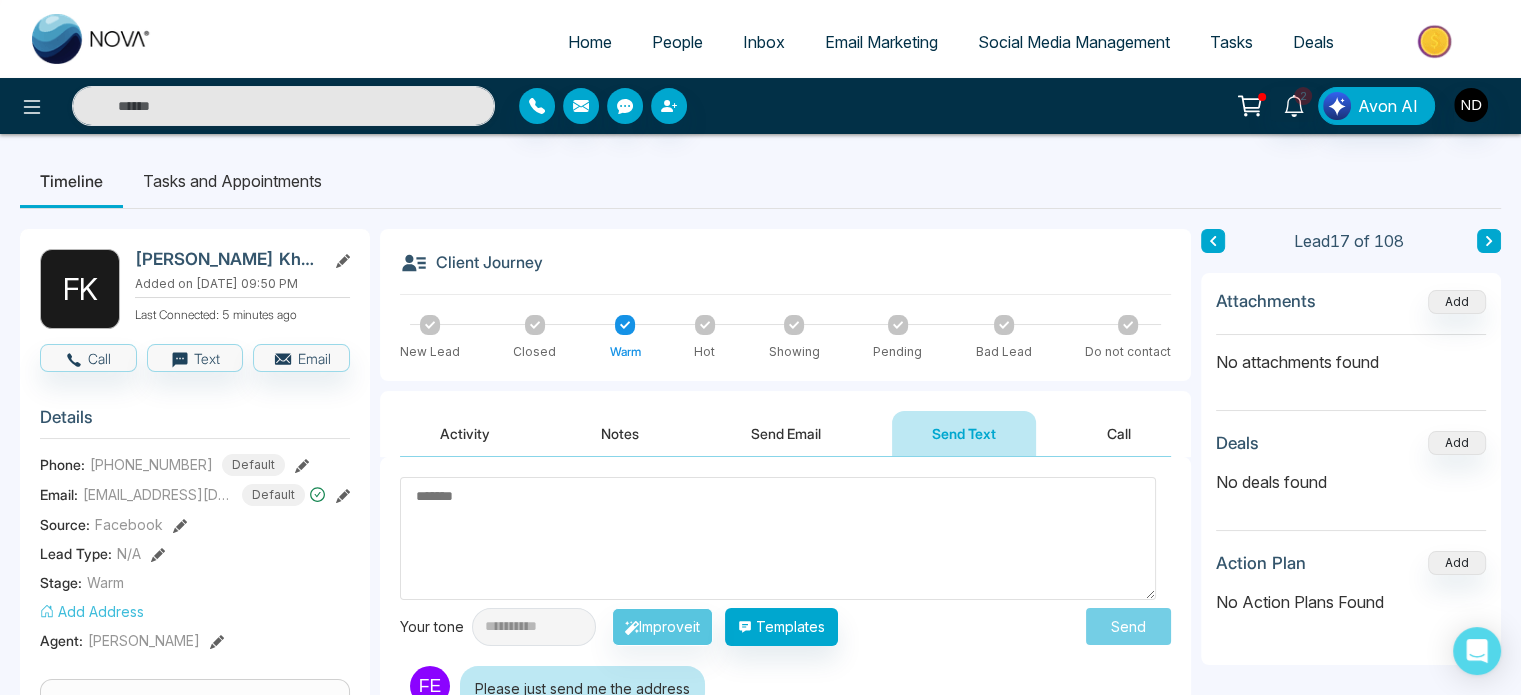 click on "Send Text" at bounding box center [964, 433] 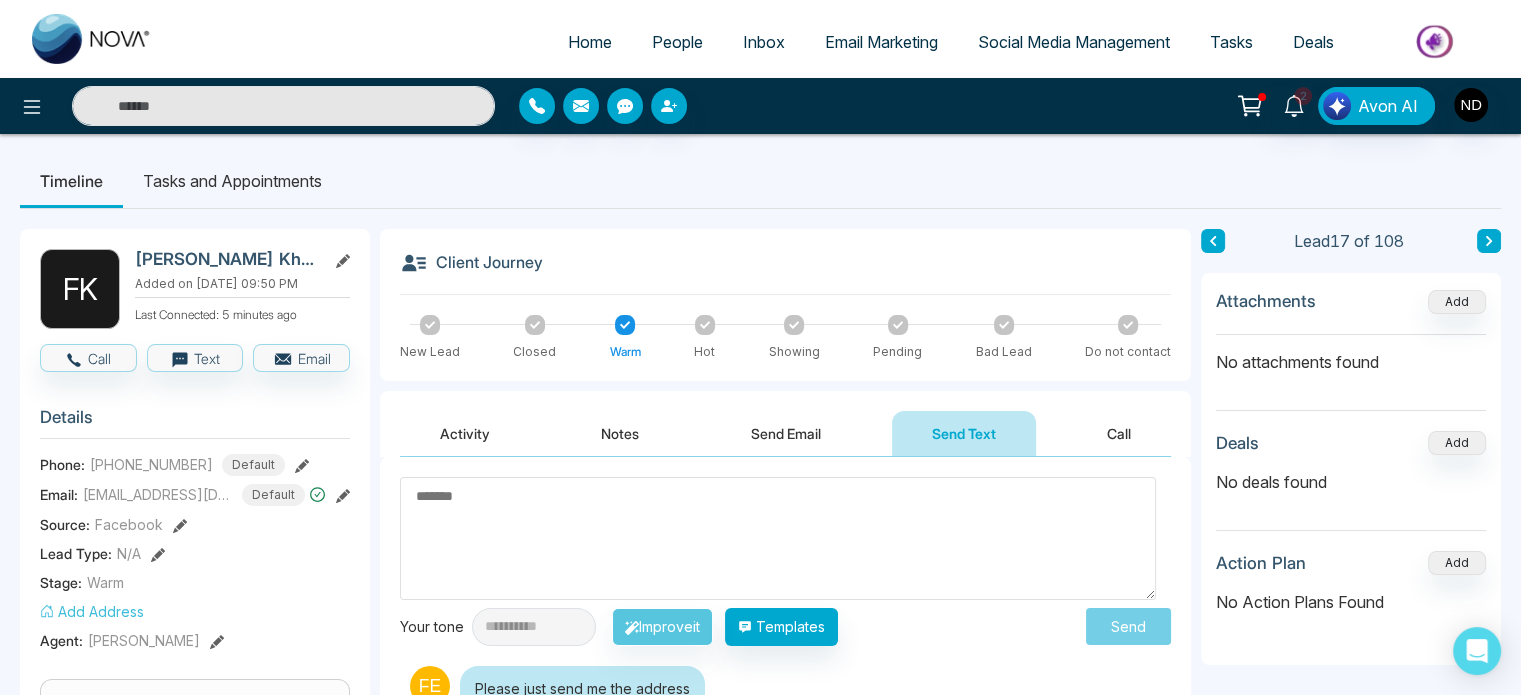 click on "Send Text" at bounding box center (964, 433) 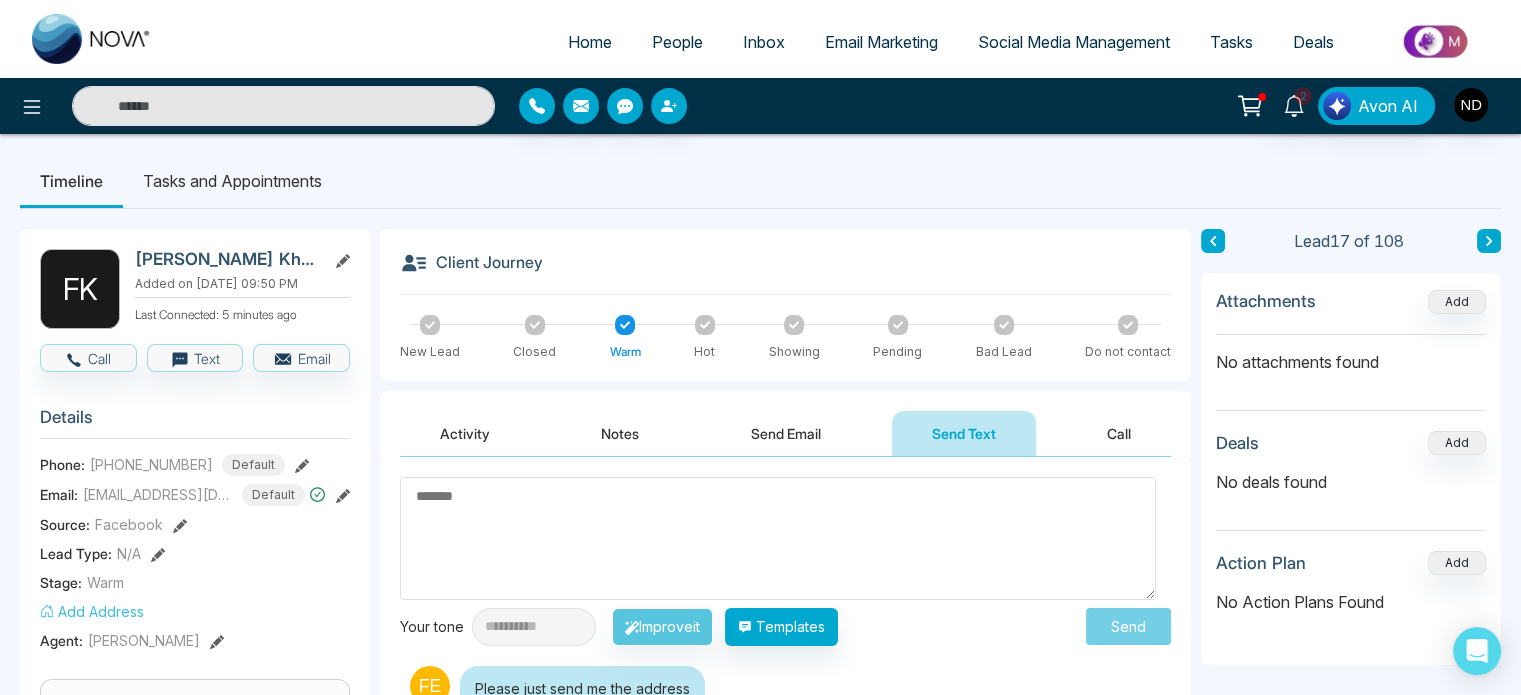 click at bounding box center [778, 538] 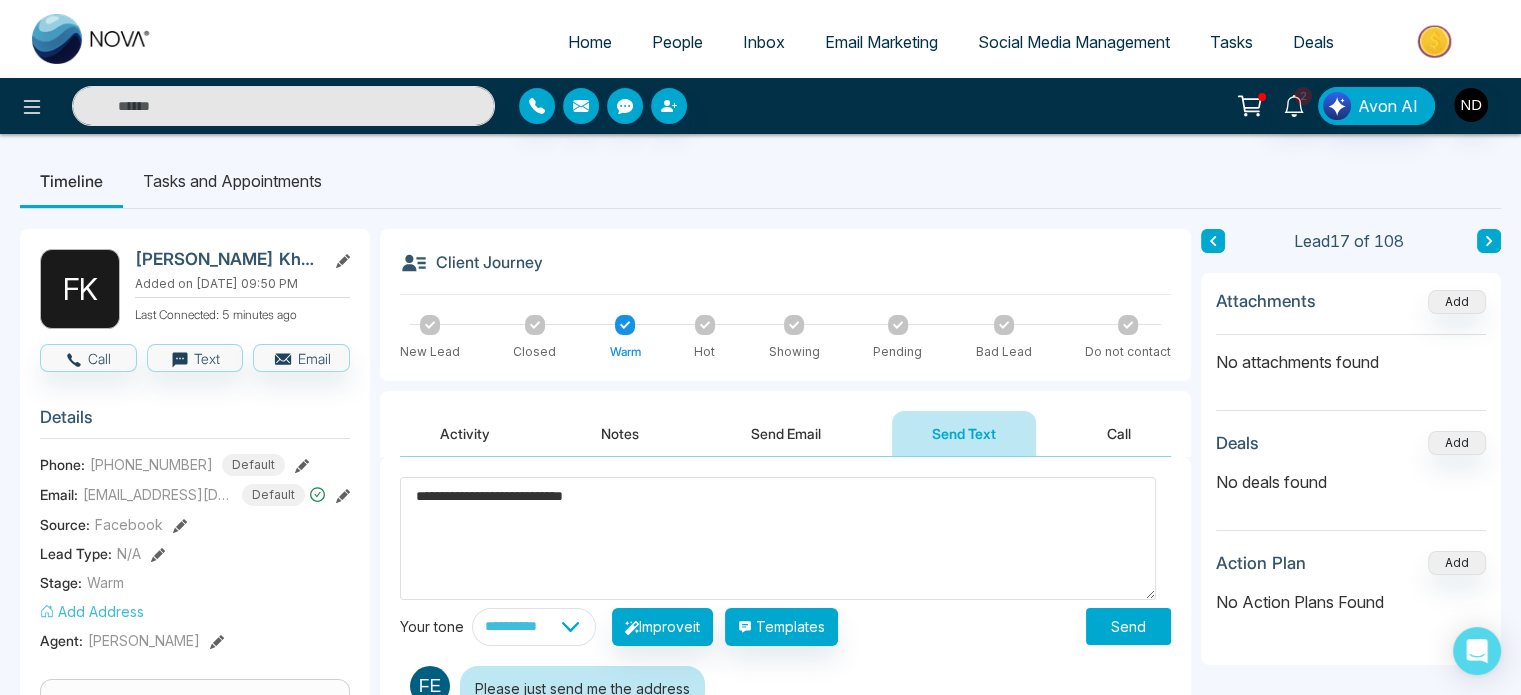 paste on "**********" 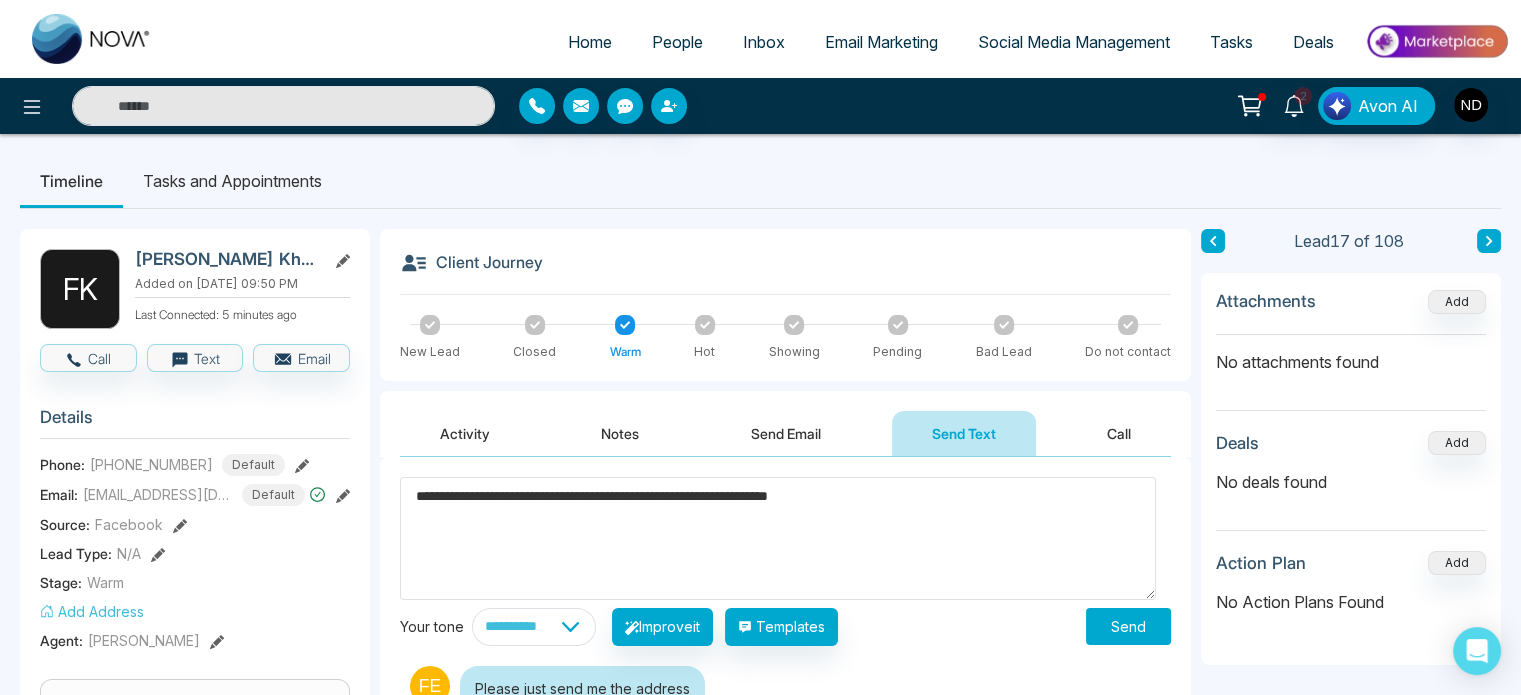 click on "**********" at bounding box center [778, 538] 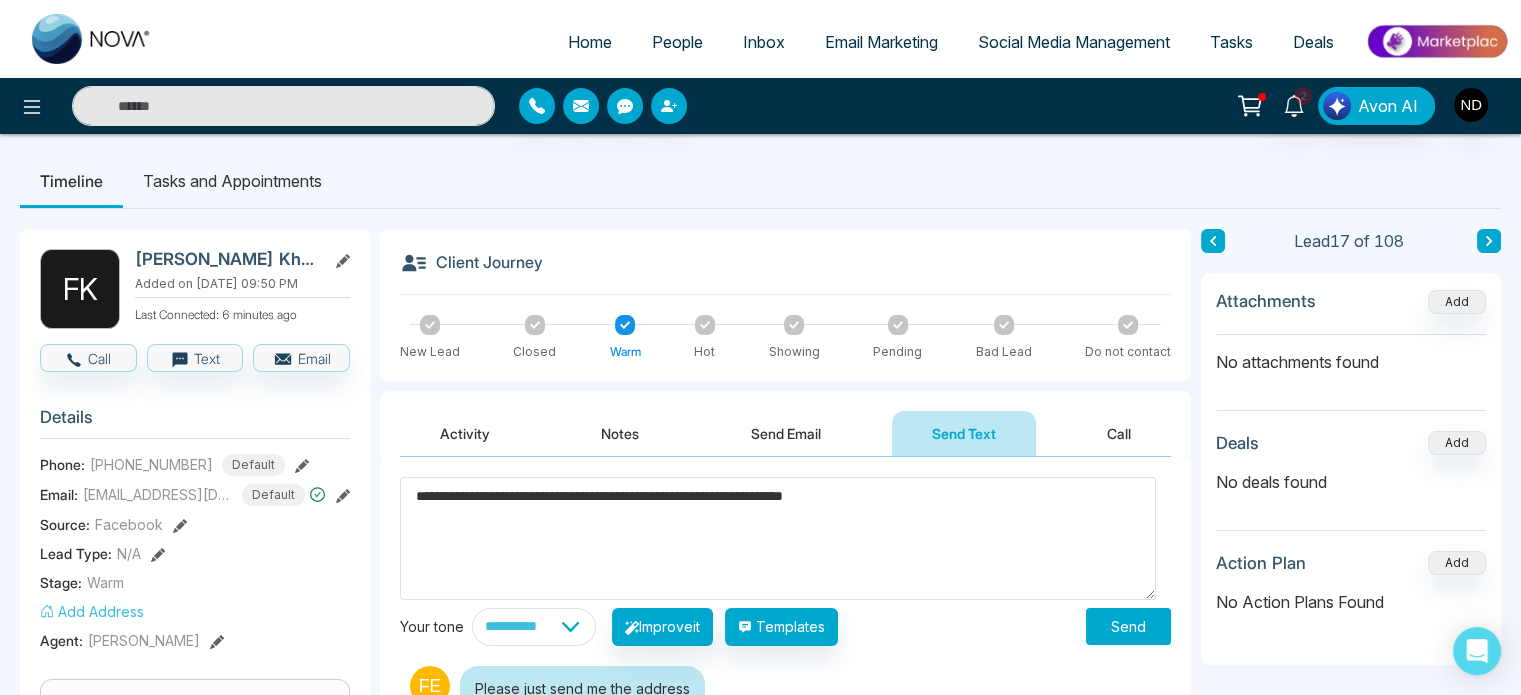 click on "**********" at bounding box center [778, 538] 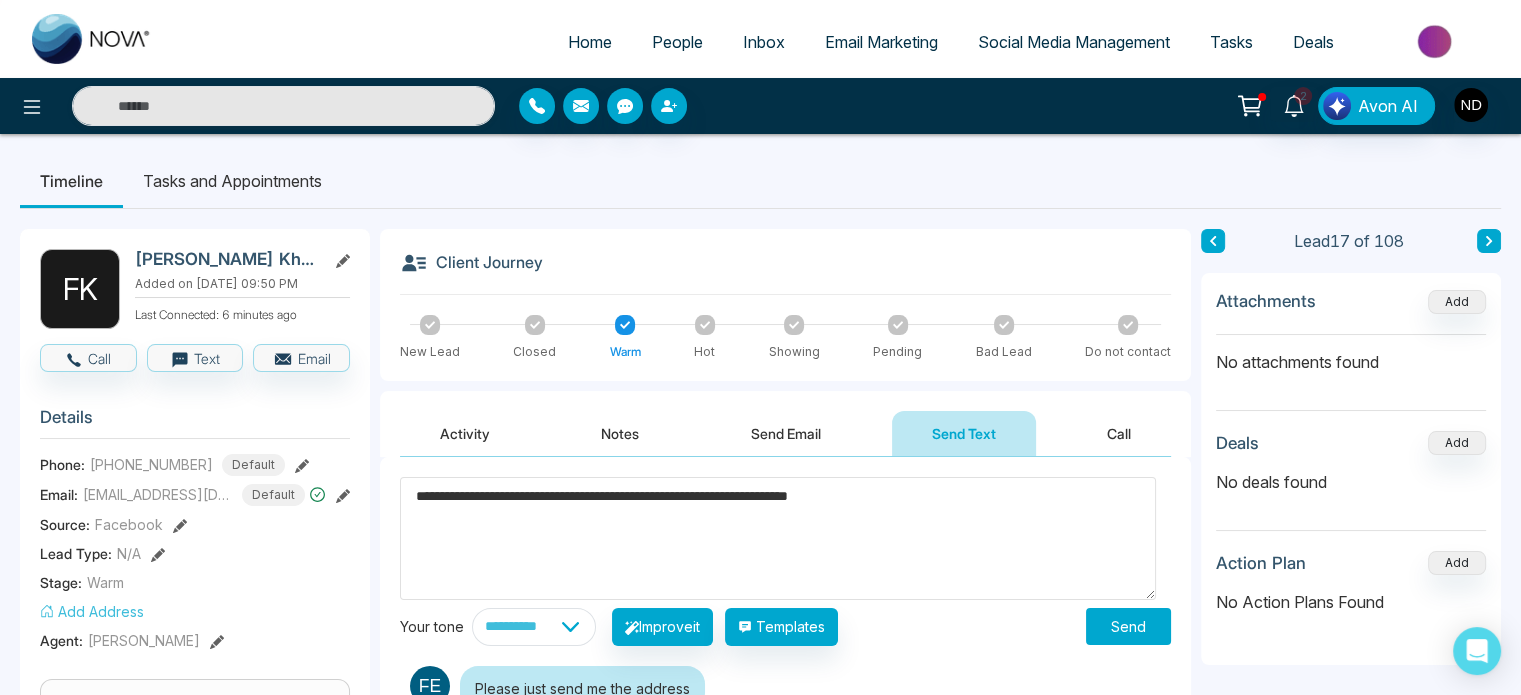 click on "**********" at bounding box center [778, 538] 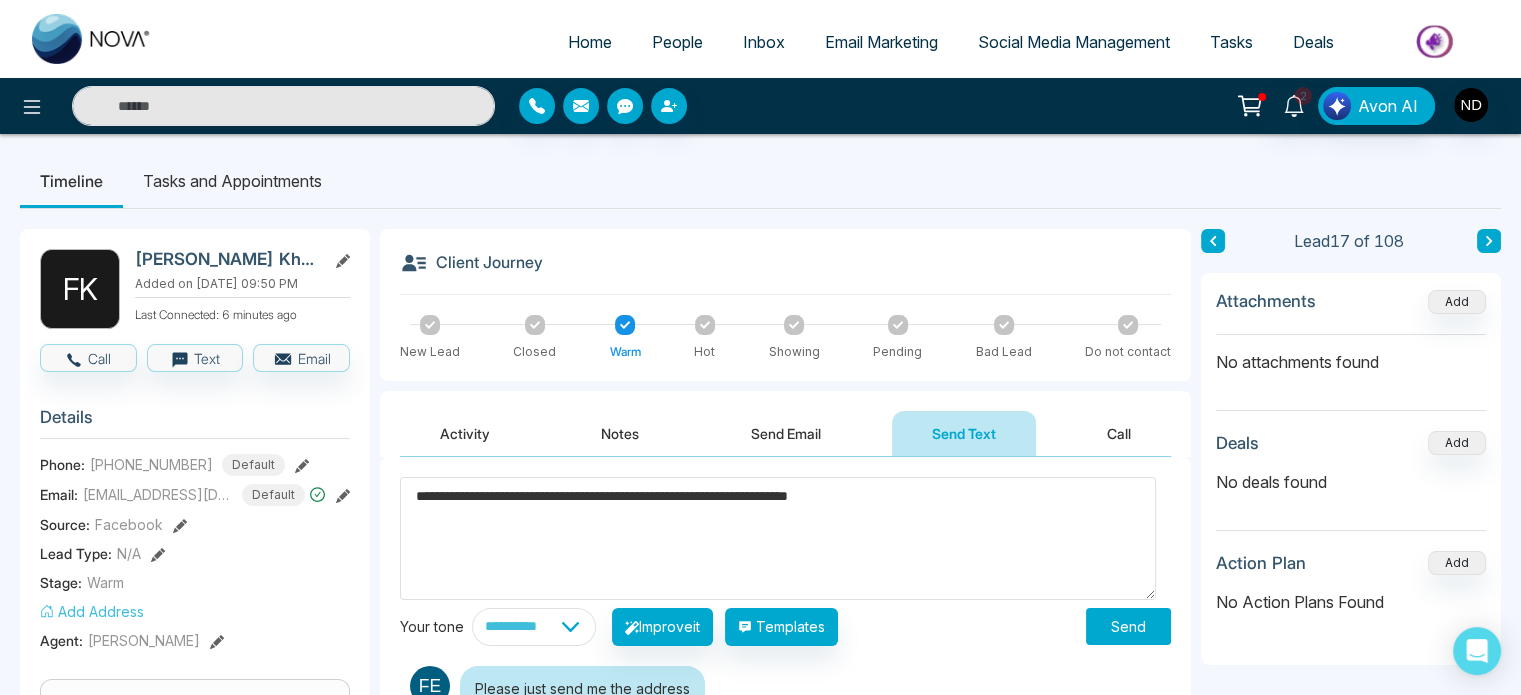click on "**" 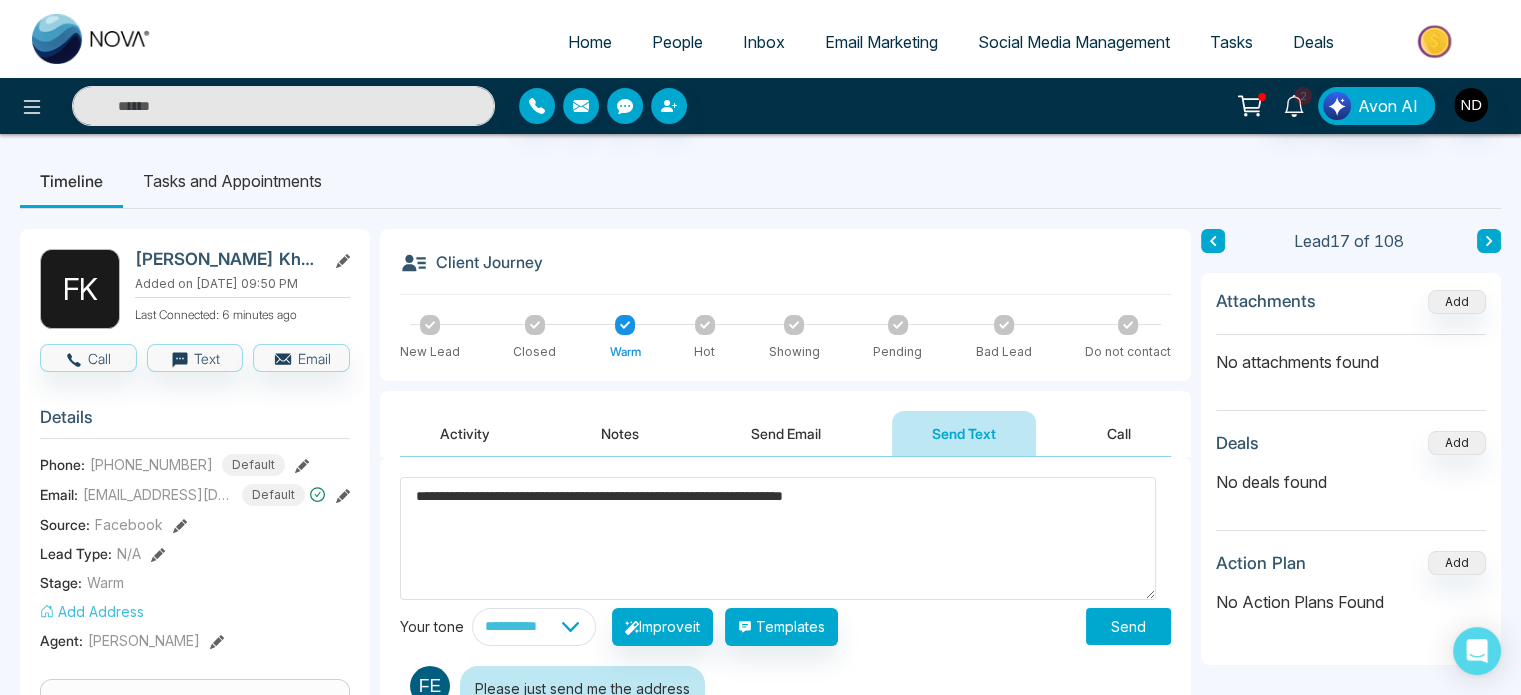 click on "**********" at bounding box center (778, 538) 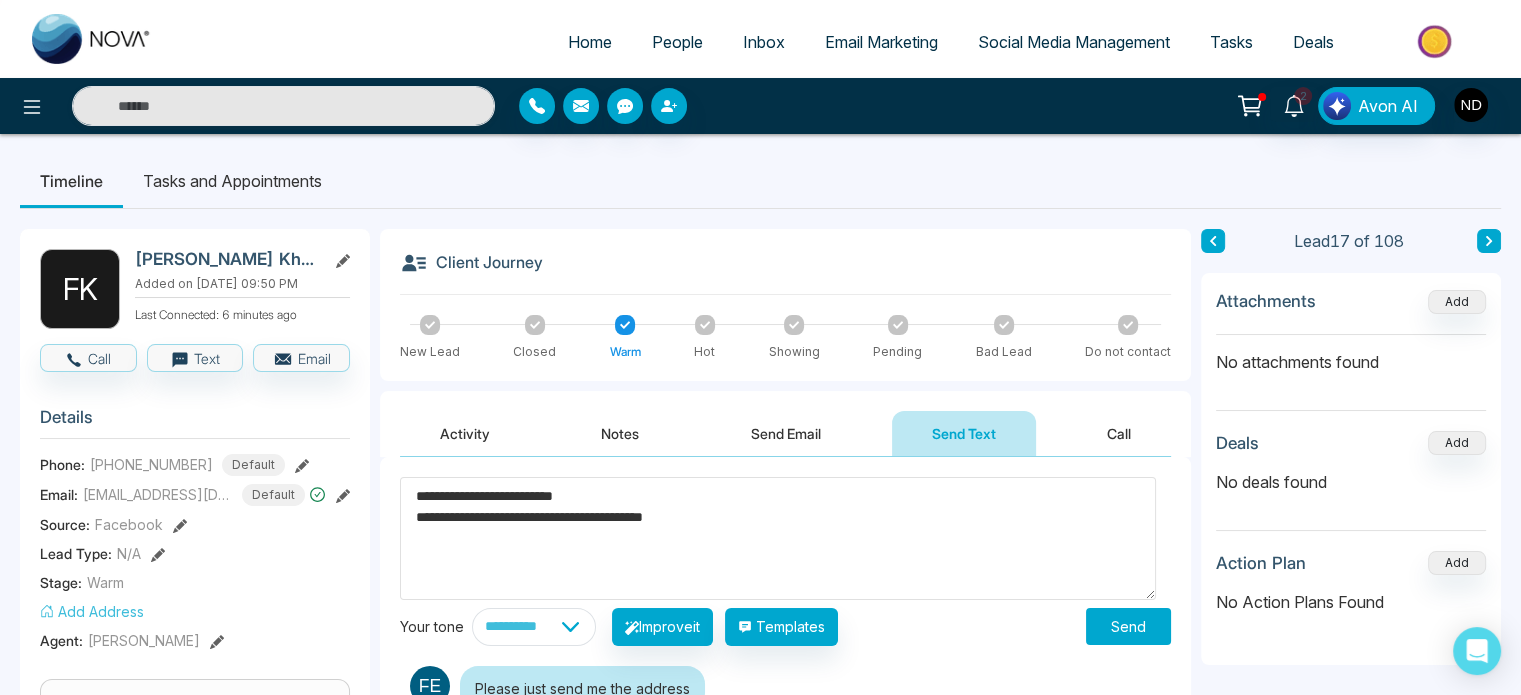type on "**********" 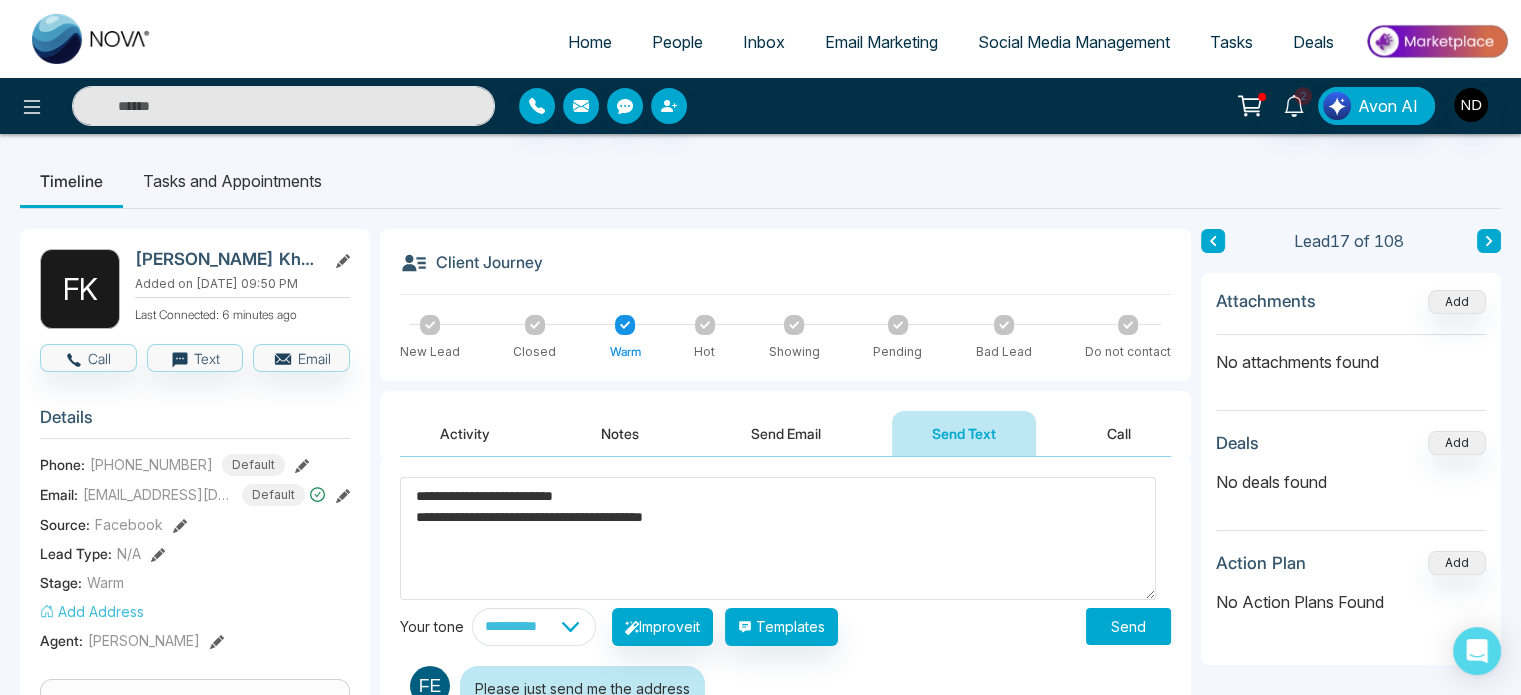 click on "Send" at bounding box center [1128, 626] 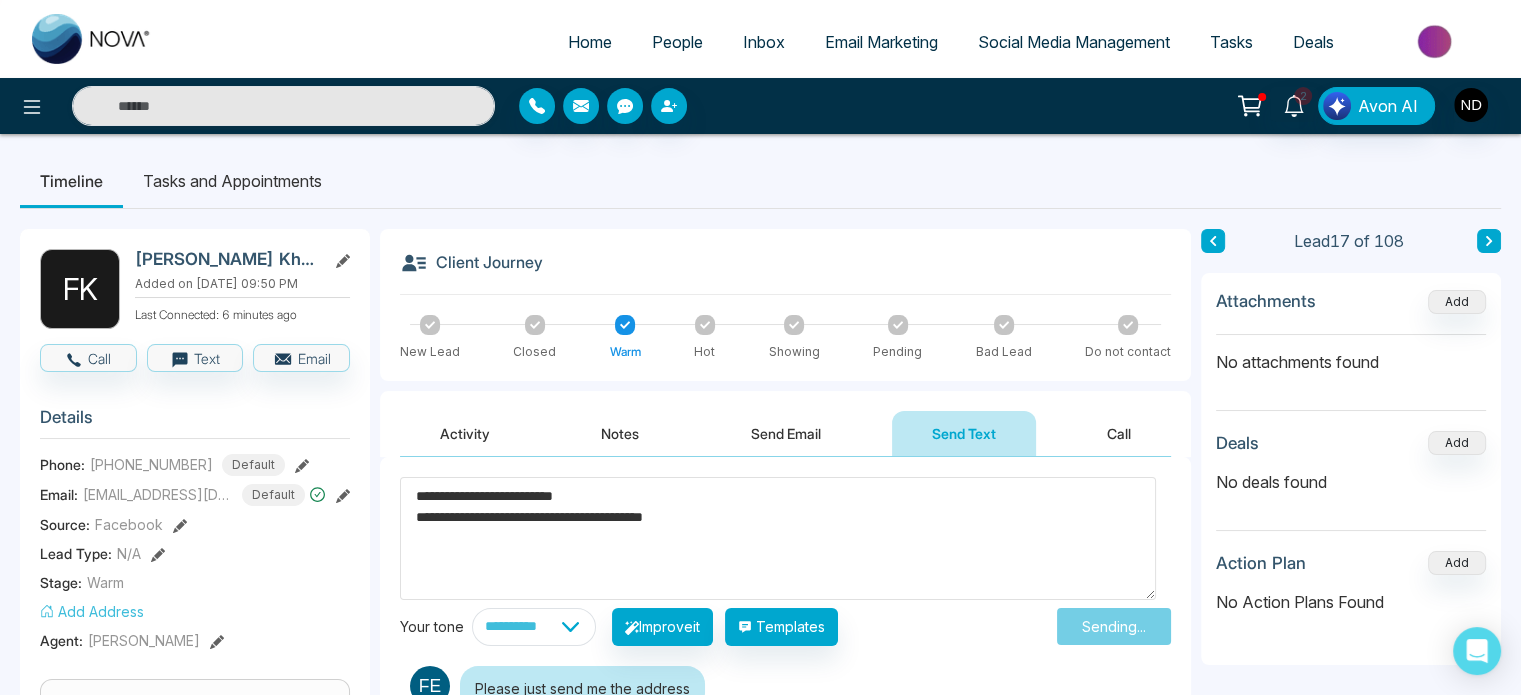 type 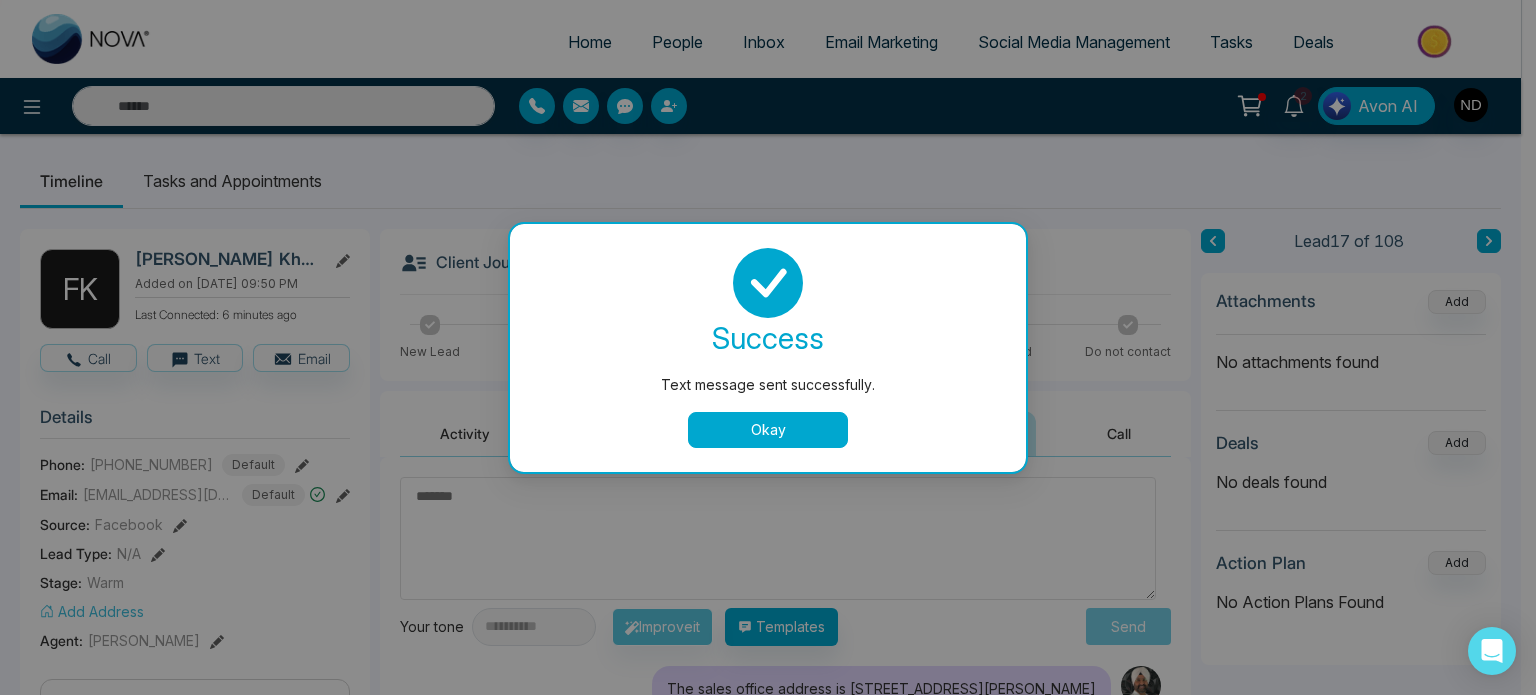 click on "Okay" at bounding box center (768, 430) 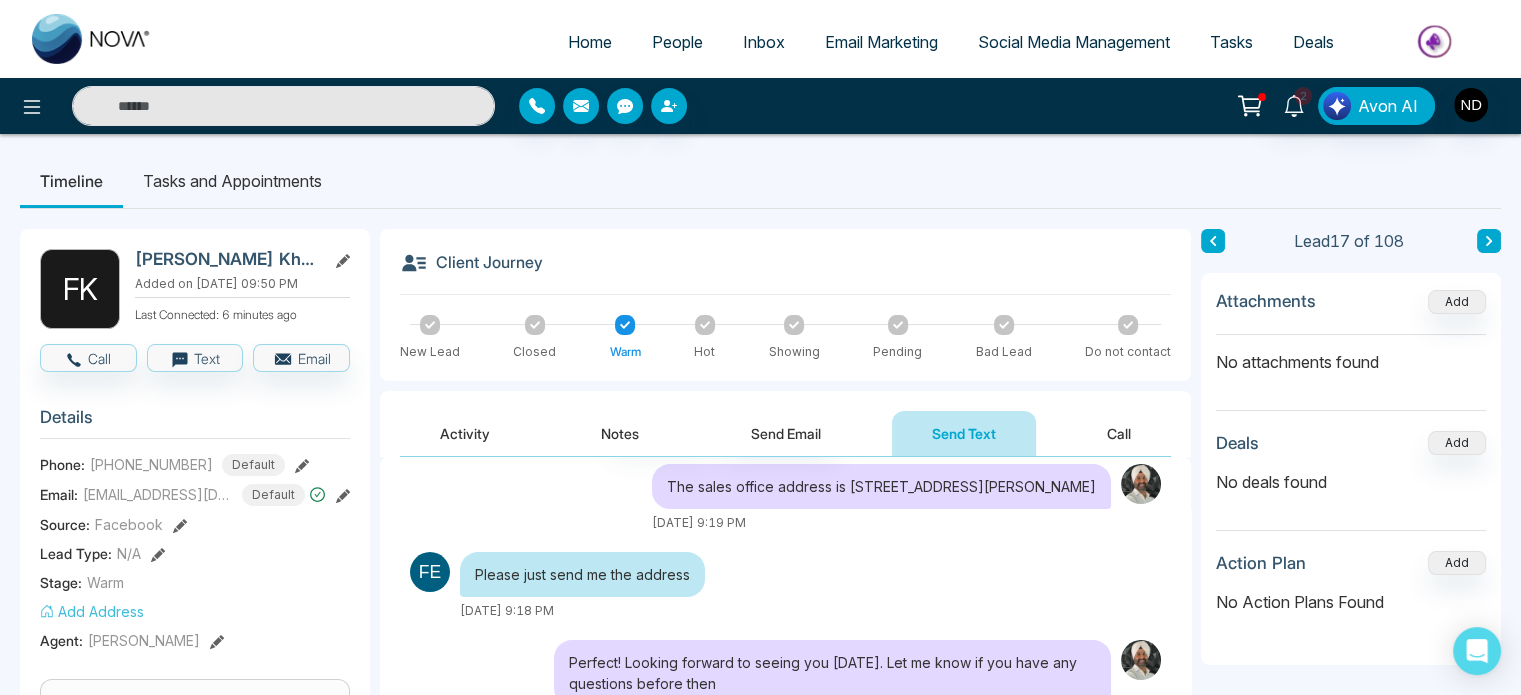 scroll, scrollTop: 200, scrollLeft: 0, axis: vertical 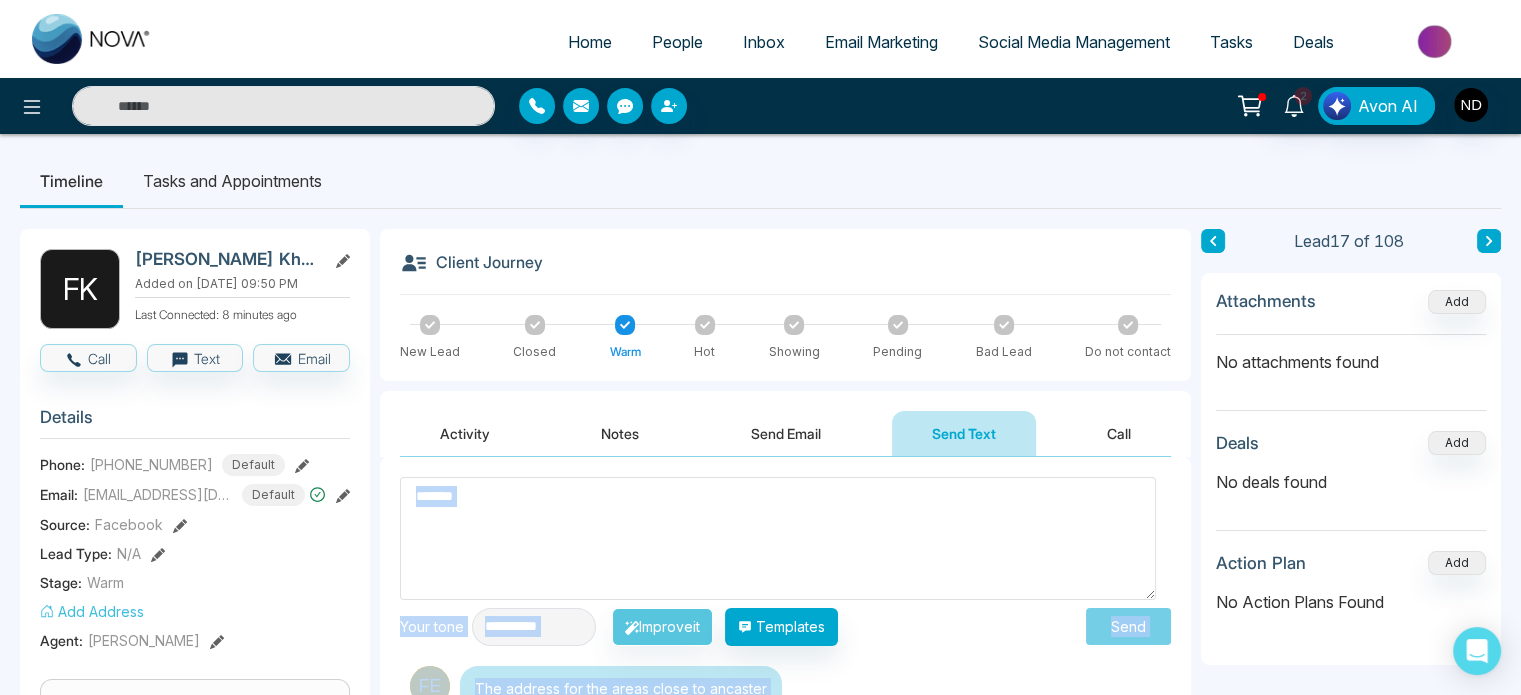 drag, startPoint x: 768, startPoint y: 549, endPoint x: 1092, endPoint y: 519, distance: 325.38593 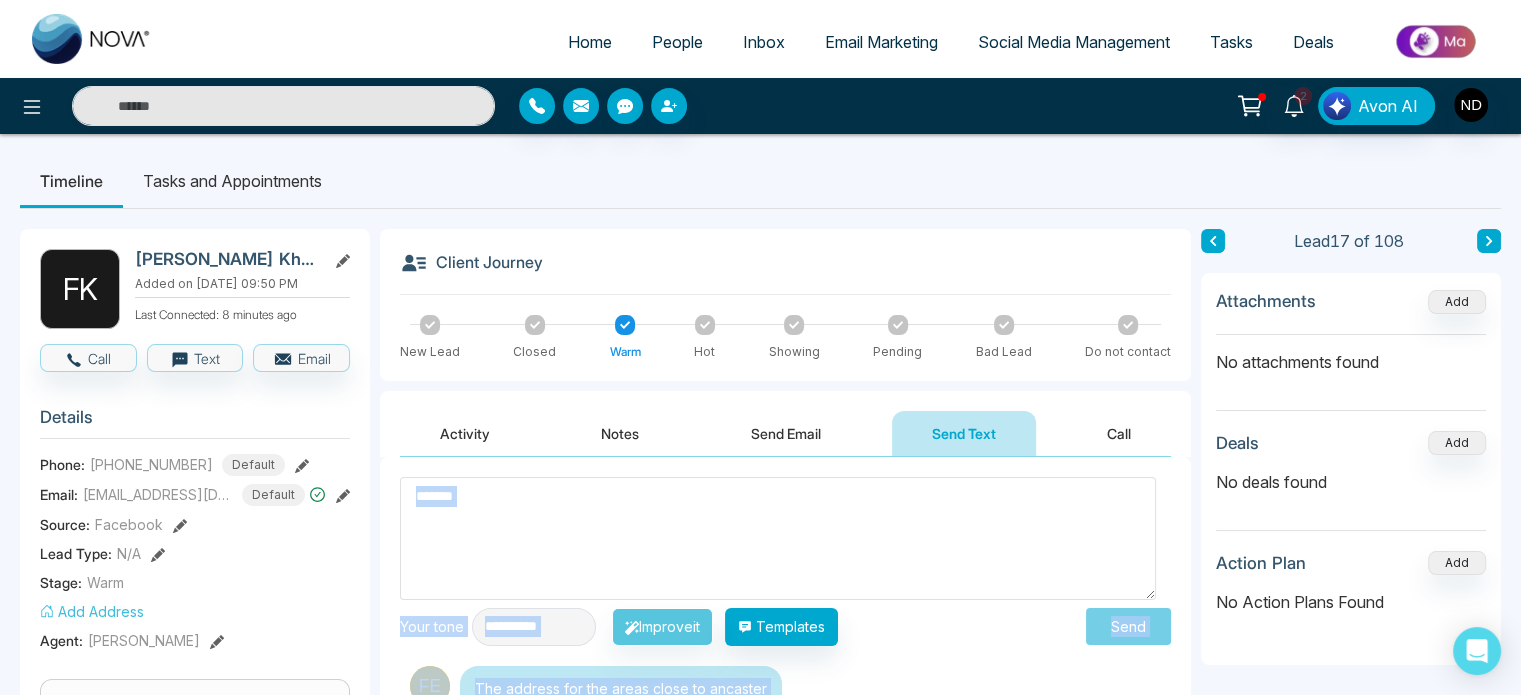 click on "**********" at bounding box center [785, 968] 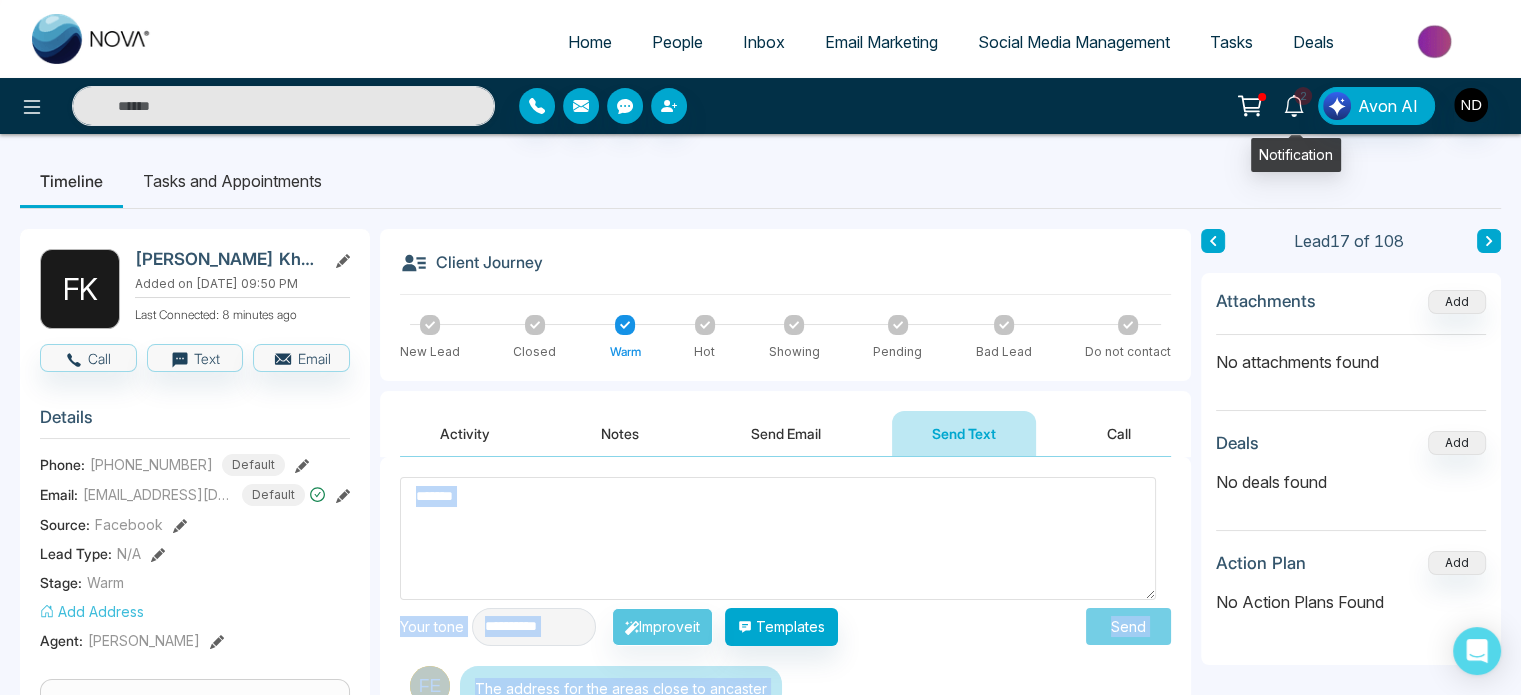 click on "2" at bounding box center [1303, 96] 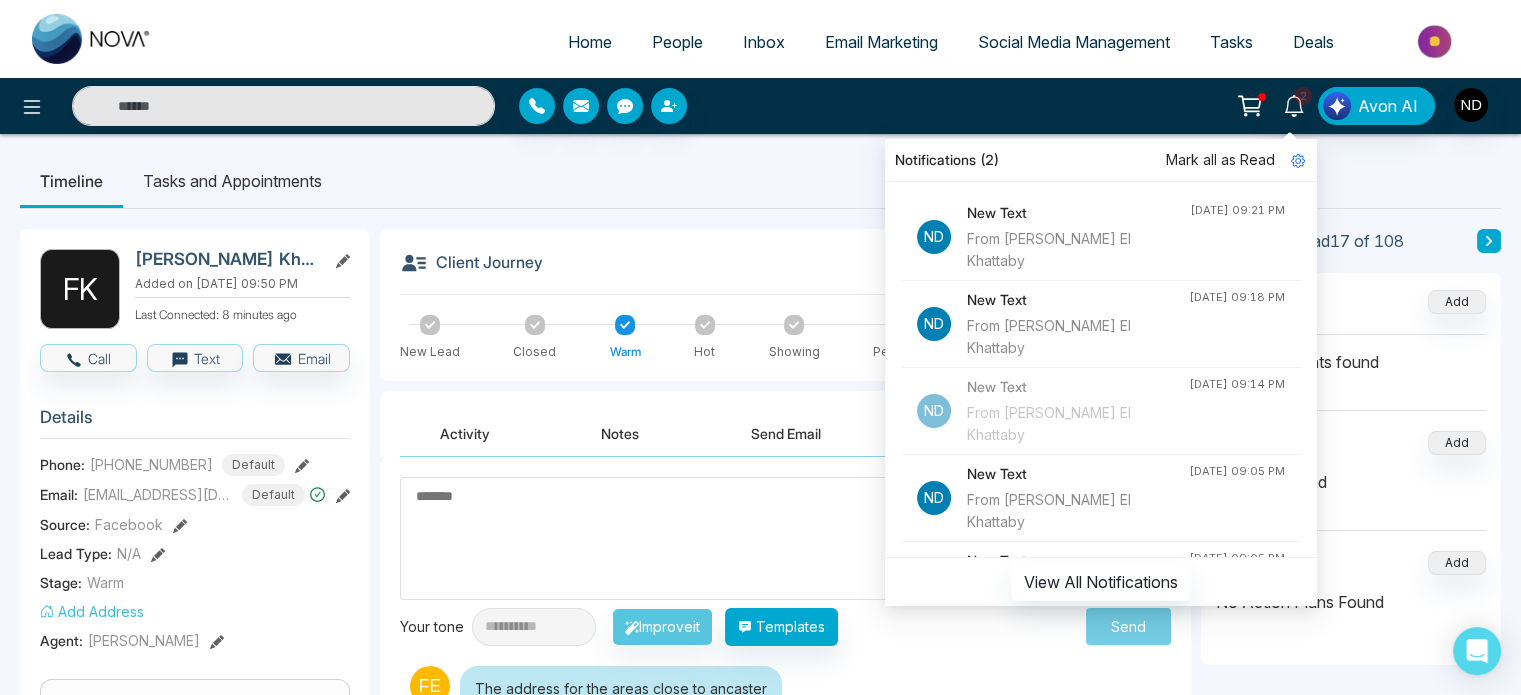 click on "New Text" at bounding box center (1078, 213) 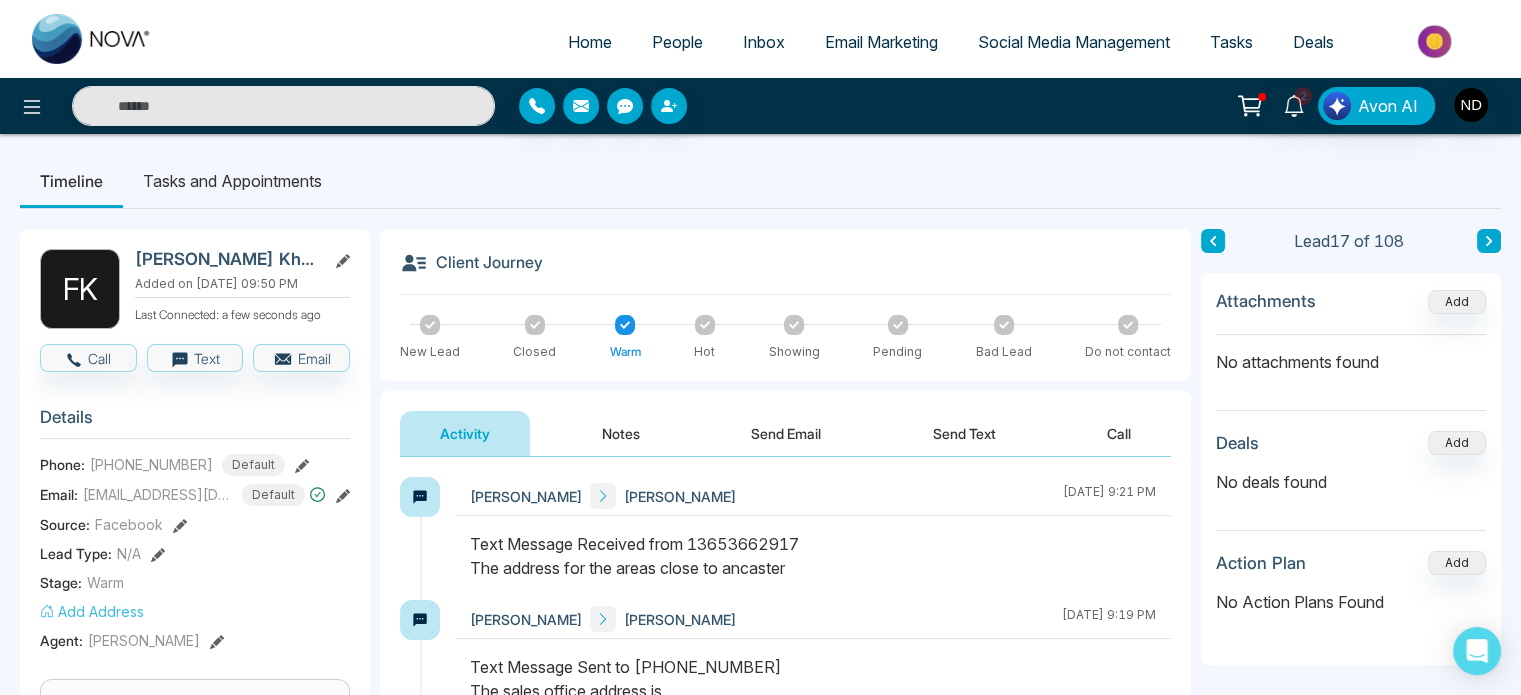 click at bounding box center (813, 566) 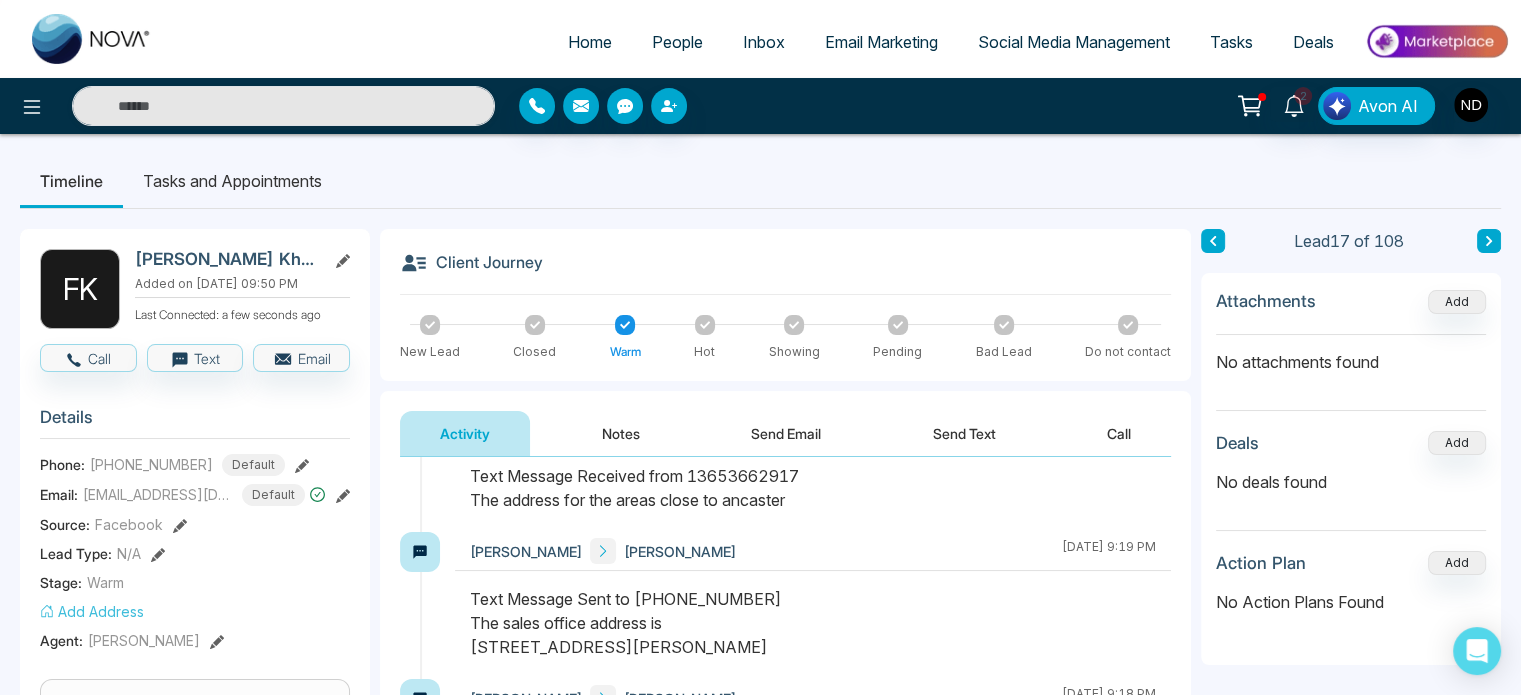 scroll, scrollTop: 0, scrollLeft: 0, axis: both 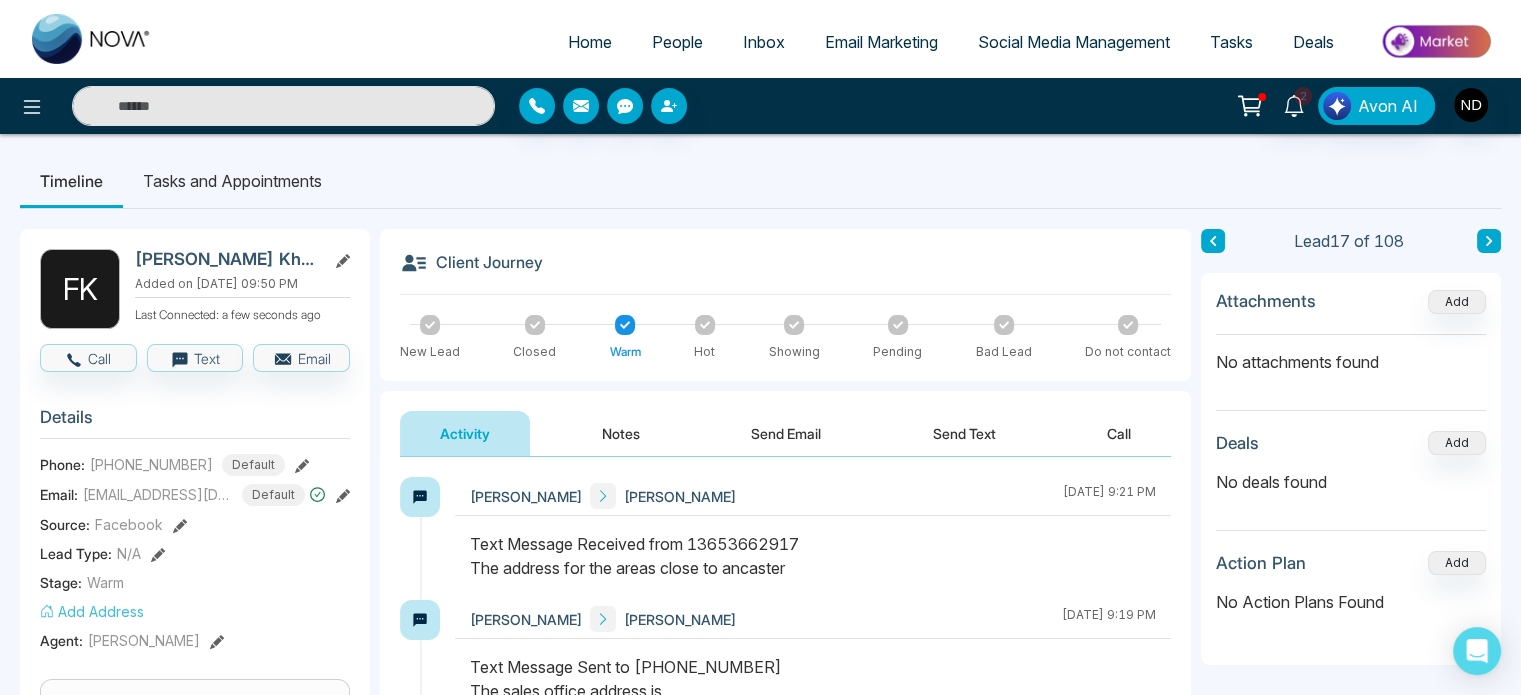 click on "Send Text" at bounding box center [964, 433] 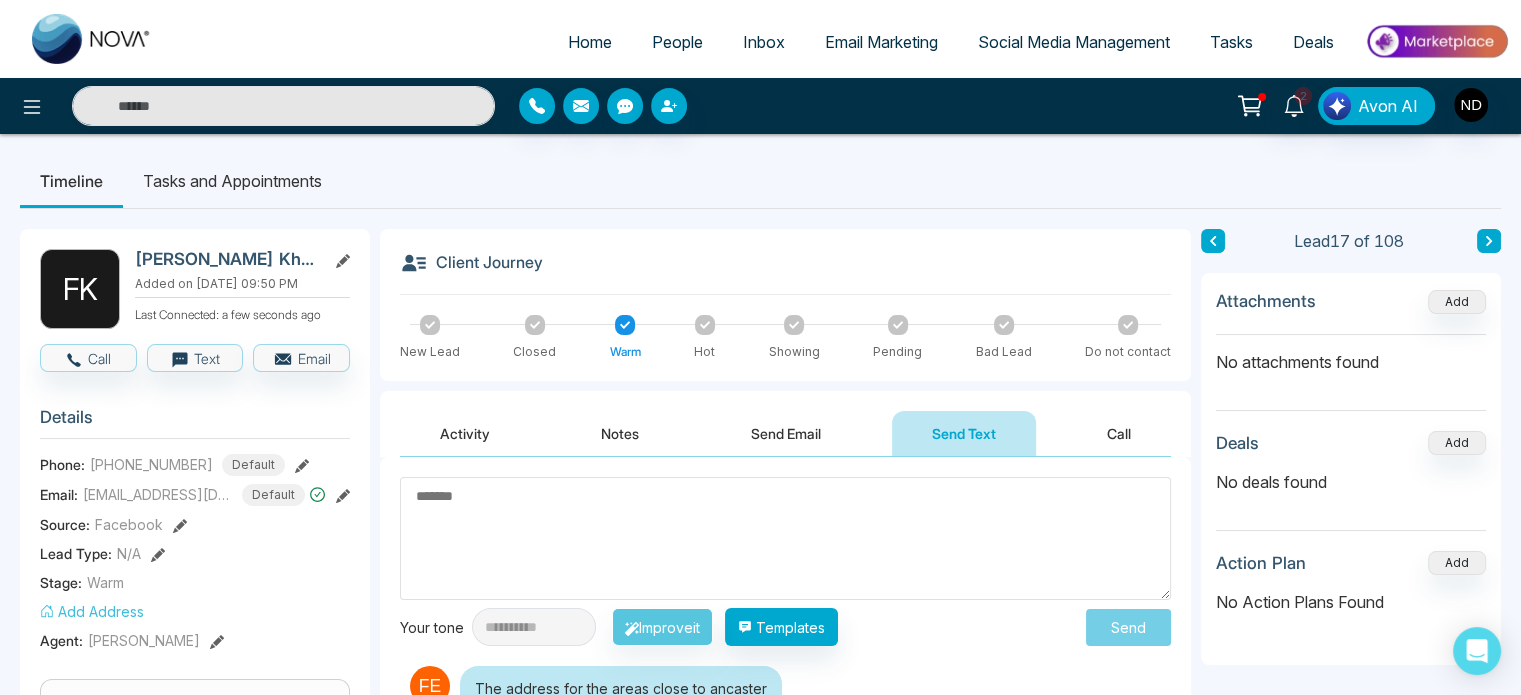 click at bounding box center [785, 538] 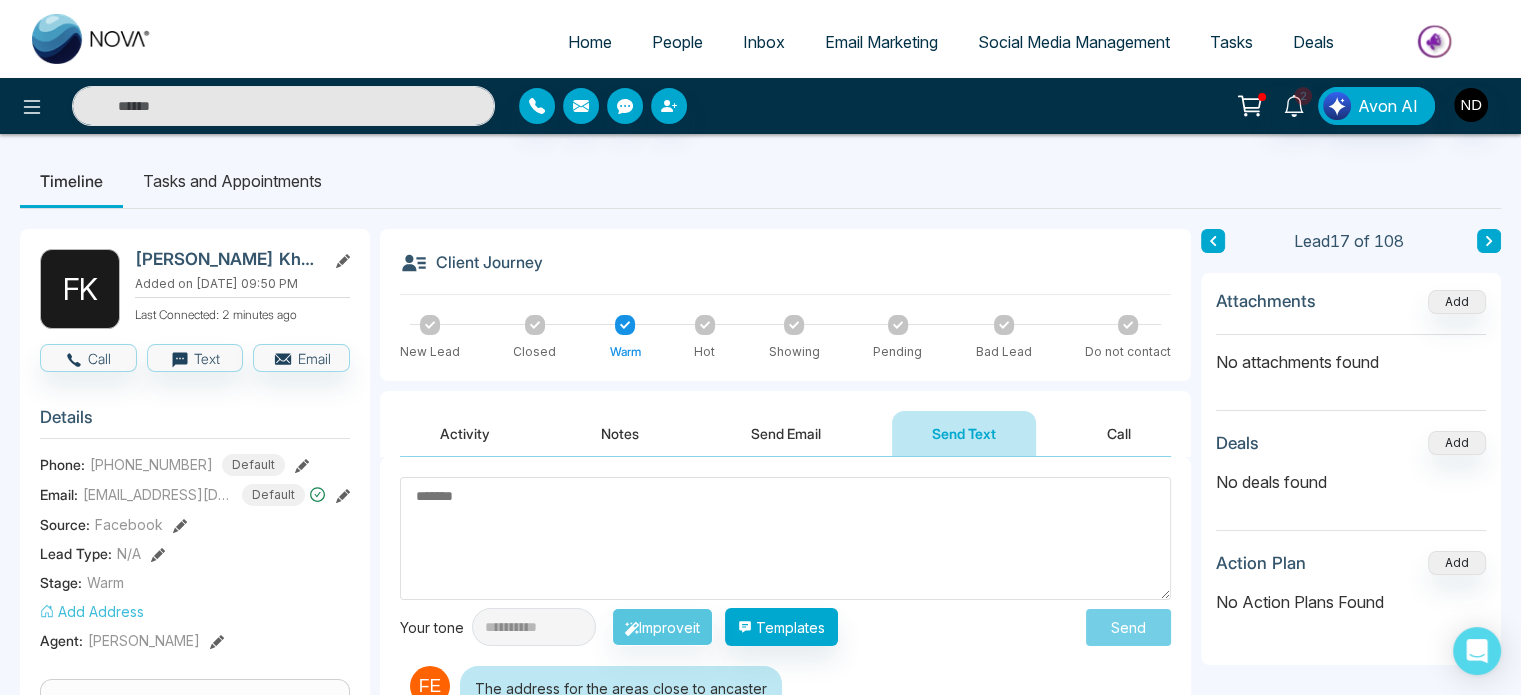 click at bounding box center [785, 538] 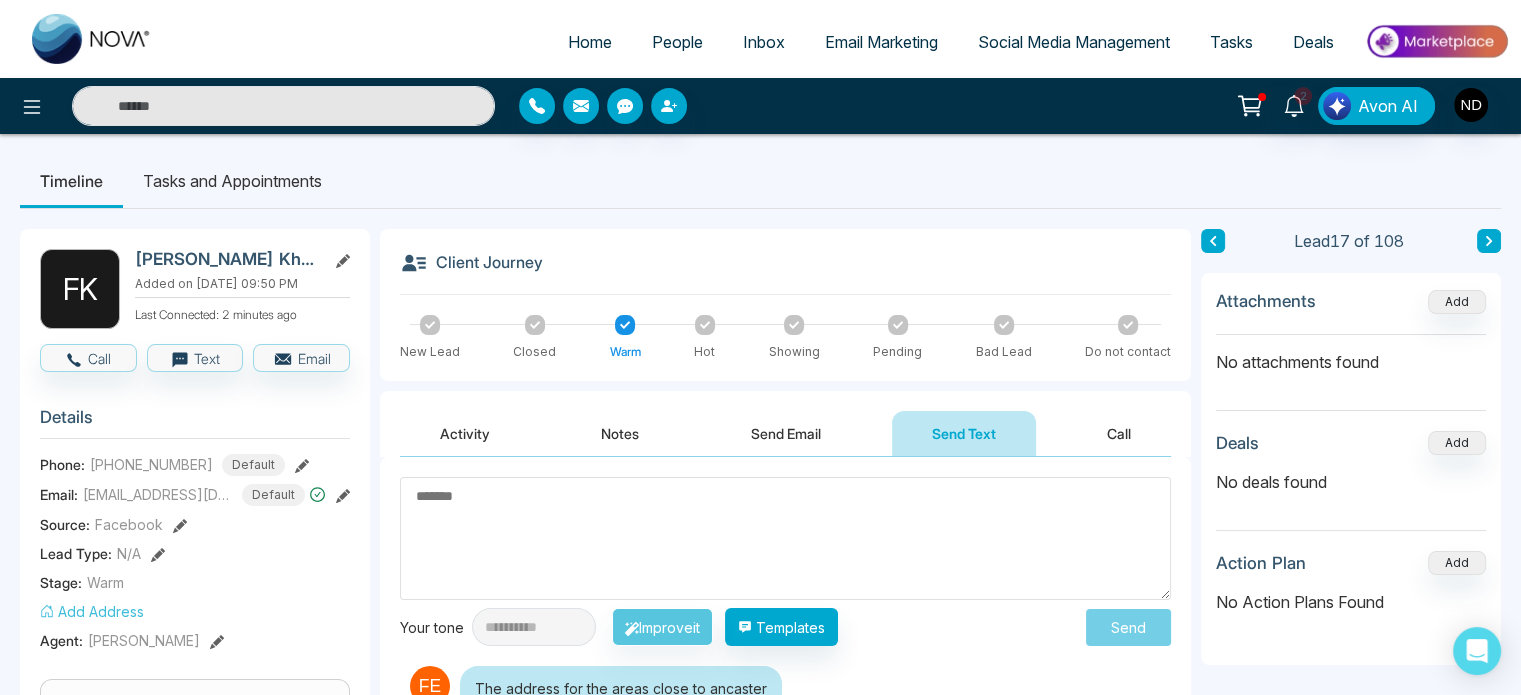 paste on "**********" 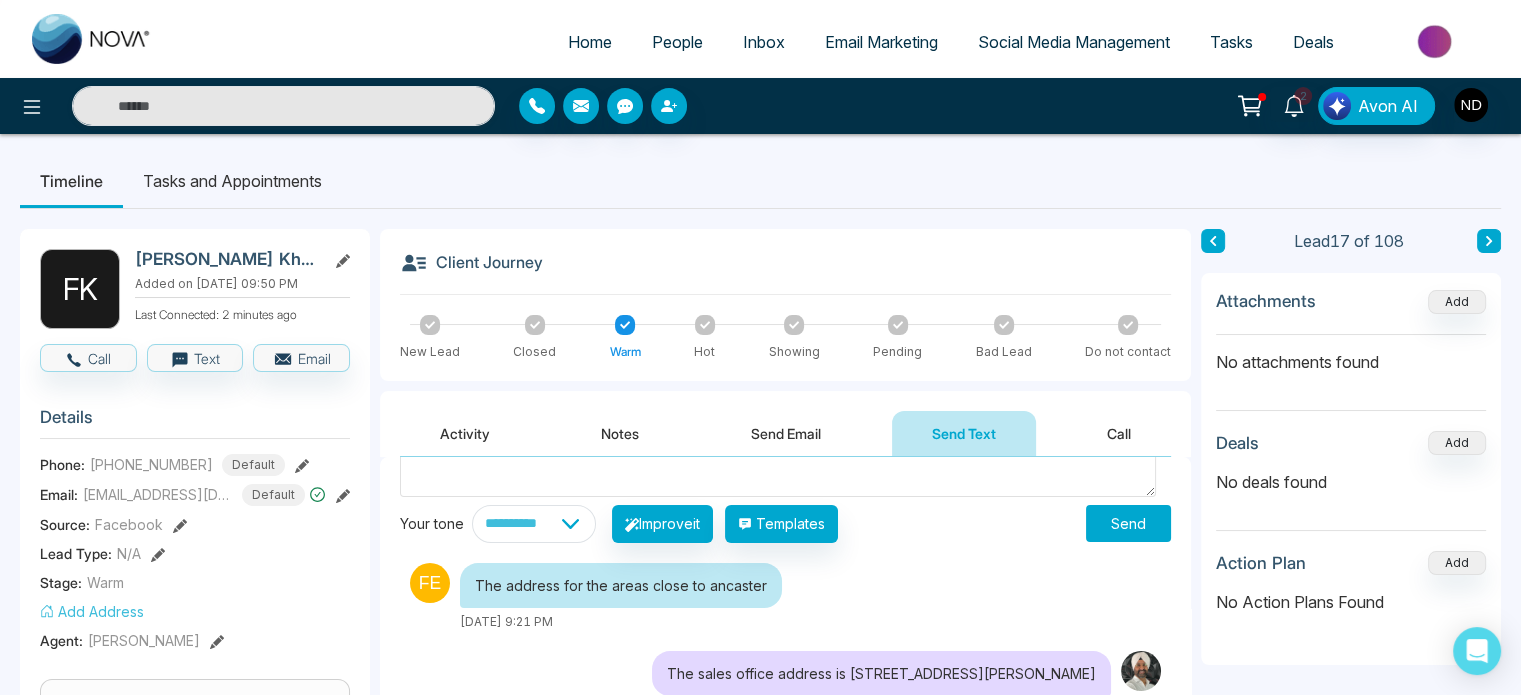 scroll, scrollTop: 0, scrollLeft: 0, axis: both 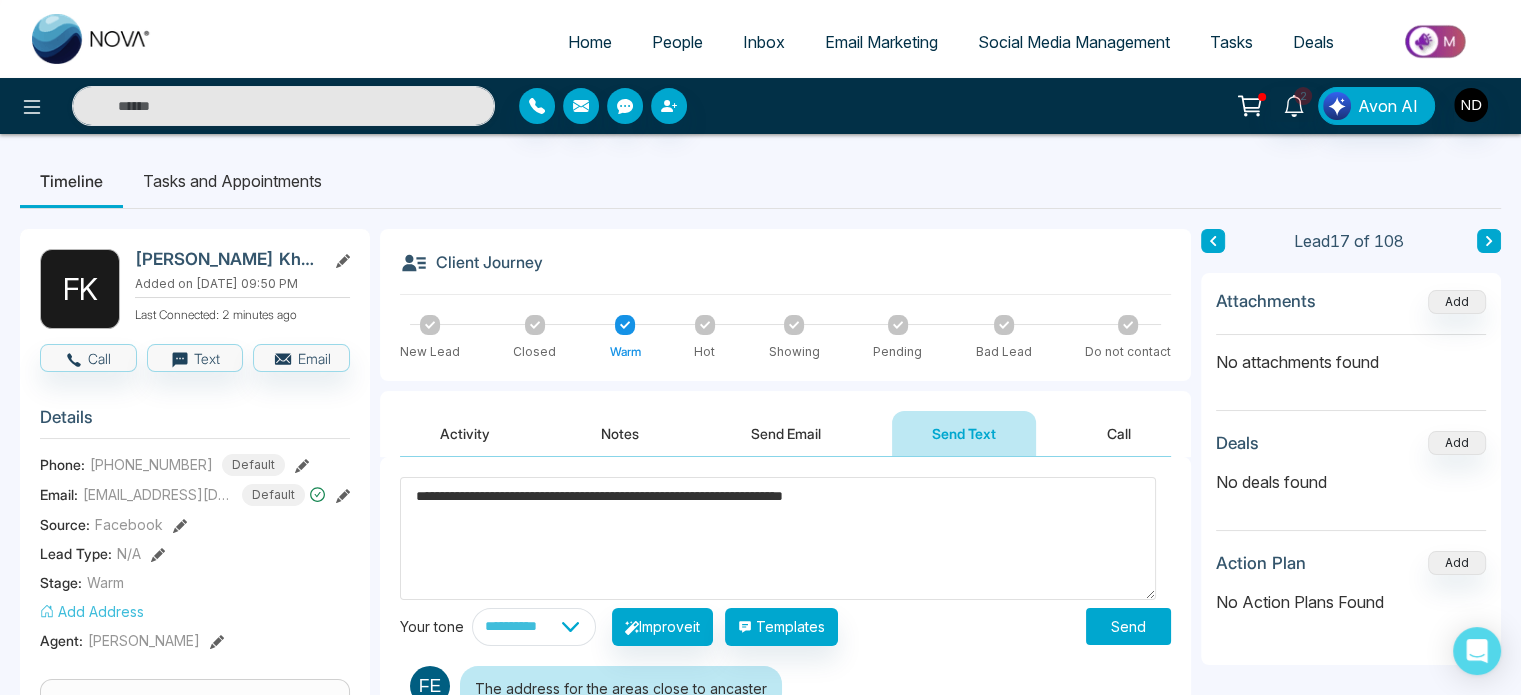 type on "**********" 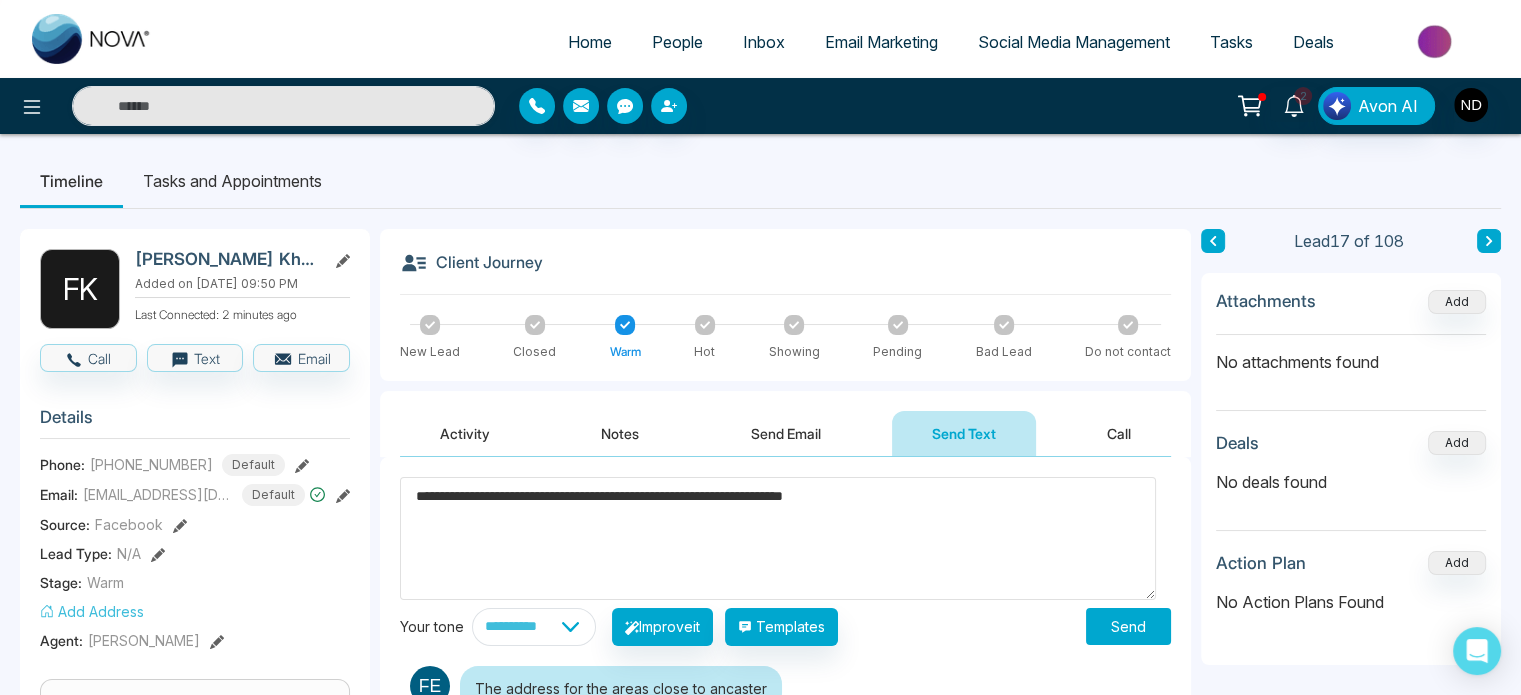 click on "Send" at bounding box center (1128, 626) 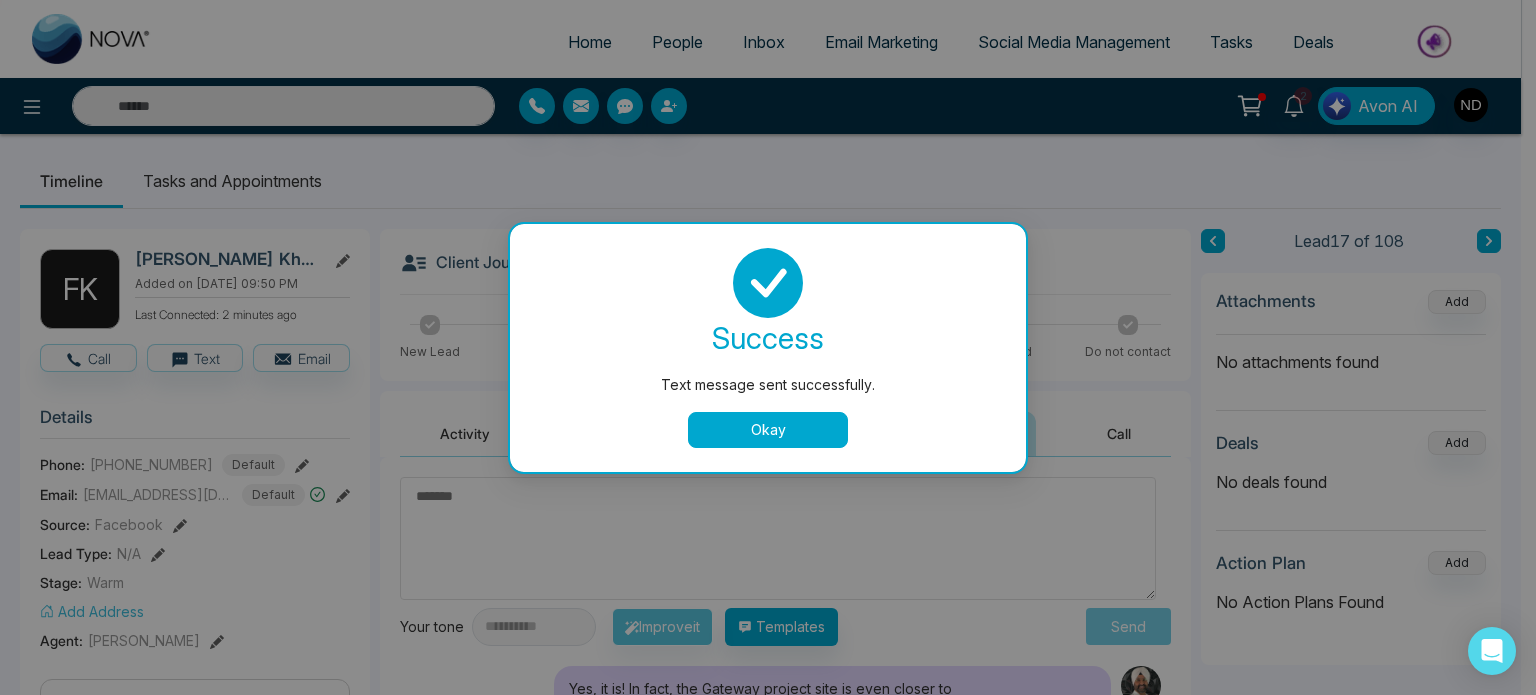 click on "Okay" at bounding box center (768, 430) 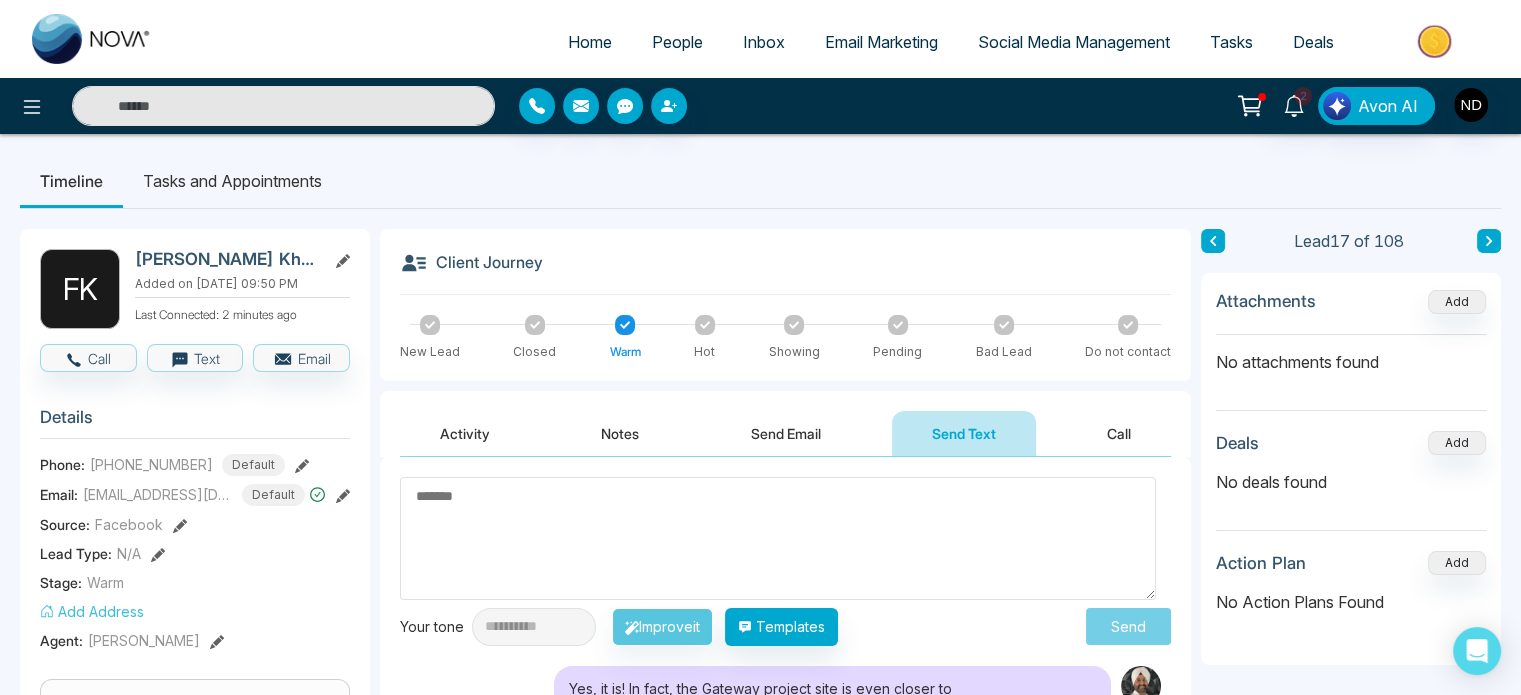 click on "Send Text" at bounding box center [964, 433] 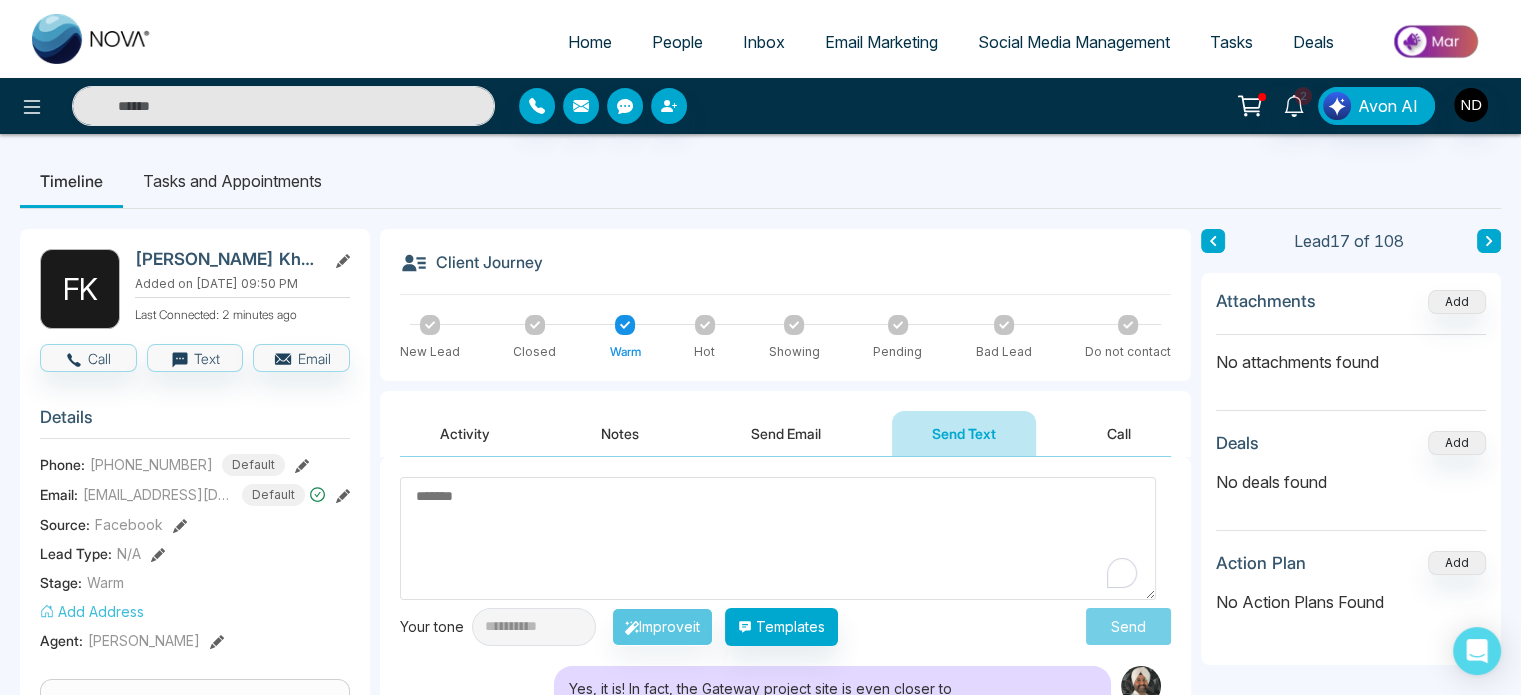 click at bounding box center (778, 538) 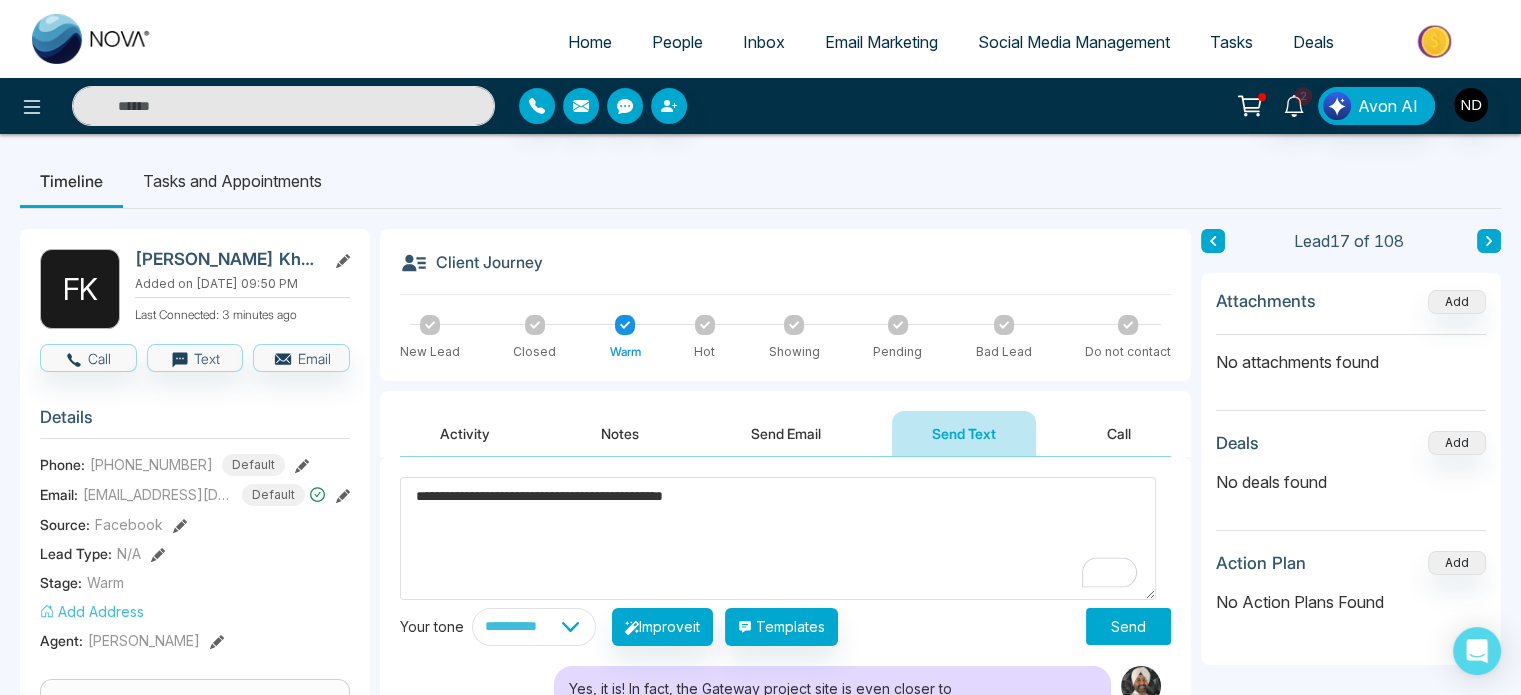 type on "**********" 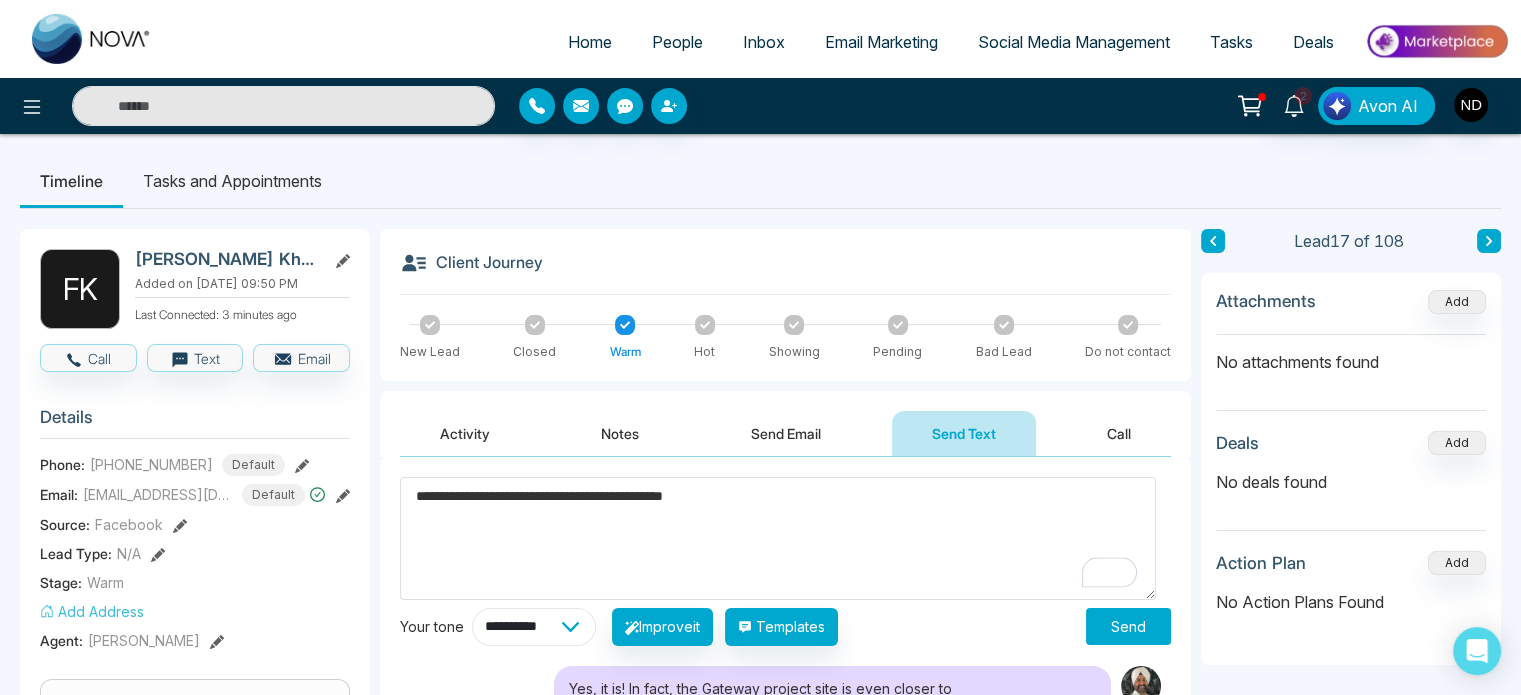 click on "**********" at bounding box center (534, 627) 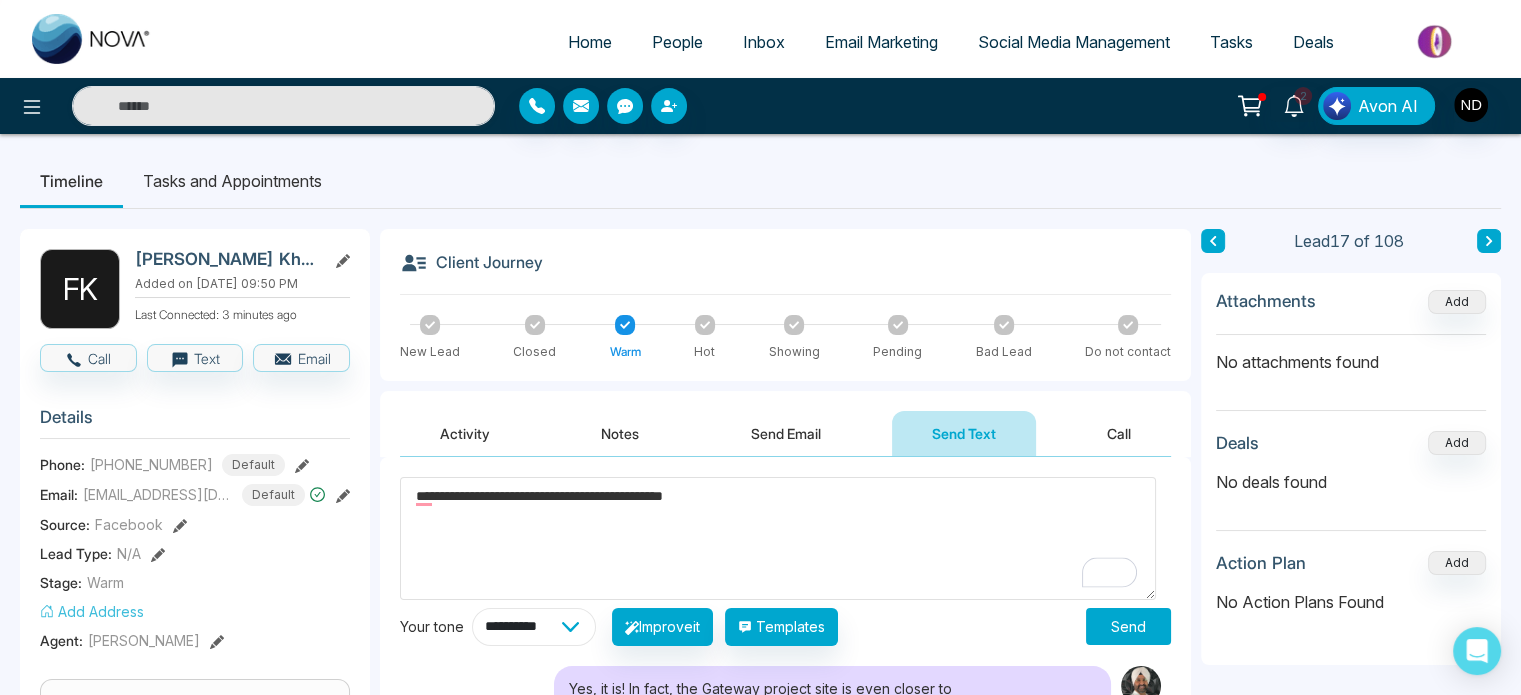 select on "**********" 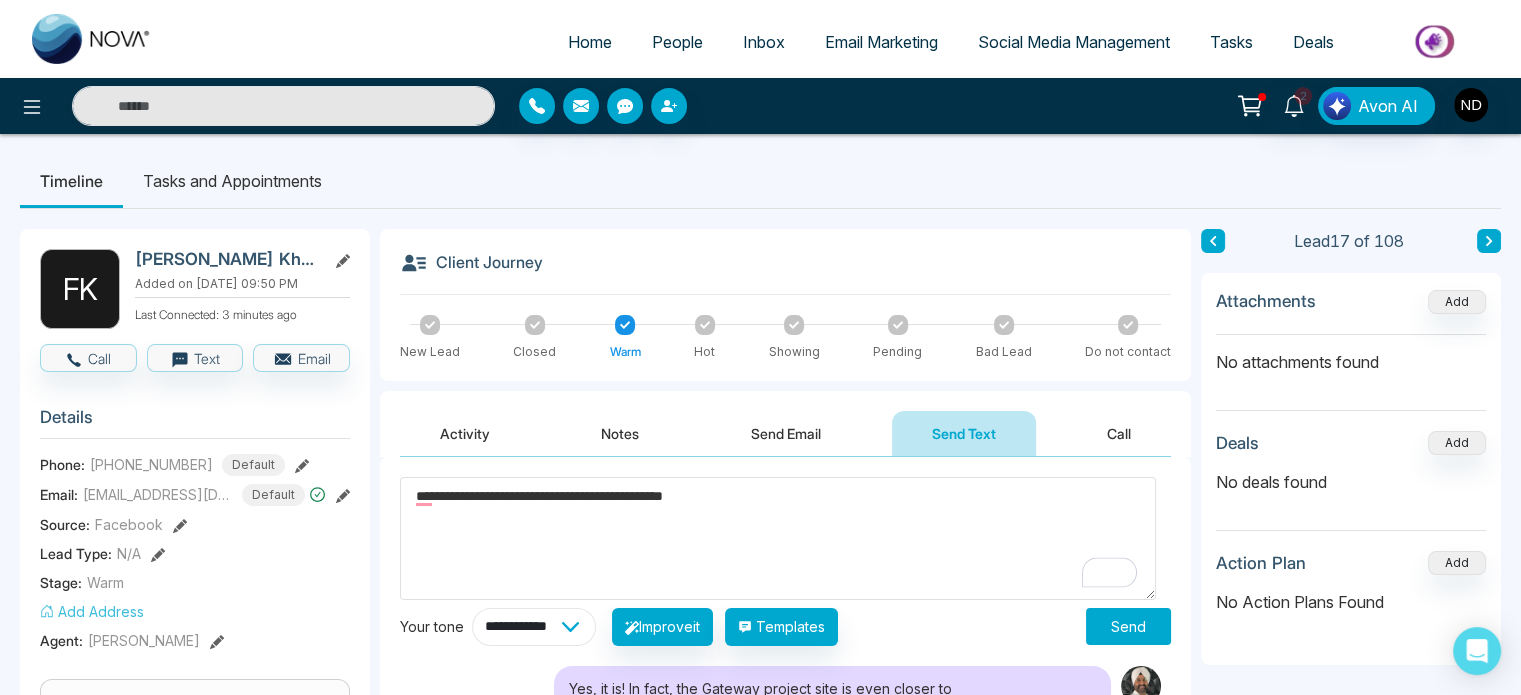 click on "**********" at bounding box center [534, 627] 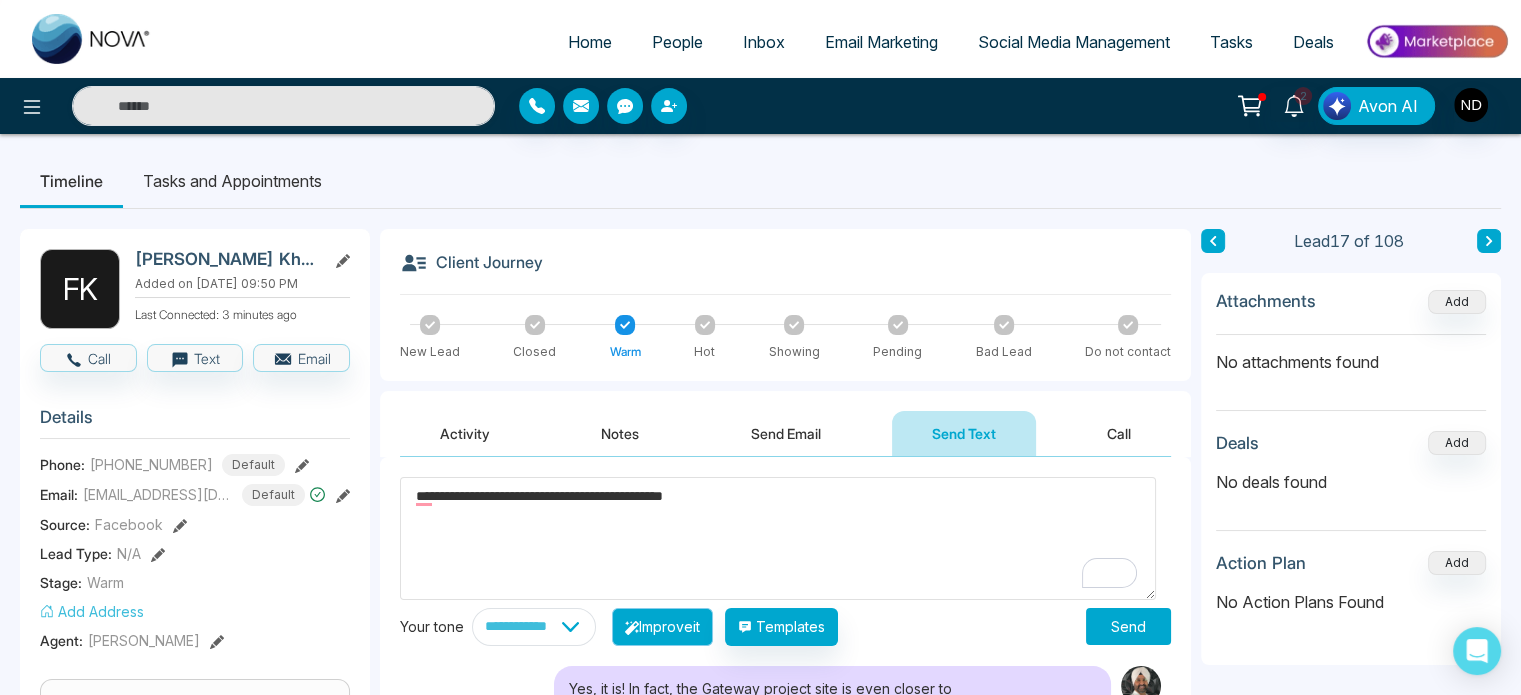 click on "Improve  it" at bounding box center (662, 627) 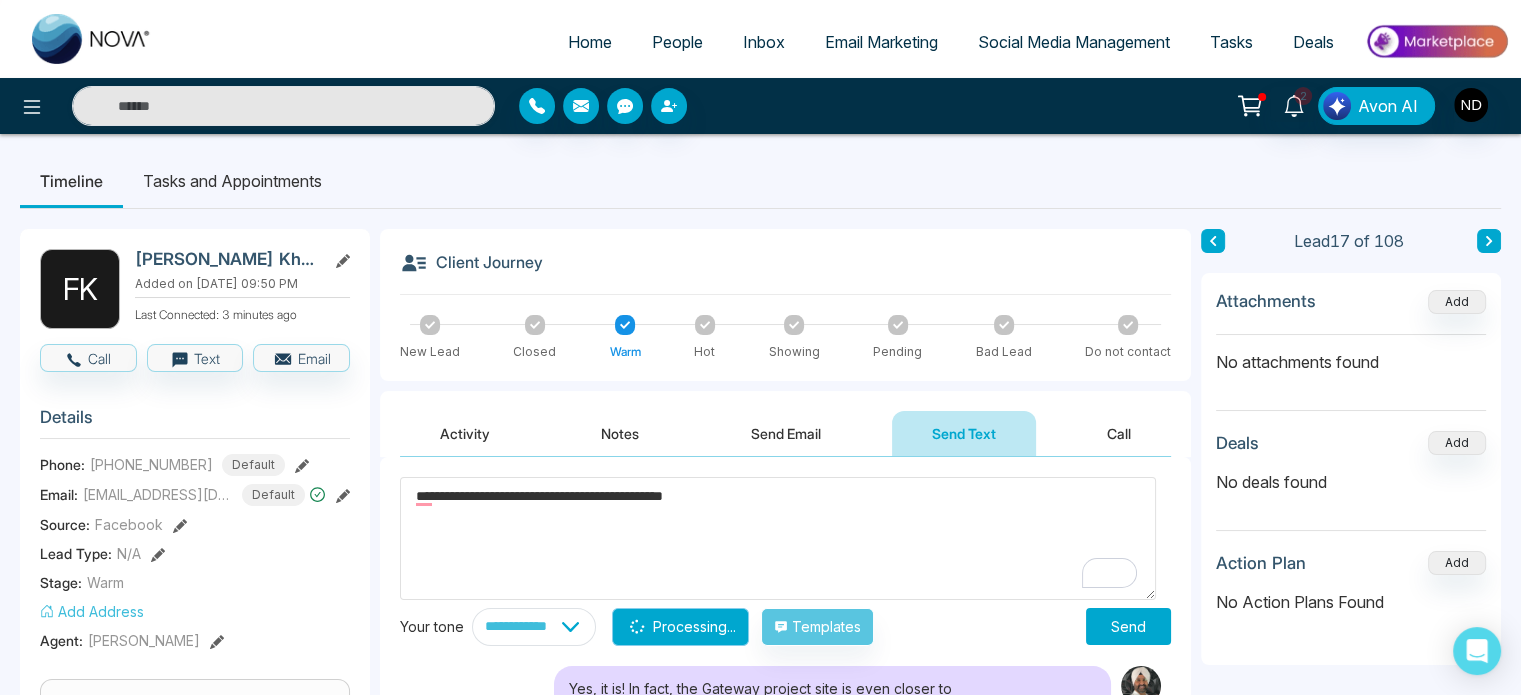 type on "**********" 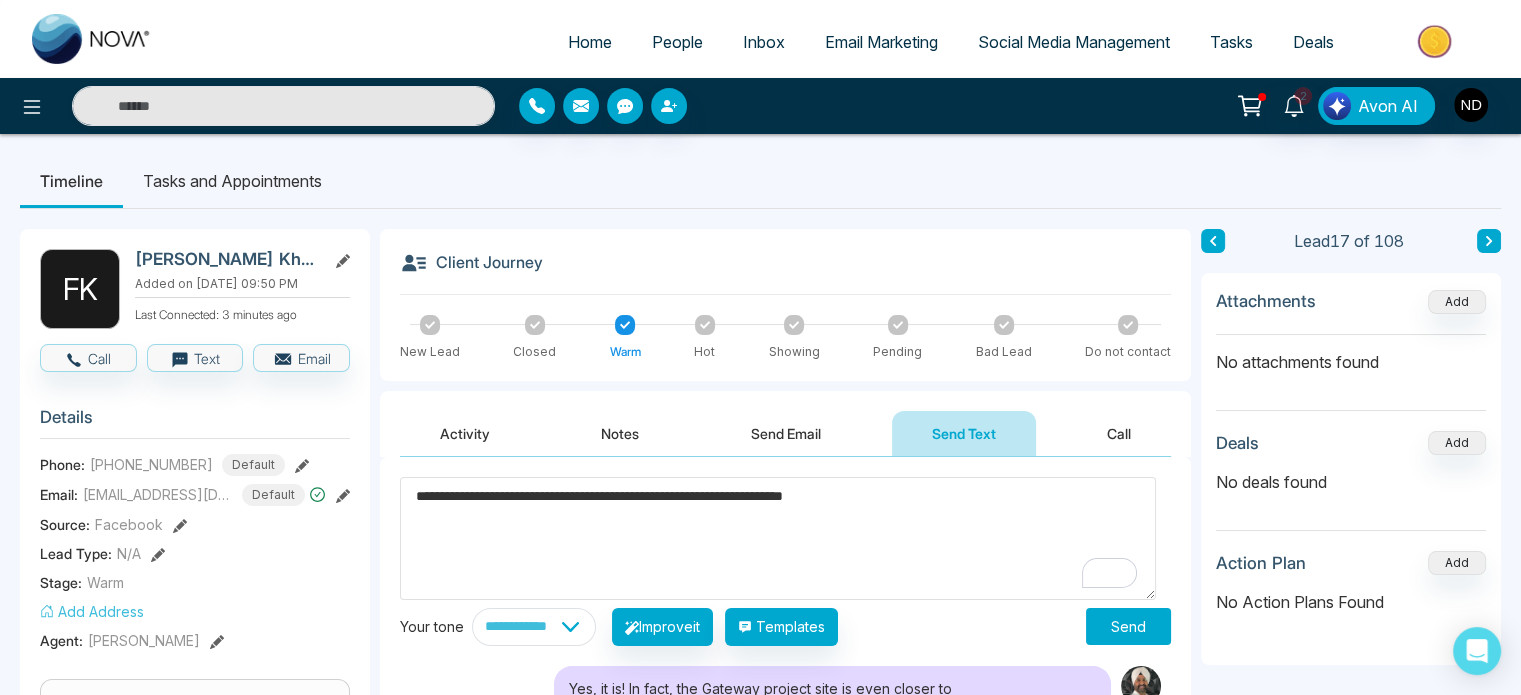 click on "Send Email" at bounding box center (786, 433) 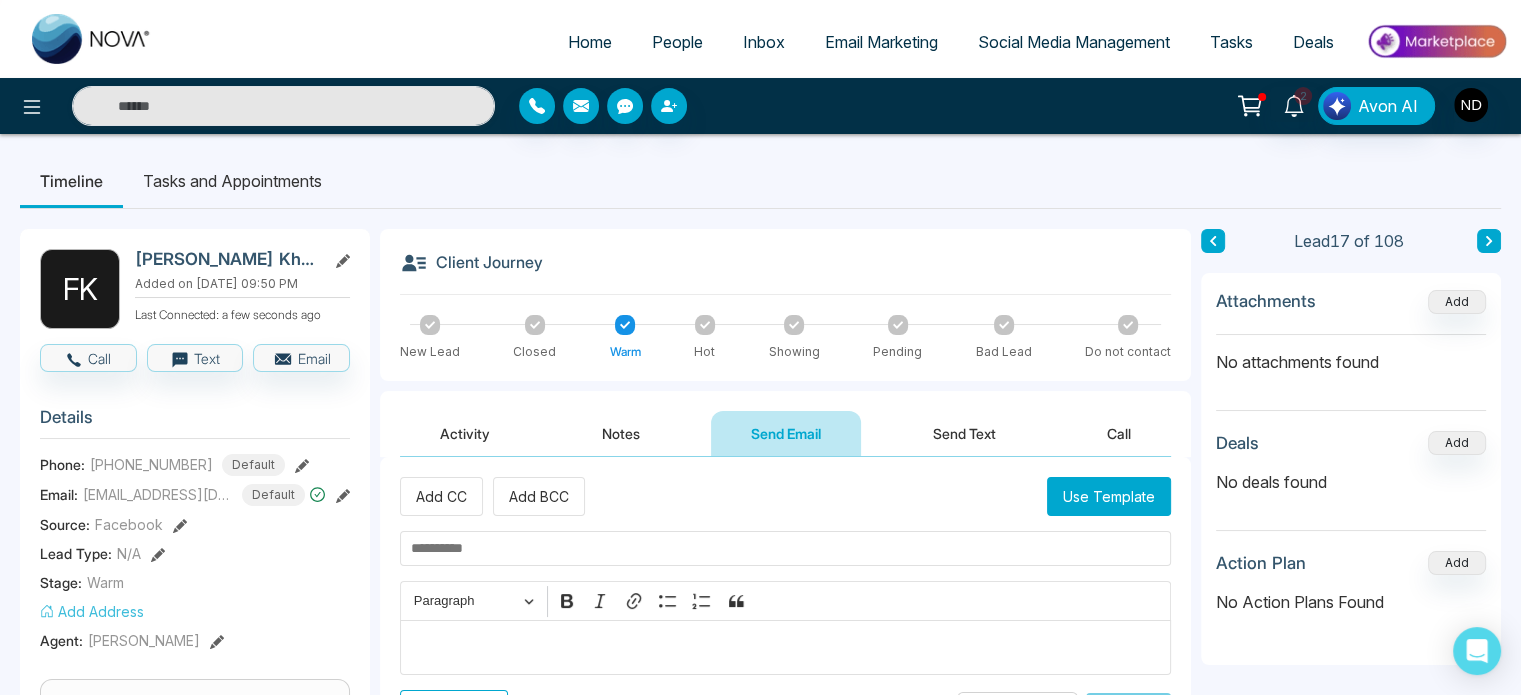 click on "Send Text" at bounding box center (964, 433) 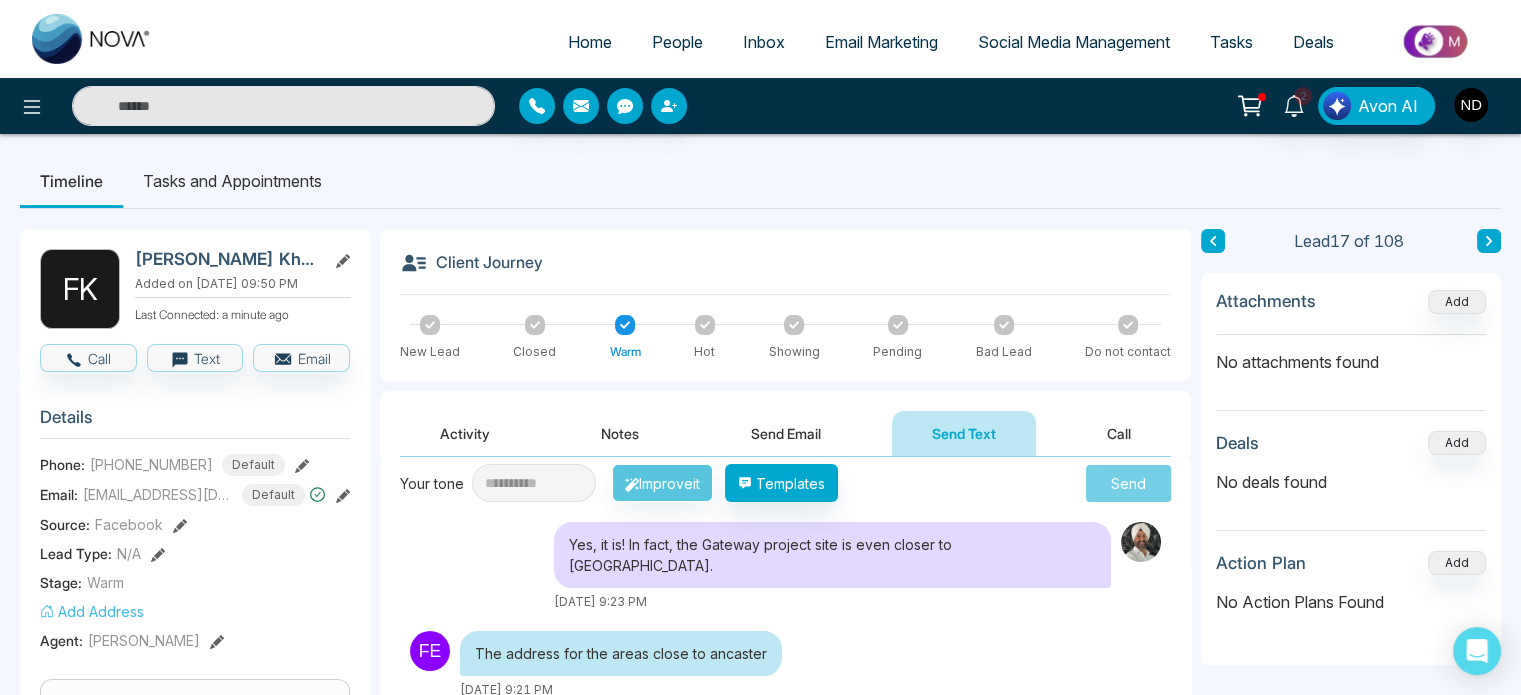 scroll, scrollTop: 0, scrollLeft: 0, axis: both 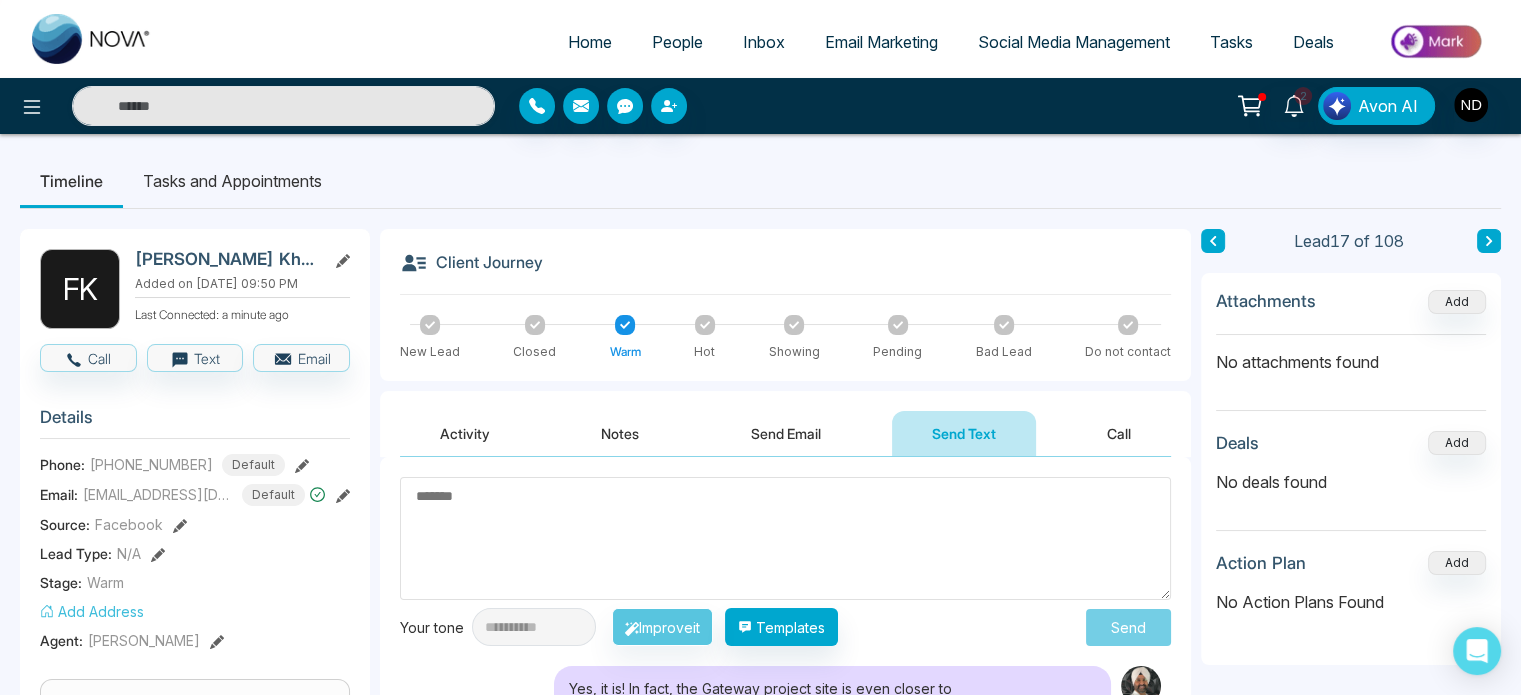 click at bounding box center [785, 538] 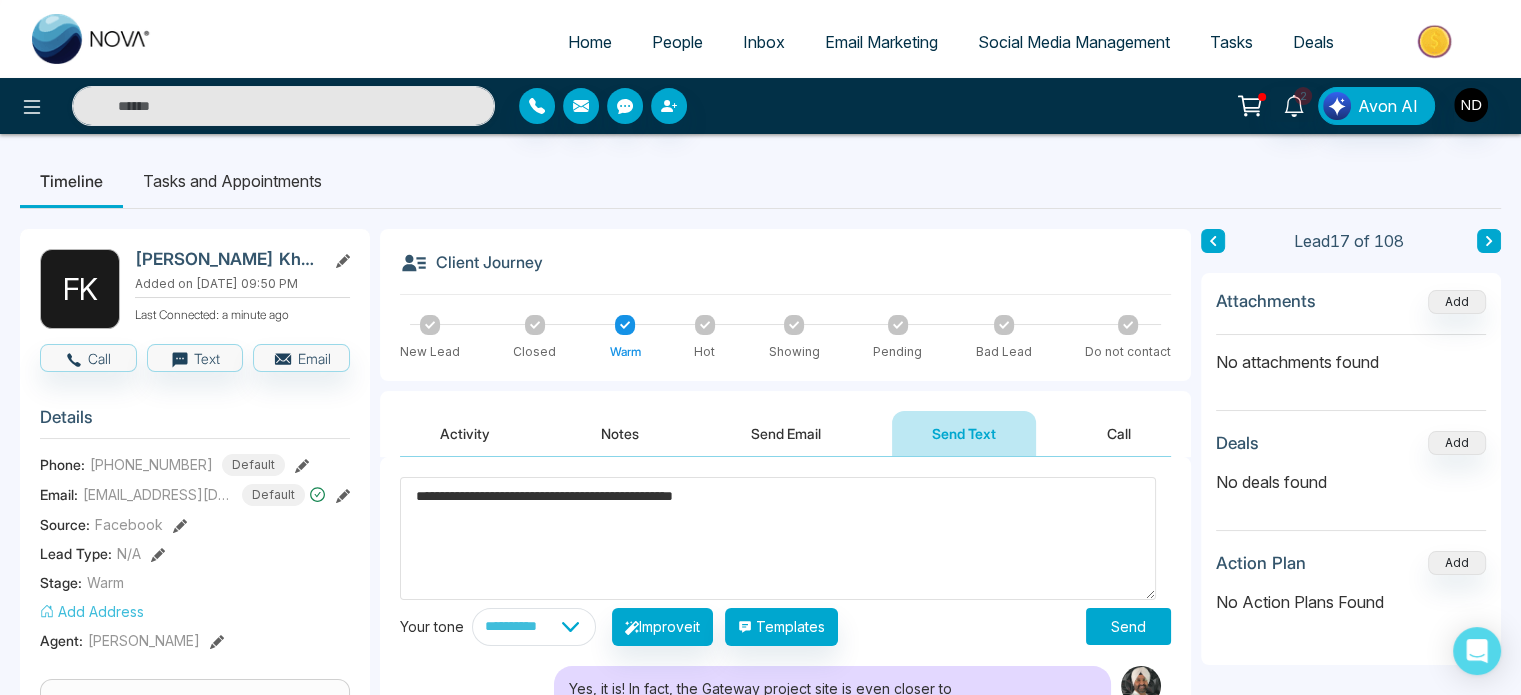 click on "**********" at bounding box center (778, 538) 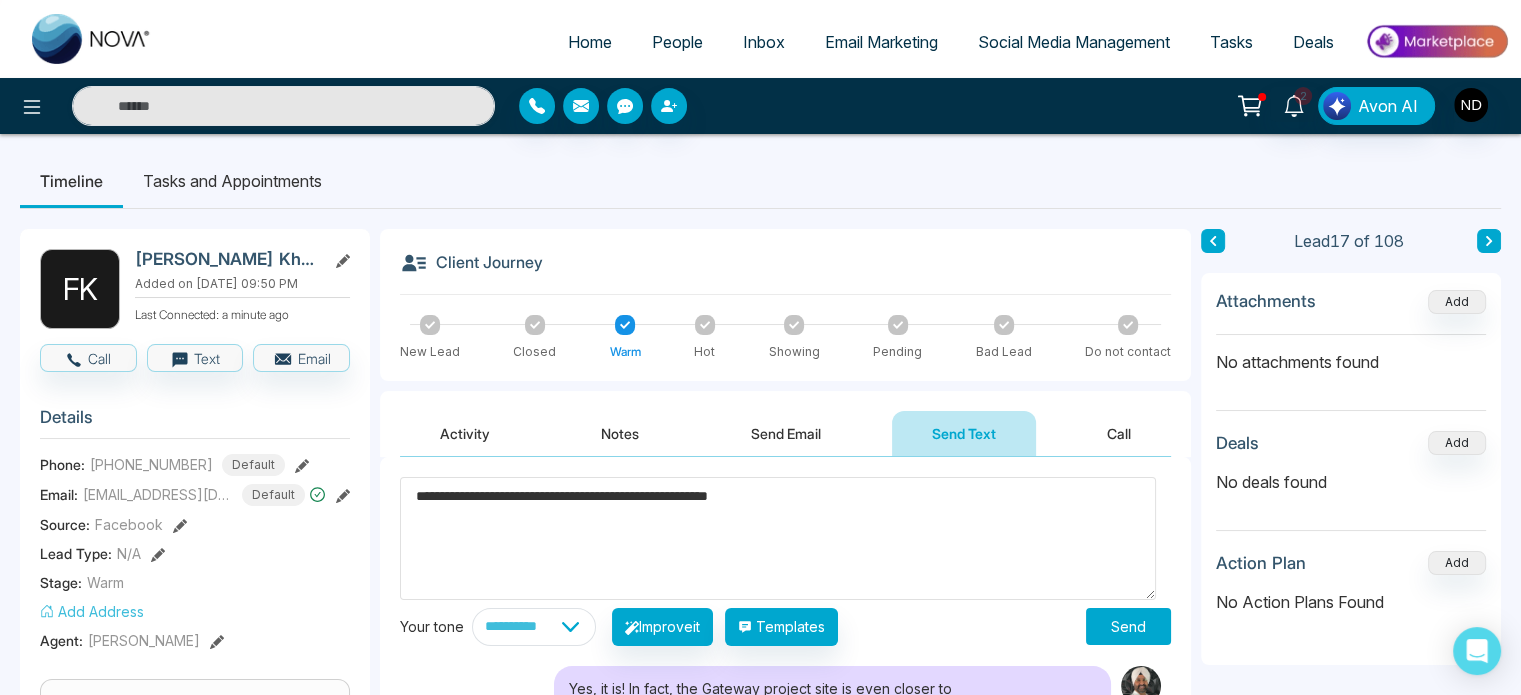 click on "**********" at bounding box center (778, 538) 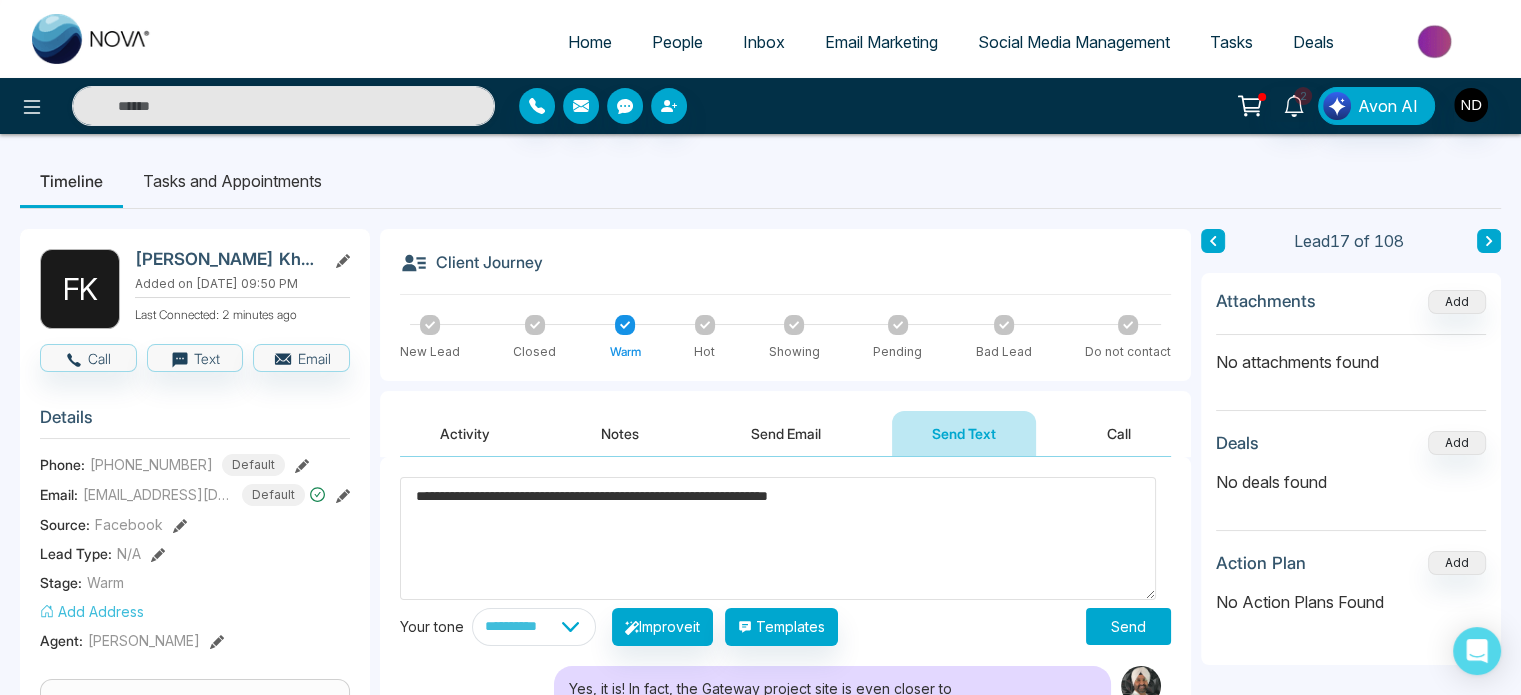 type on "**********" 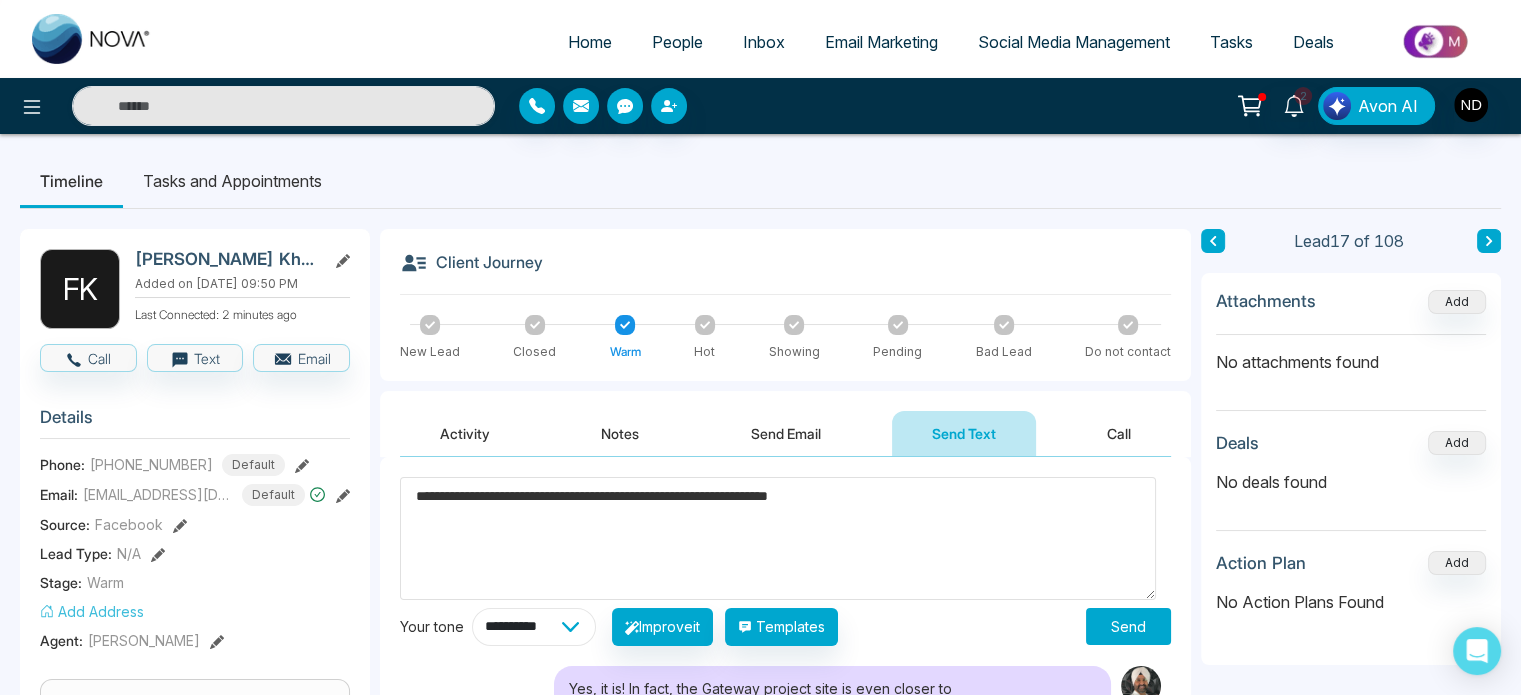 click on "**********" at bounding box center (534, 627) 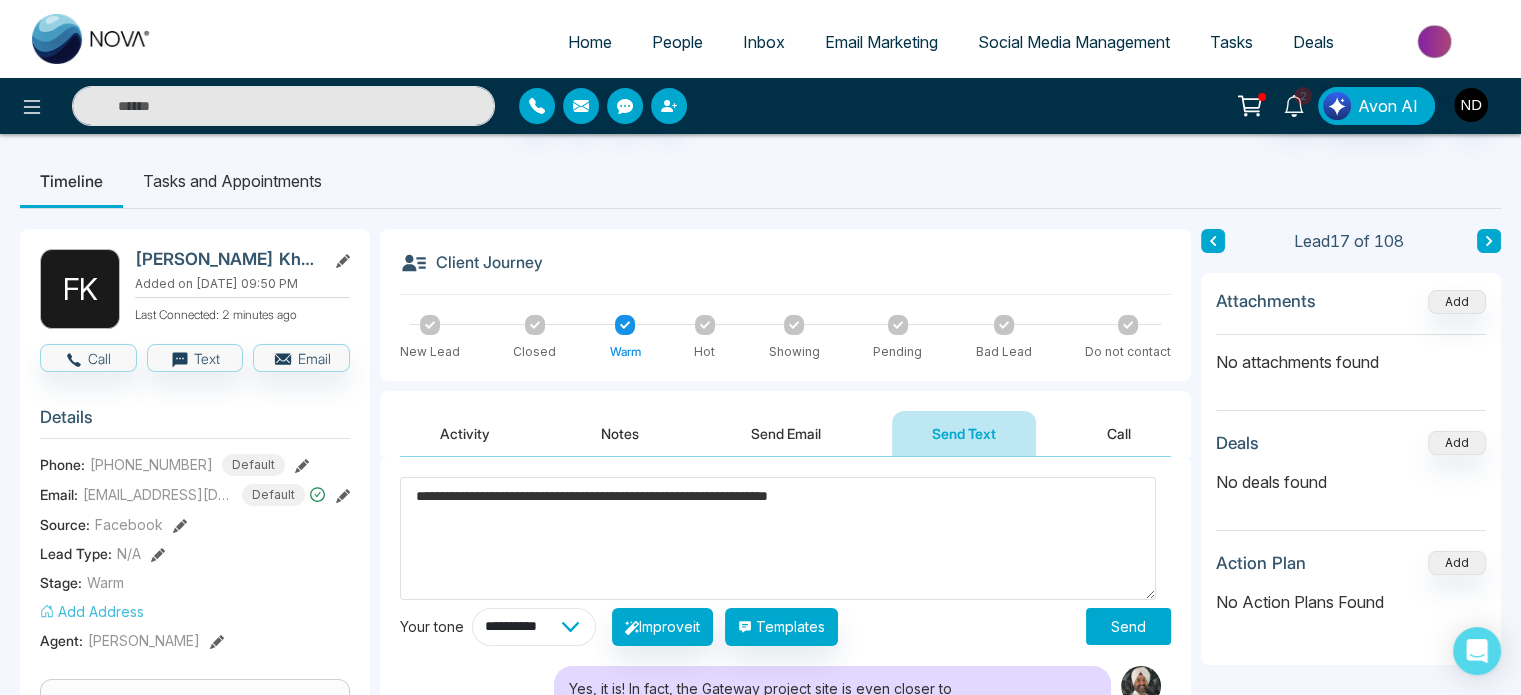 select on "**********" 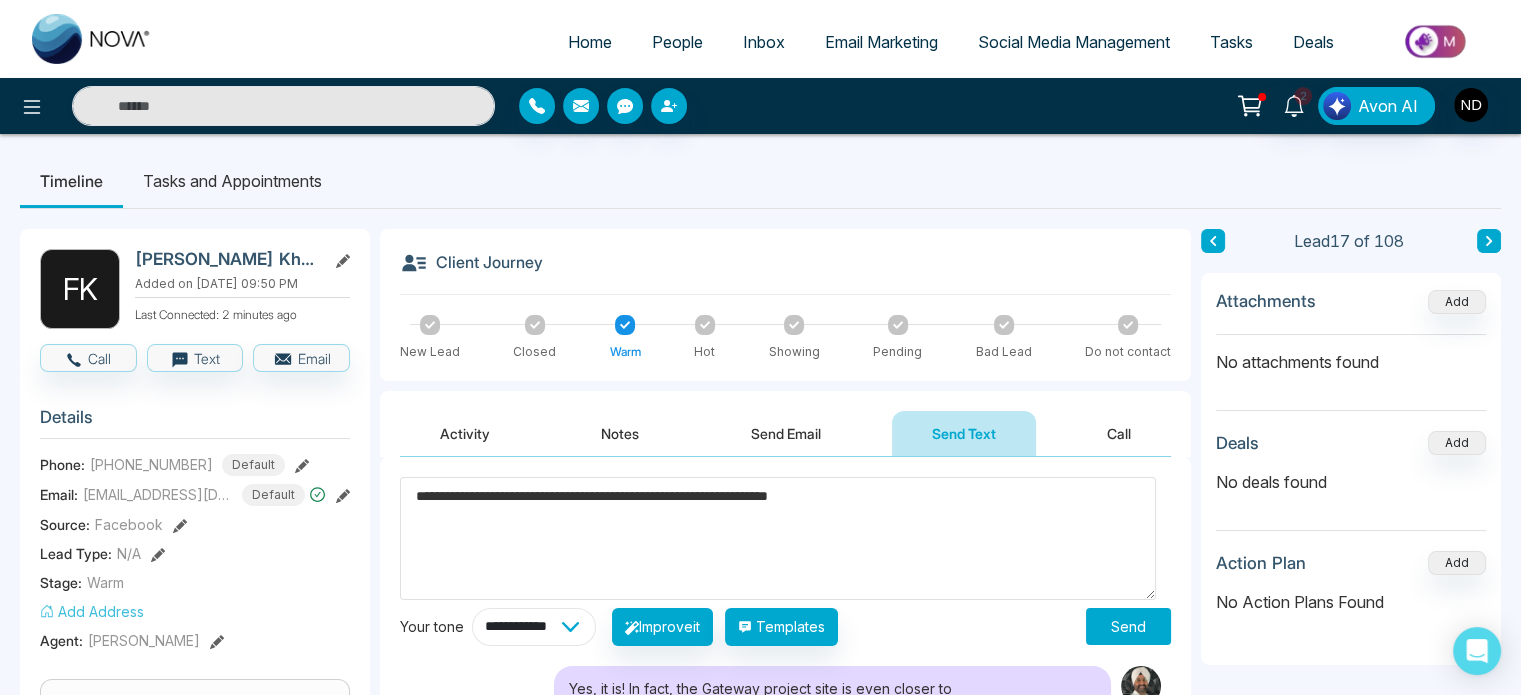 click on "**********" at bounding box center [534, 627] 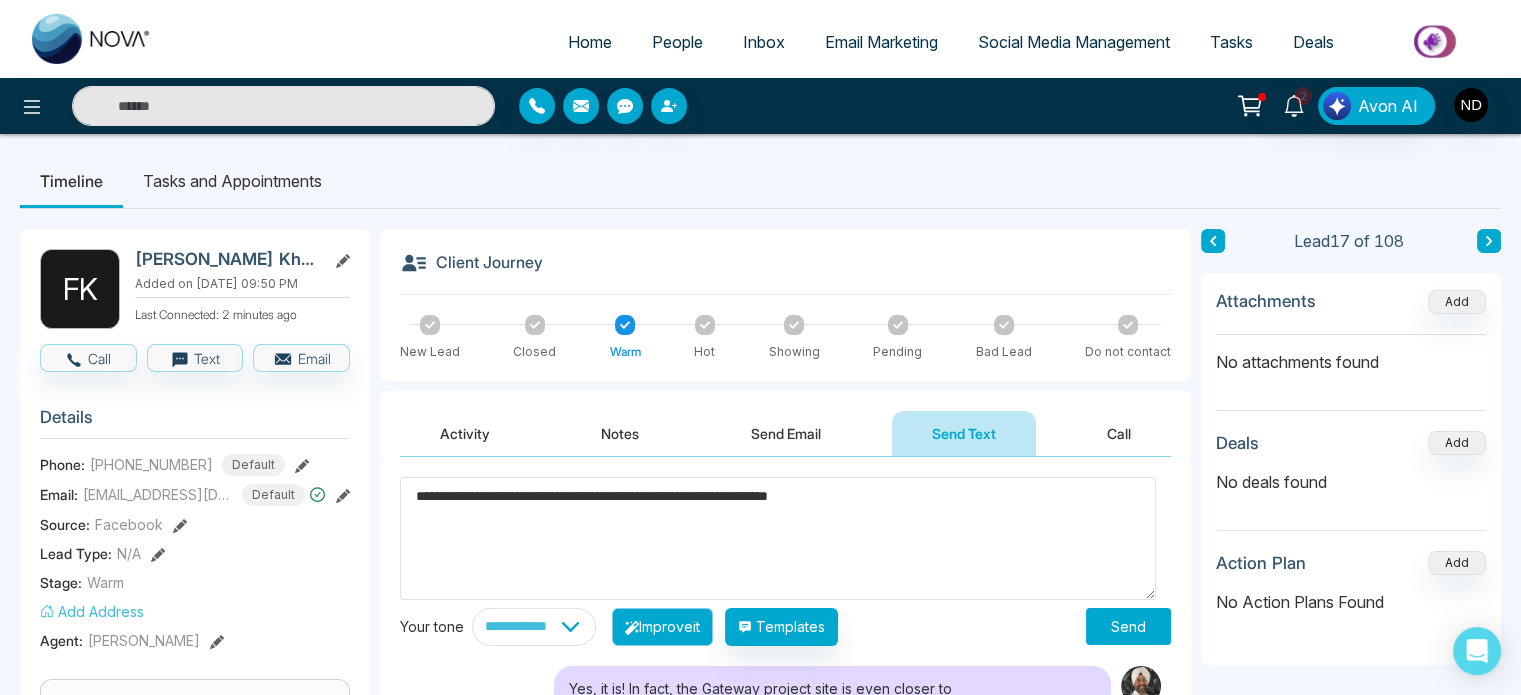 click on "Improve  it" at bounding box center [662, 627] 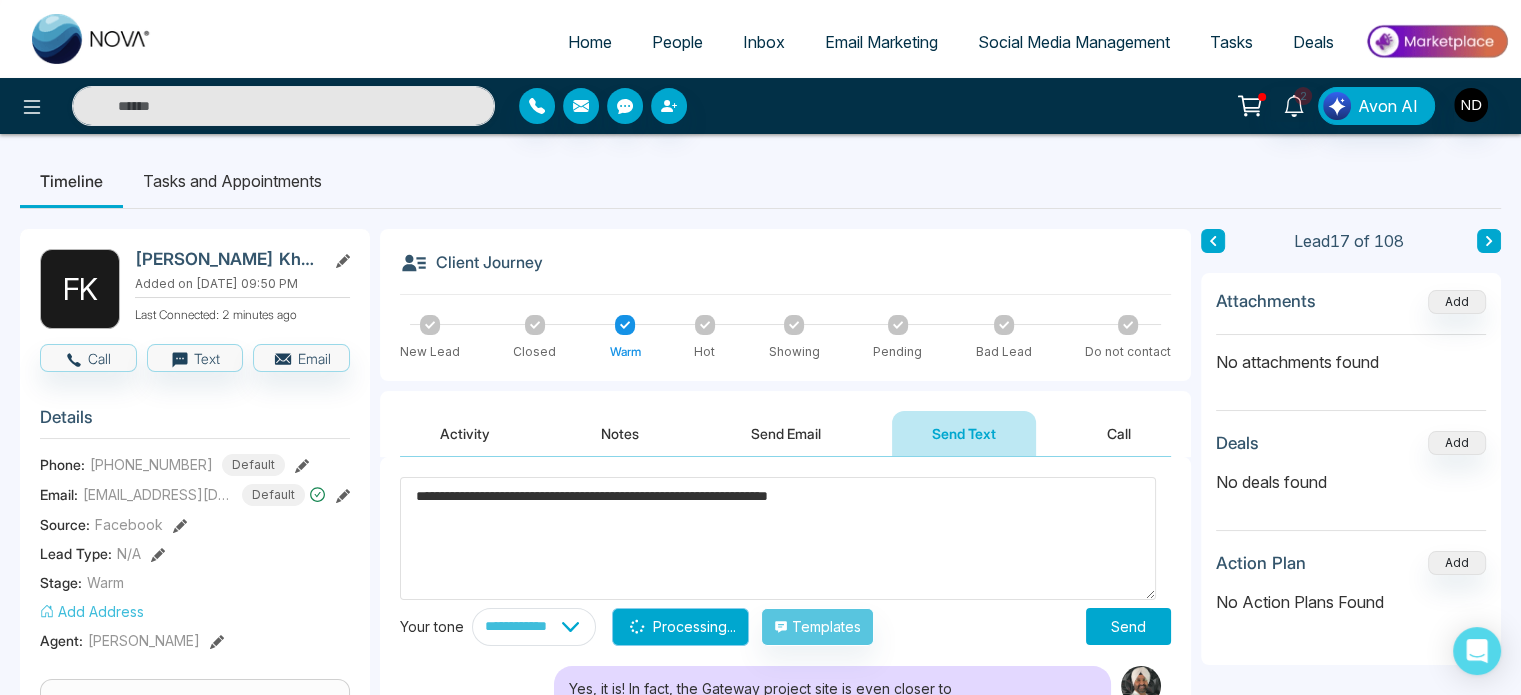 type on "**********" 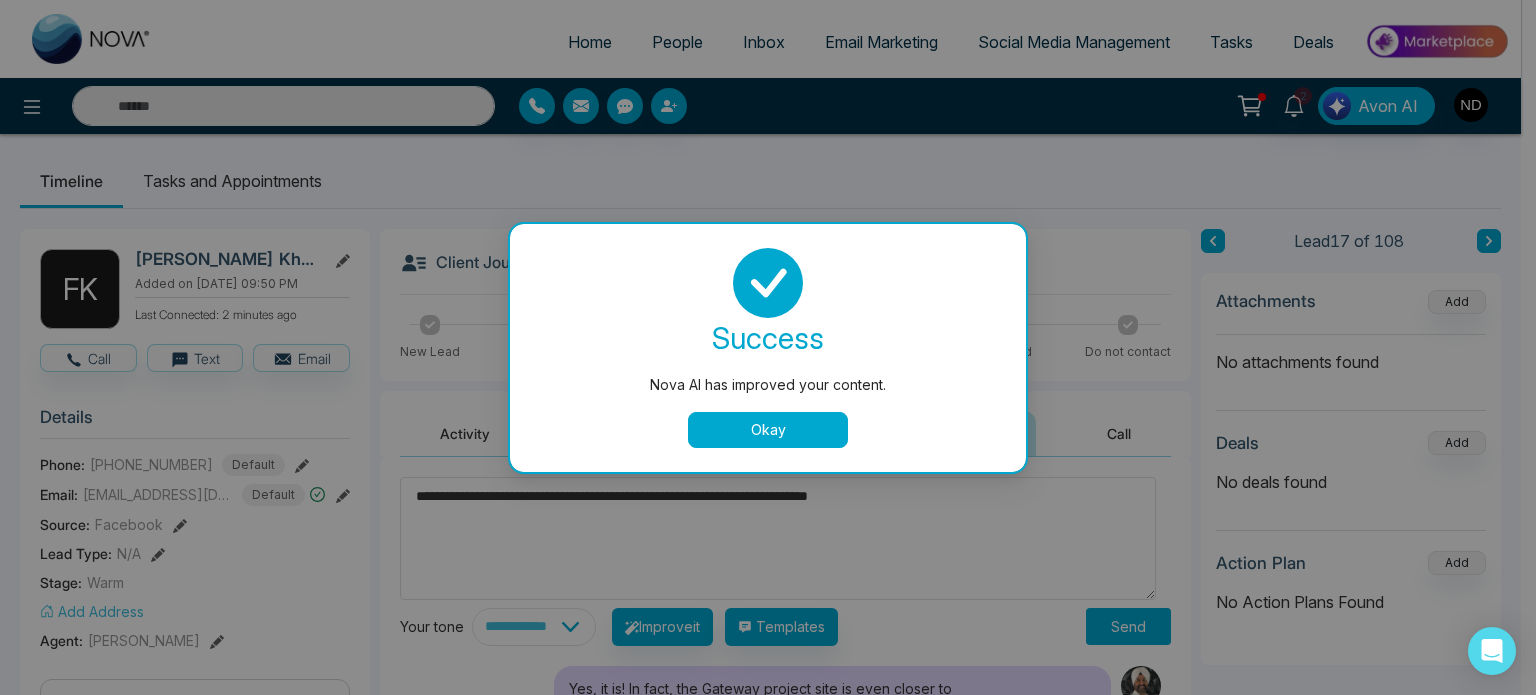 click on "Okay" at bounding box center (768, 430) 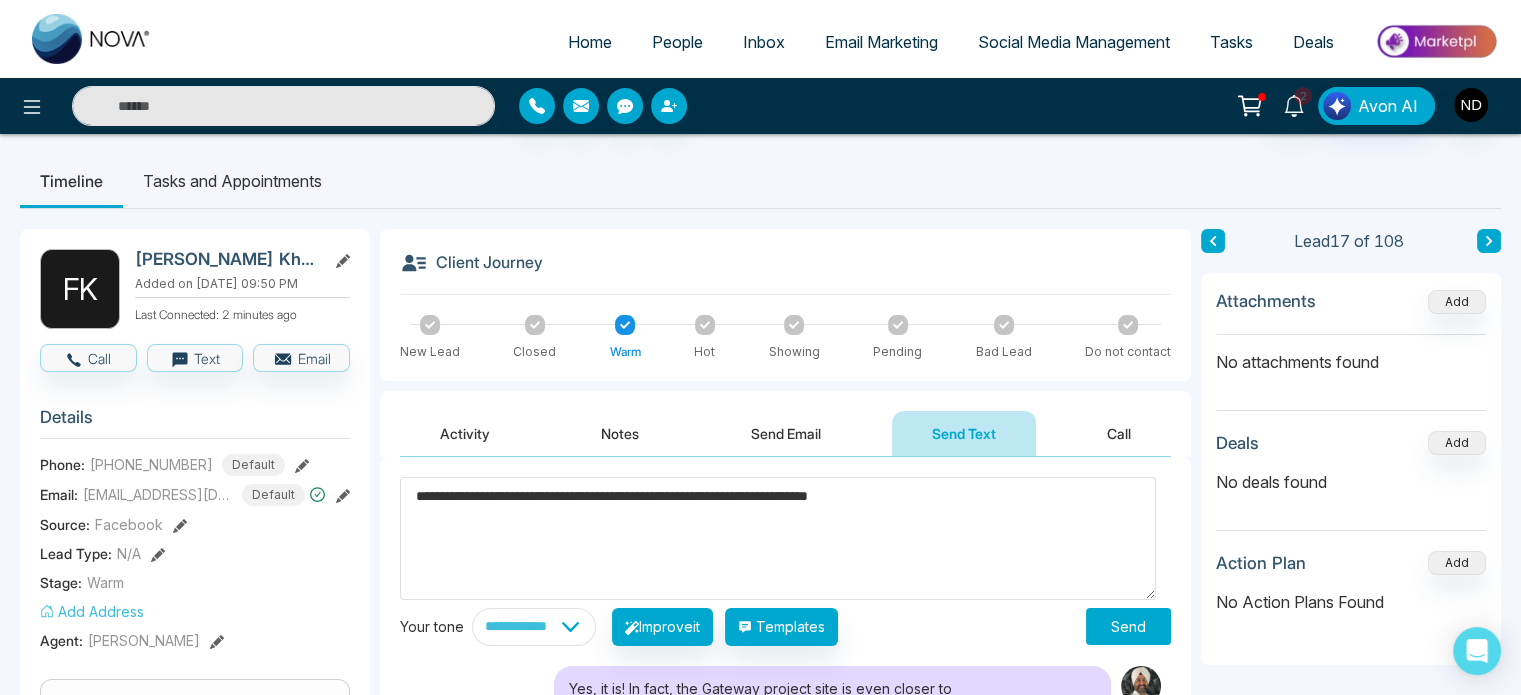 click on "Activity Notes Send Email Send Text Call" at bounding box center [785, 424] 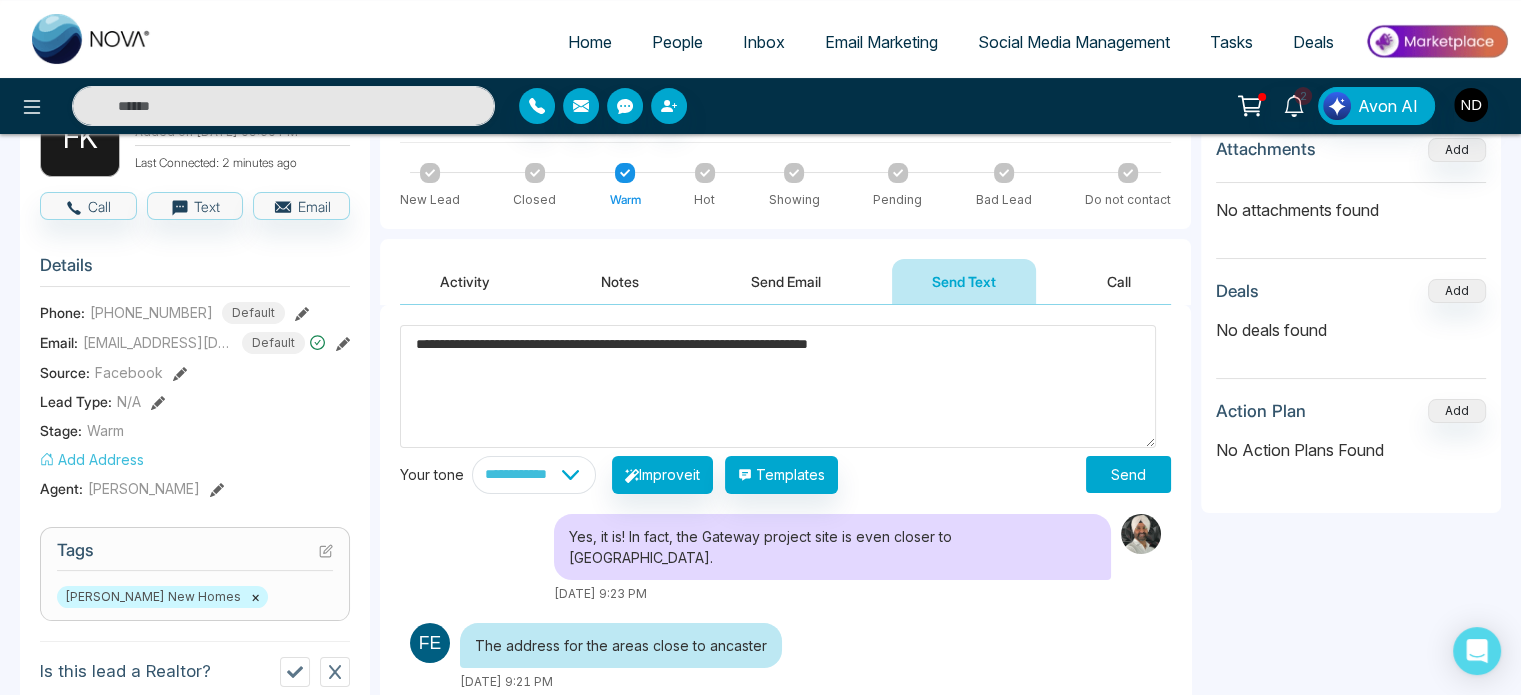 scroll, scrollTop: 170, scrollLeft: 0, axis: vertical 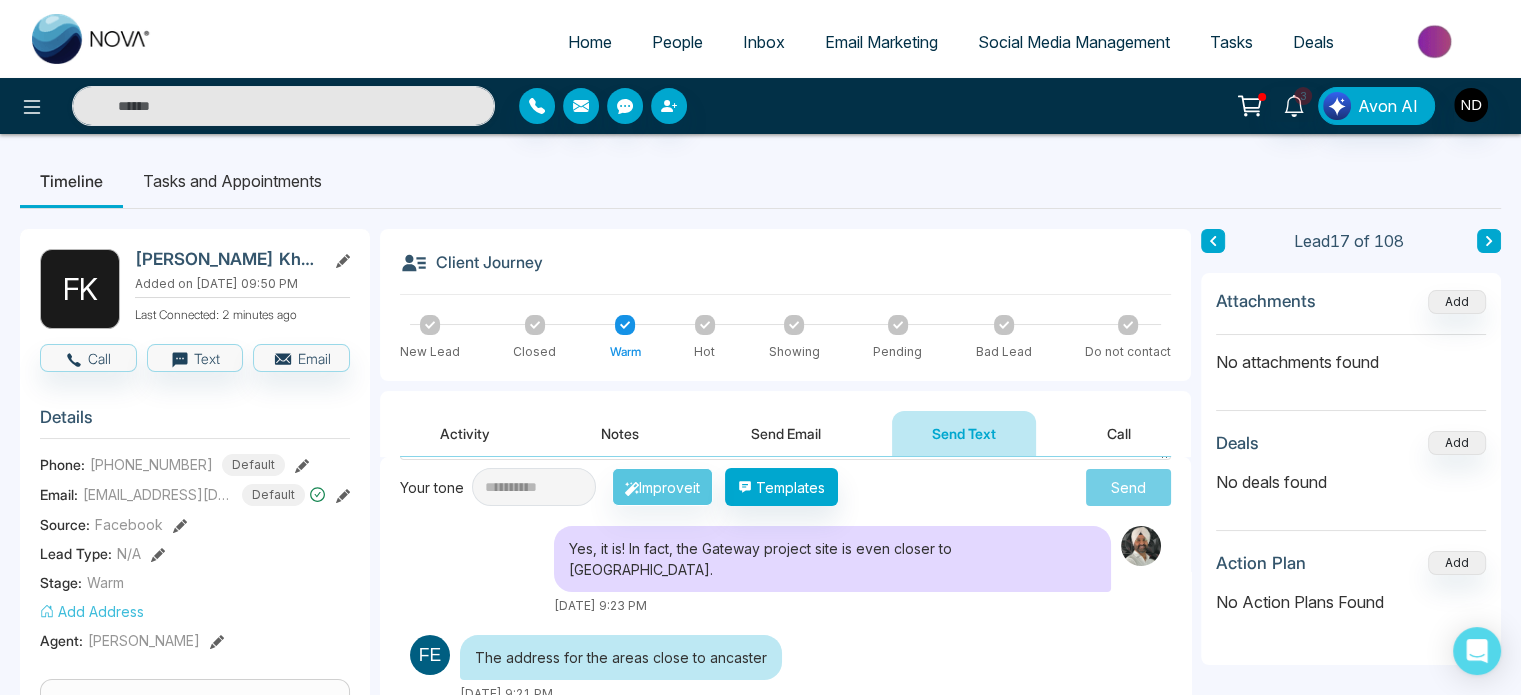 click on "Activity" at bounding box center (465, 433) 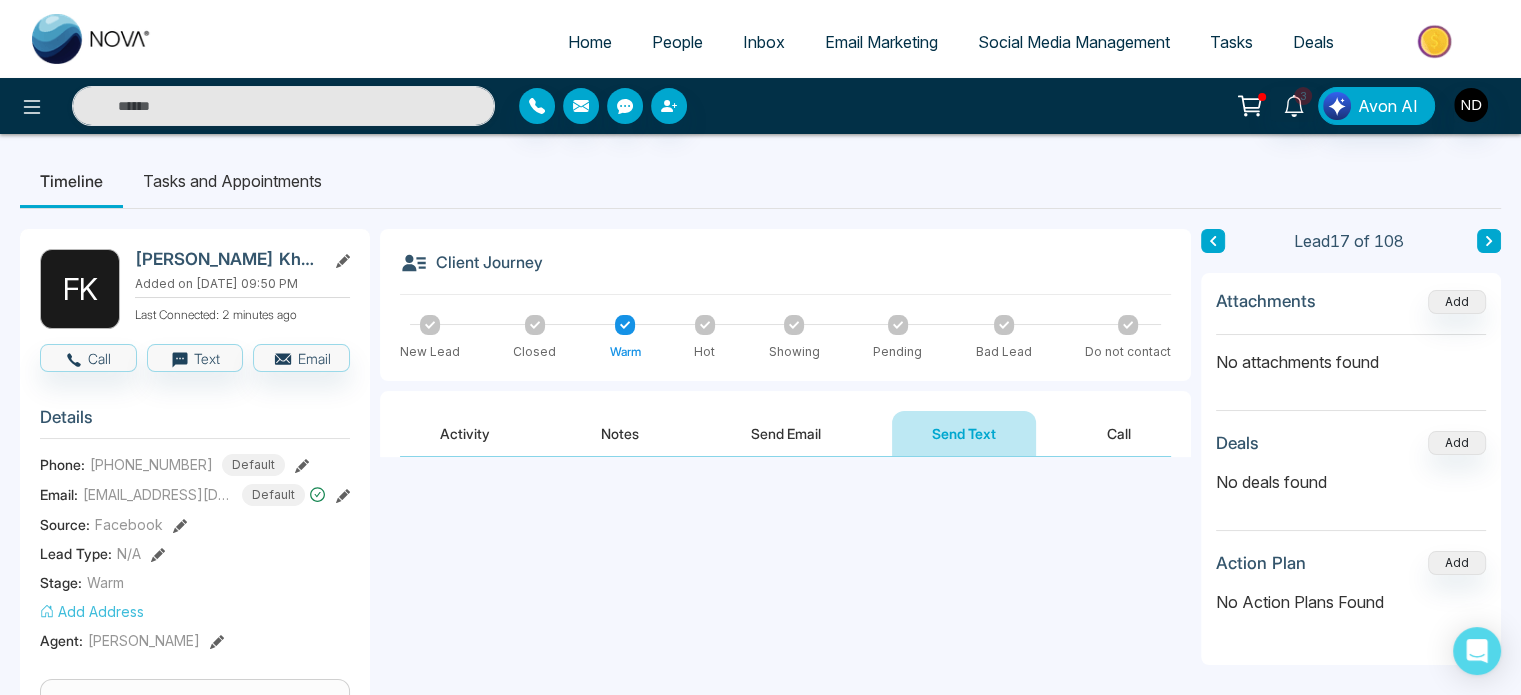scroll, scrollTop: 0, scrollLeft: 0, axis: both 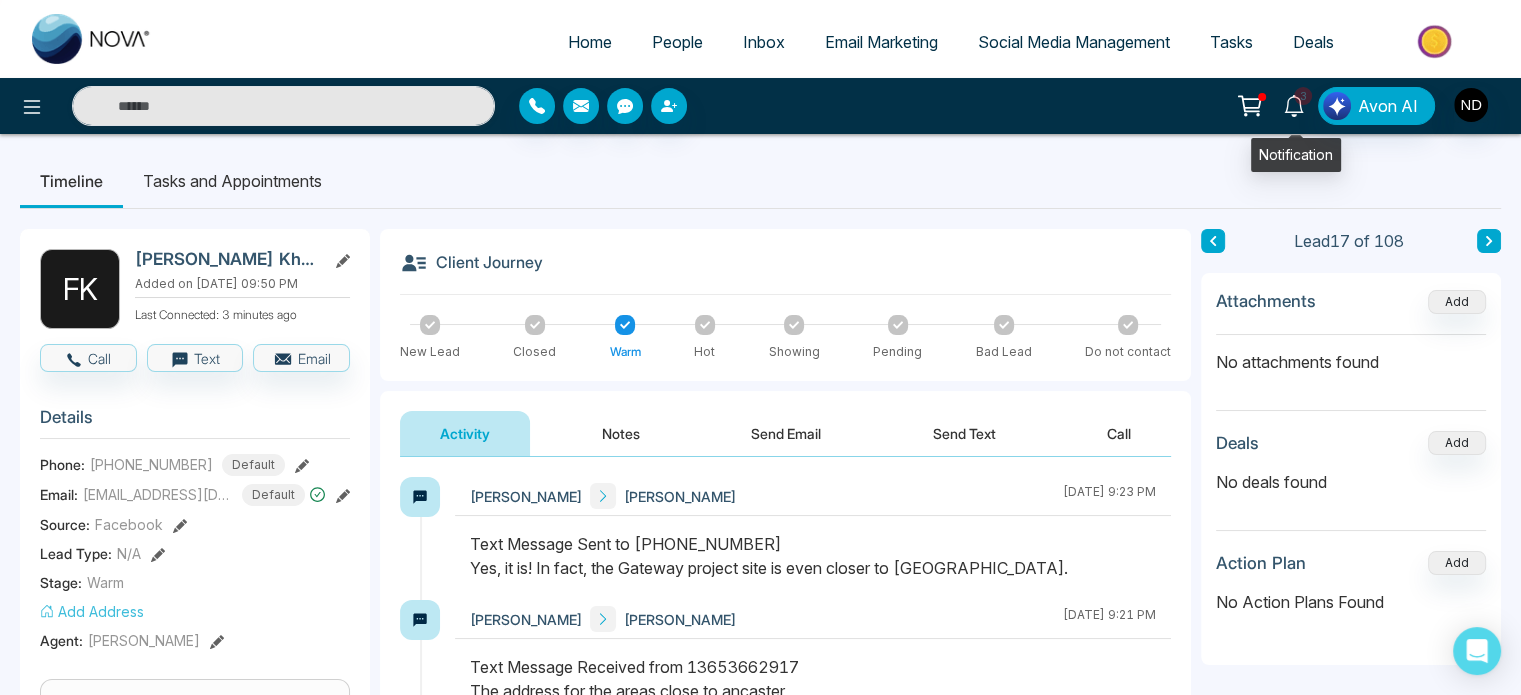 click 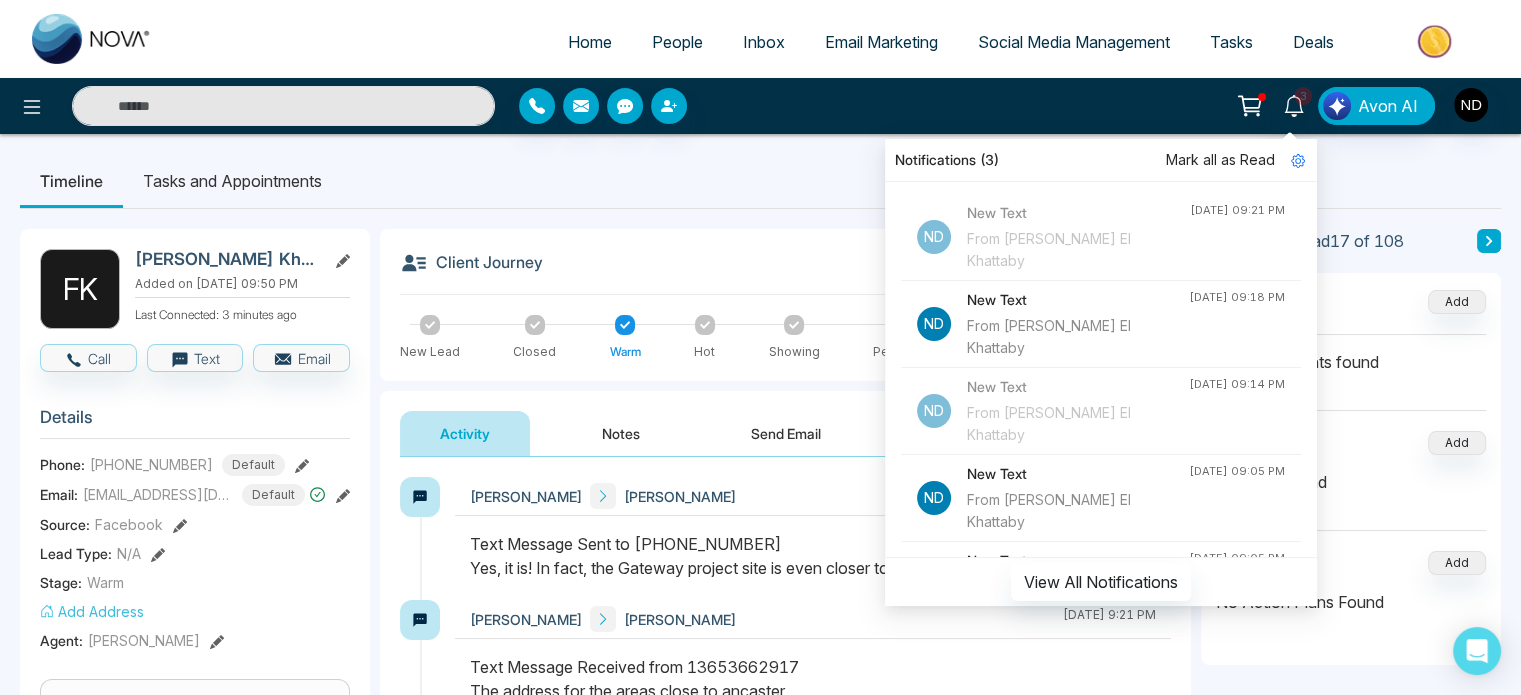 click on "Mark all as Read" at bounding box center (1220, 160) 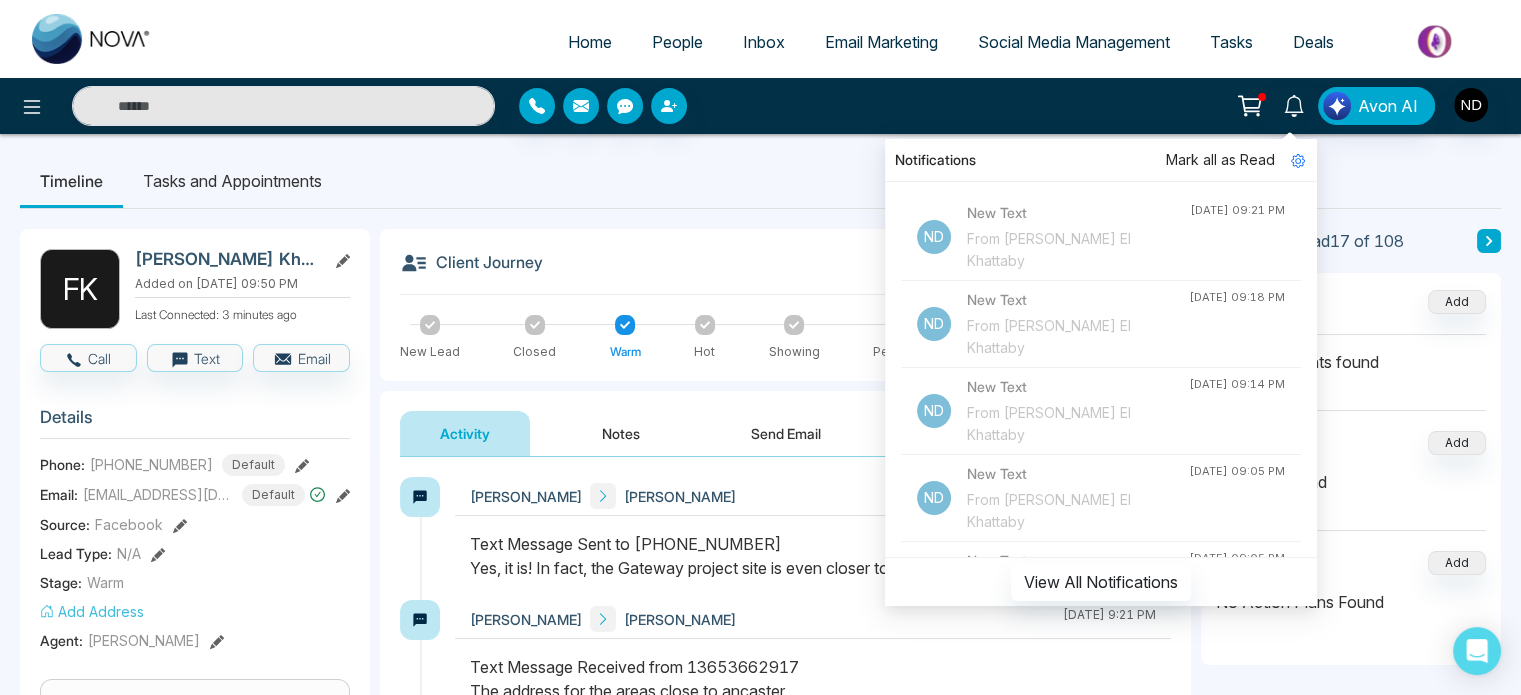 click on "Timeline Tasks and Appointments F K Fouzia El   Khattaby Added on   [DATE] 09:50 PM Last Connected:   3 minutes ago   Call   Text   Email Details Phone: [PHONE_NUMBER] Default Email: [EMAIL_ADDRESS][DOMAIN_NAME] Default Source: Facebook Lead Type: N/A Stage: Warm Add Address Agent: [PERSON_NAME] Tags [PERSON_NAME] New Homes   × Is this lead a Realtor? Lead Summary 0 Calls 16 Texts 1 Emails Social Profile   Not found Not found Not found Lead Data Buyer Info Seller Info Custom Fields Delete lead   Client Journey New Lead Closed Warm Hot Showing Pending Bad Lead Do not contact Activity Notes Send Email Send Text Call [PERSON_NAME] [PERSON_NAME] El [DATE] 9:23 PM [PERSON_NAME] [GEOGRAPHIC_DATA][PERSON_NAME] [DATE] 9:21 PM [PERSON_NAME] [PERSON_NAME] El [DATE] 9:19 PM [PERSON_NAME] [GEOGRAPHIC_DATA][PERSON_NAME] [DATE] 9:18 PM [PERSON_NAME] [PERSON_NAME] El [DATE] 9:17 PM [PERSON_NAME] [GEOGRAPHIC_DATA][PERSON_NAME][GEOGRAPHIC_DATA] [DATE] 9:14 PM [GEOGRAPHIC_DATA][PERSON_NAME] [PERSON_NAME] El [DATE] 9:08 PM [PERSON_NAME] [GEOGRAPHIC_DATA][PERSON_NAME] [DATE] 9:05 PM [PERSON_NAME] [GEOGRAPHIC_DATA][PERSON_NAME] El" at bounding box center (760, 828) 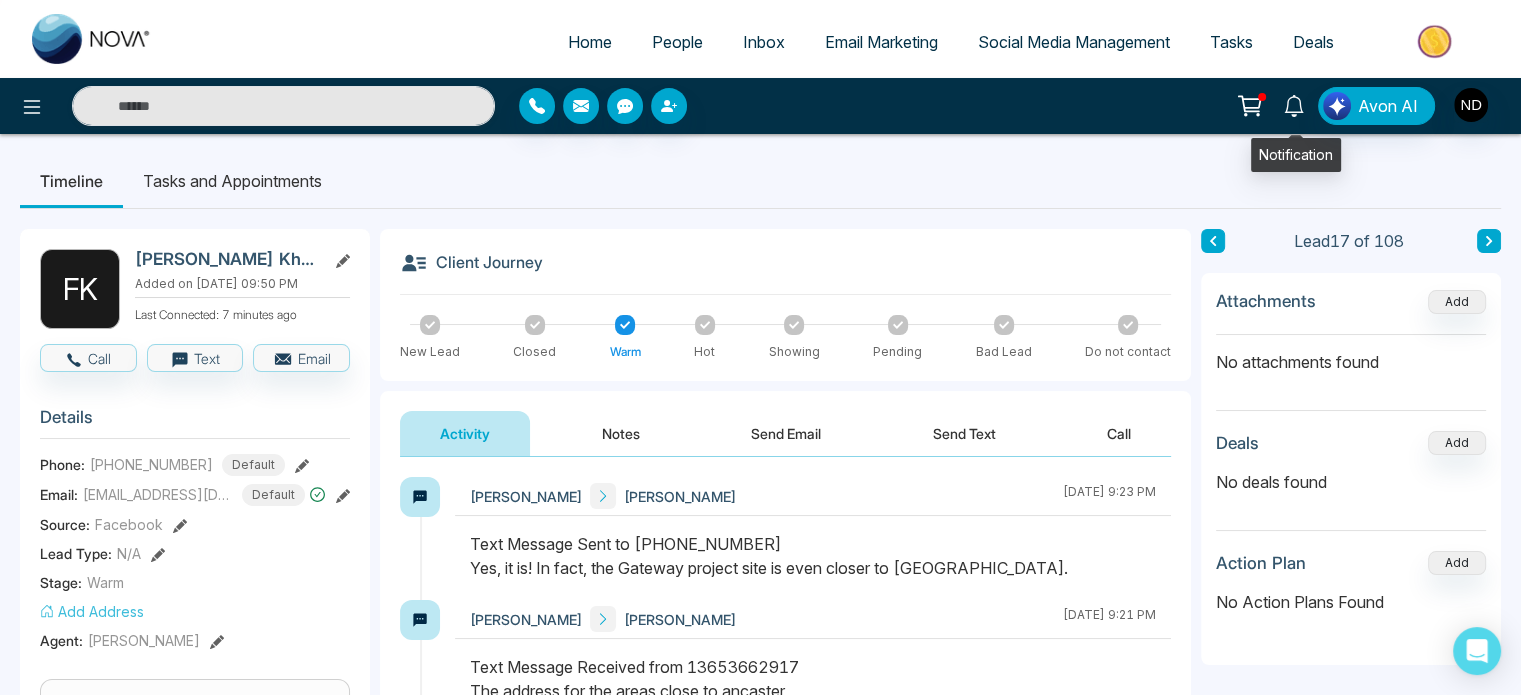 click at bounding box center (1294, 104) 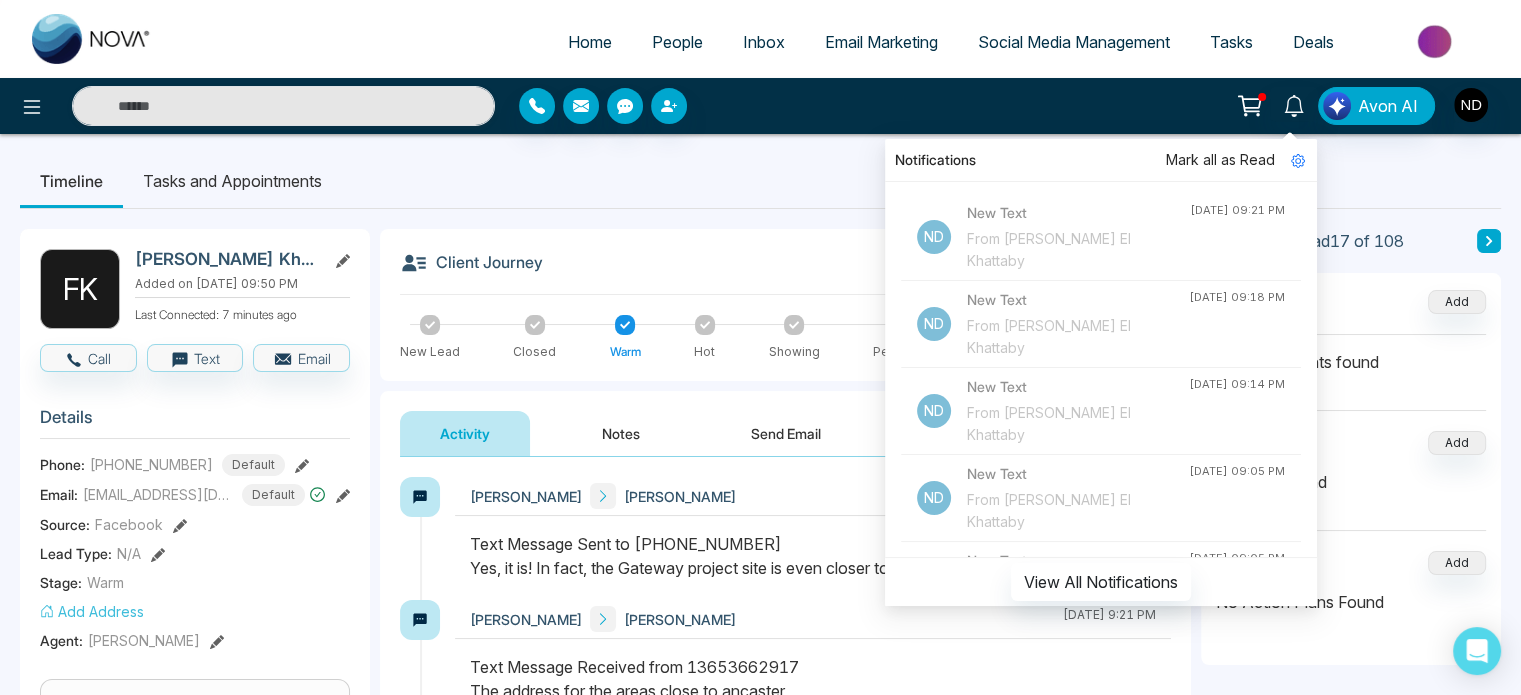 click on "Mark all as Read" at bounding box center (1220, 160) 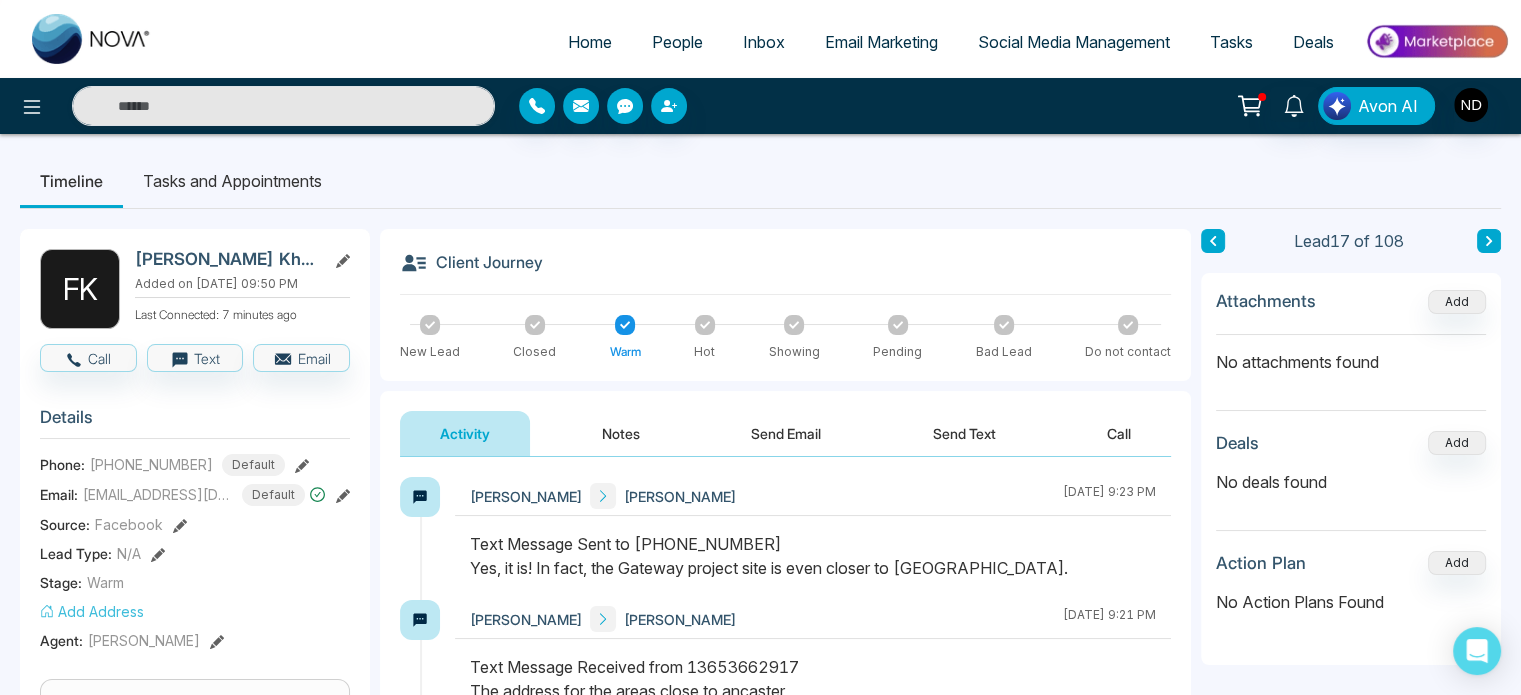 click on "Timeline Tasks and Appointments" at bounding box center [760, 181] 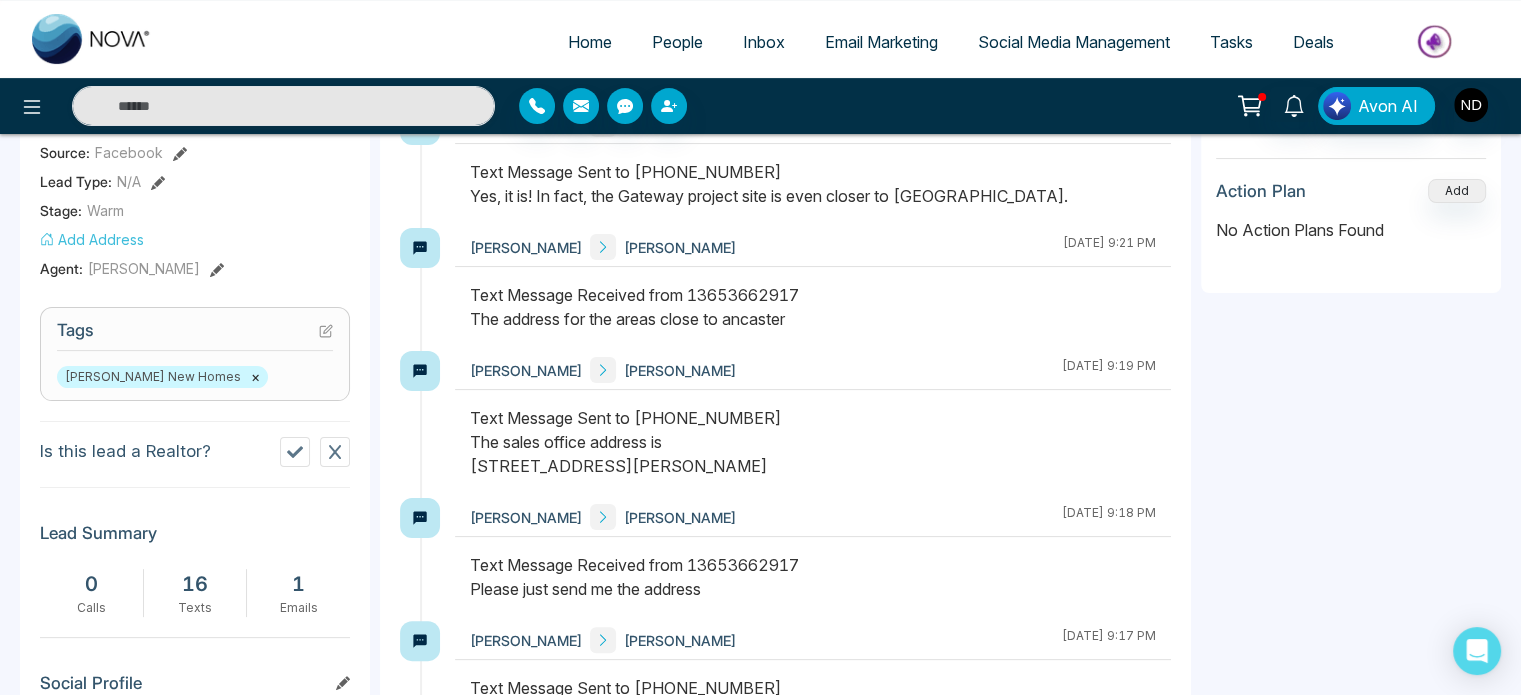 scroll, scrollTop: 0, scrollLeft: 0, axis: both 